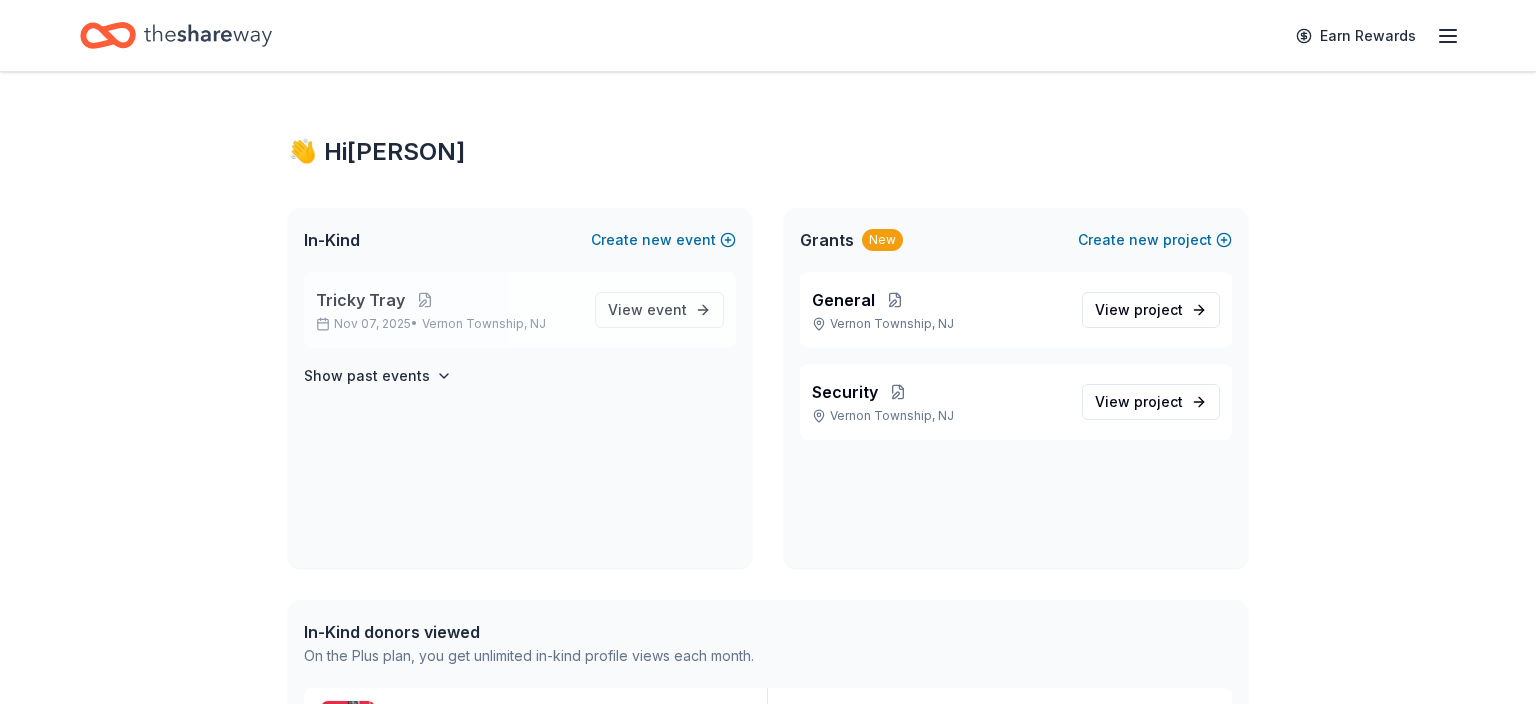 scroll, scrollTop: 0, scrollLeft: 0, axis: both 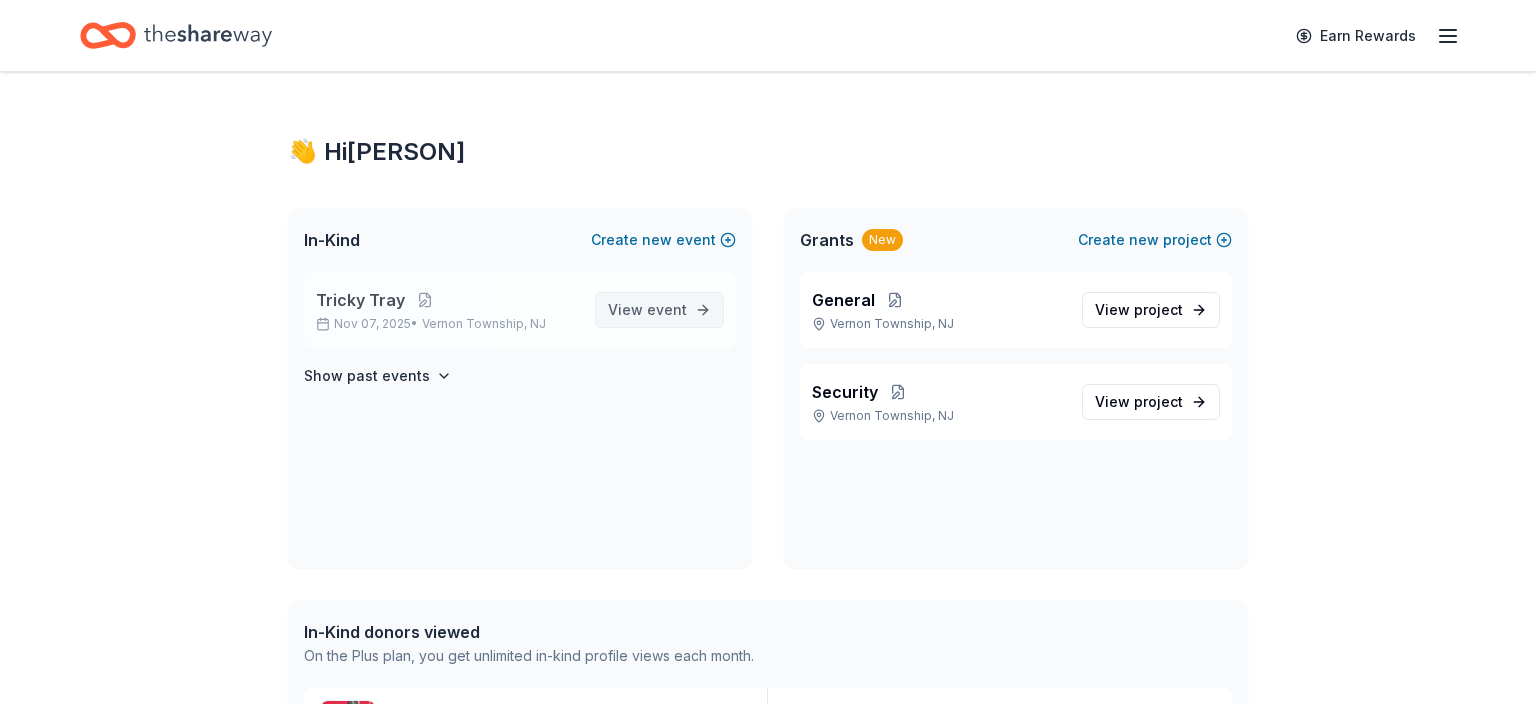 click on "event" at bounding box center [667, 309] 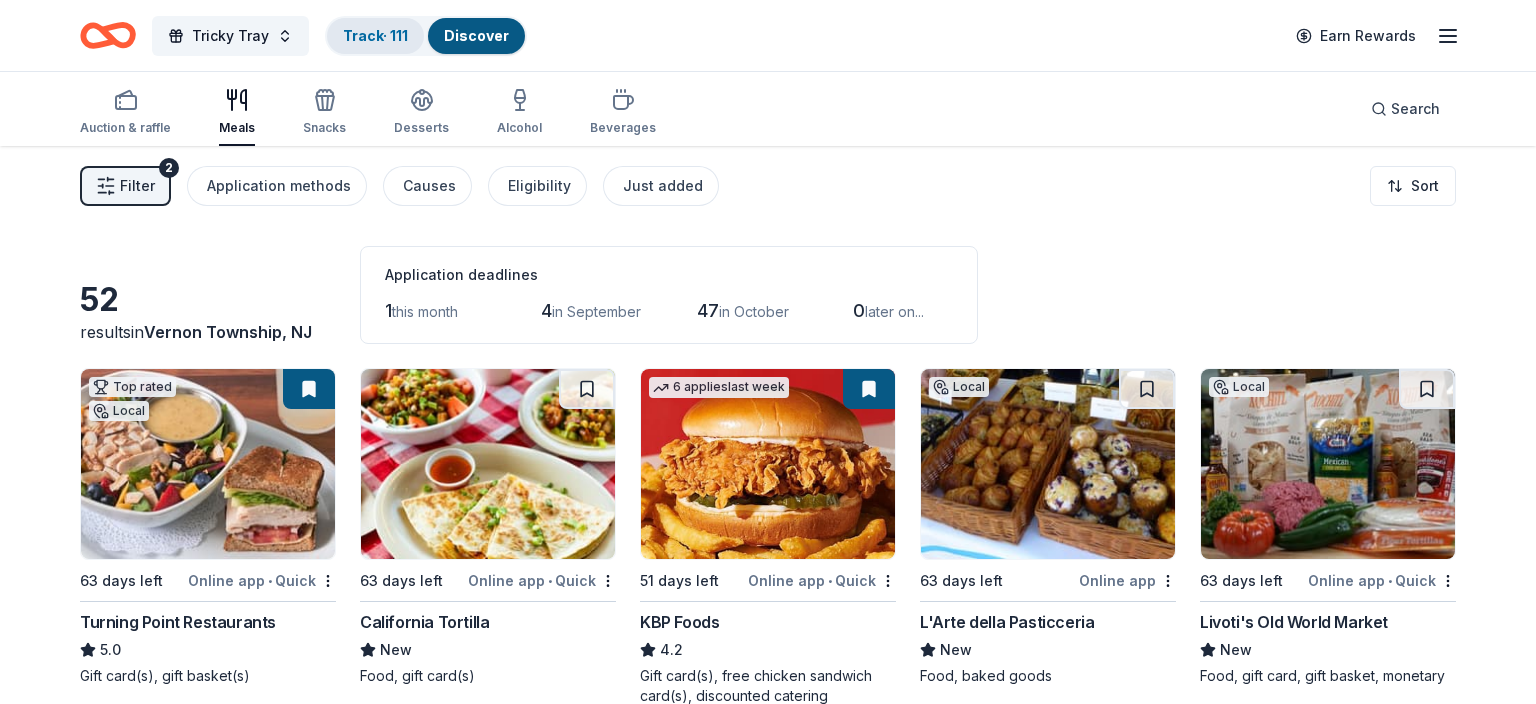 click on "Track  · 111" at bounding box center (375, 36) 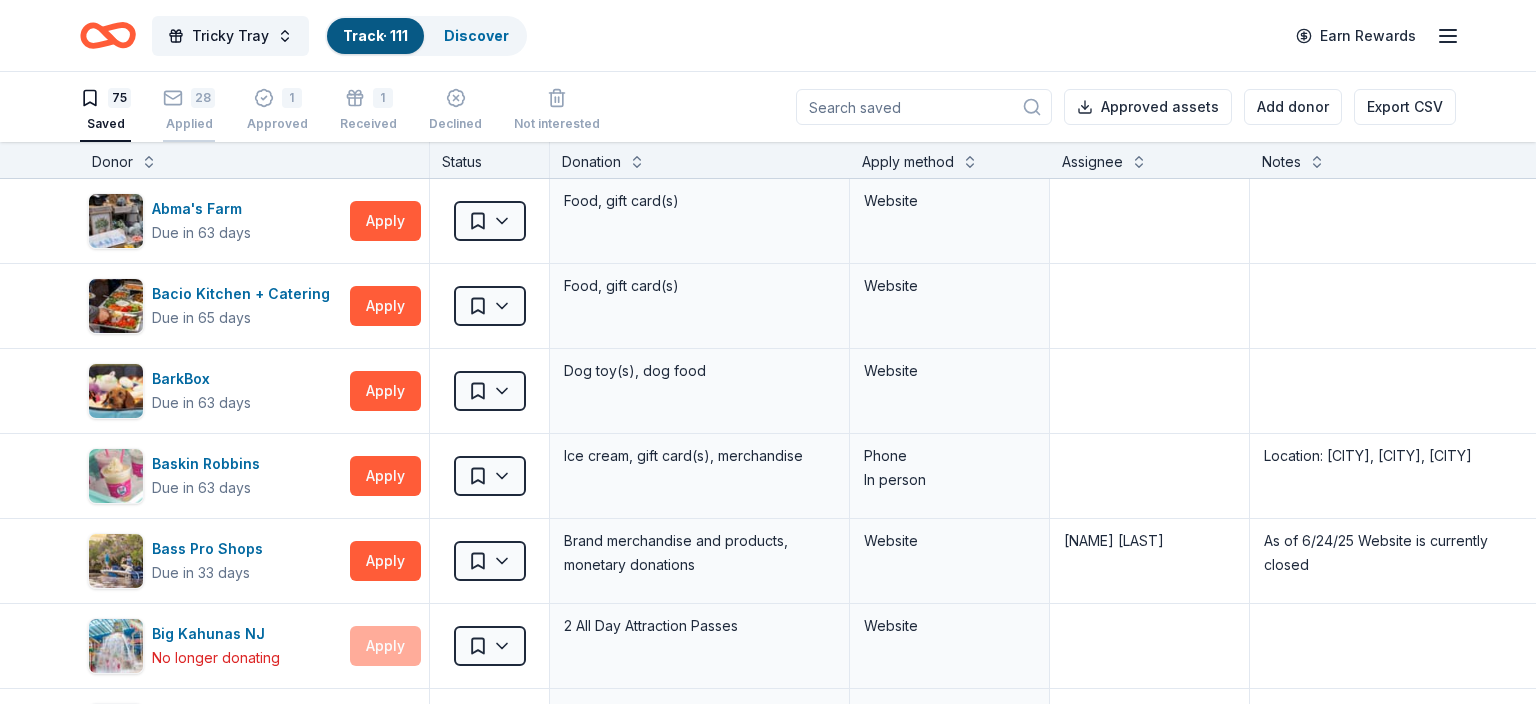 click on "Applied" at bounding box center (189, 124) 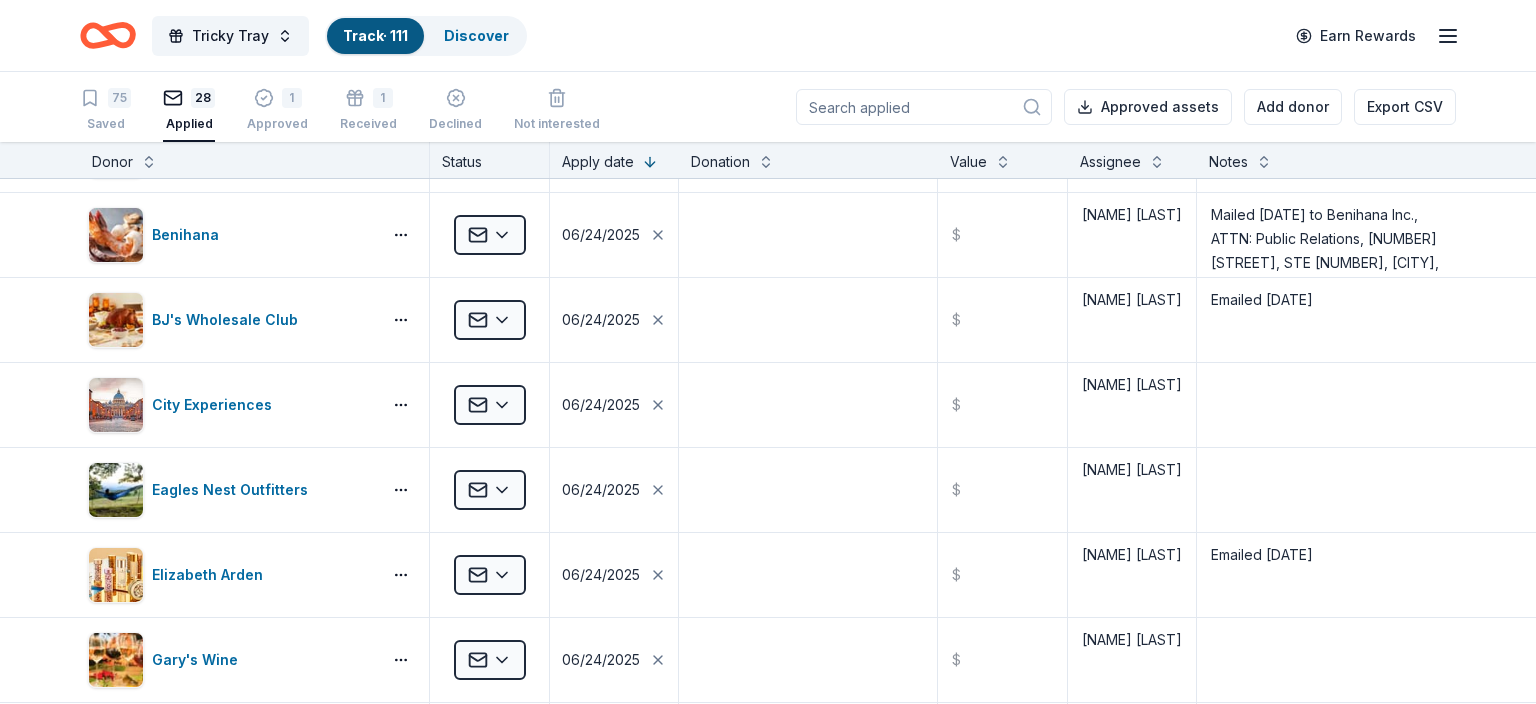 scroll, scrollTop: 823, scrollLeft: 0, axis: vertical 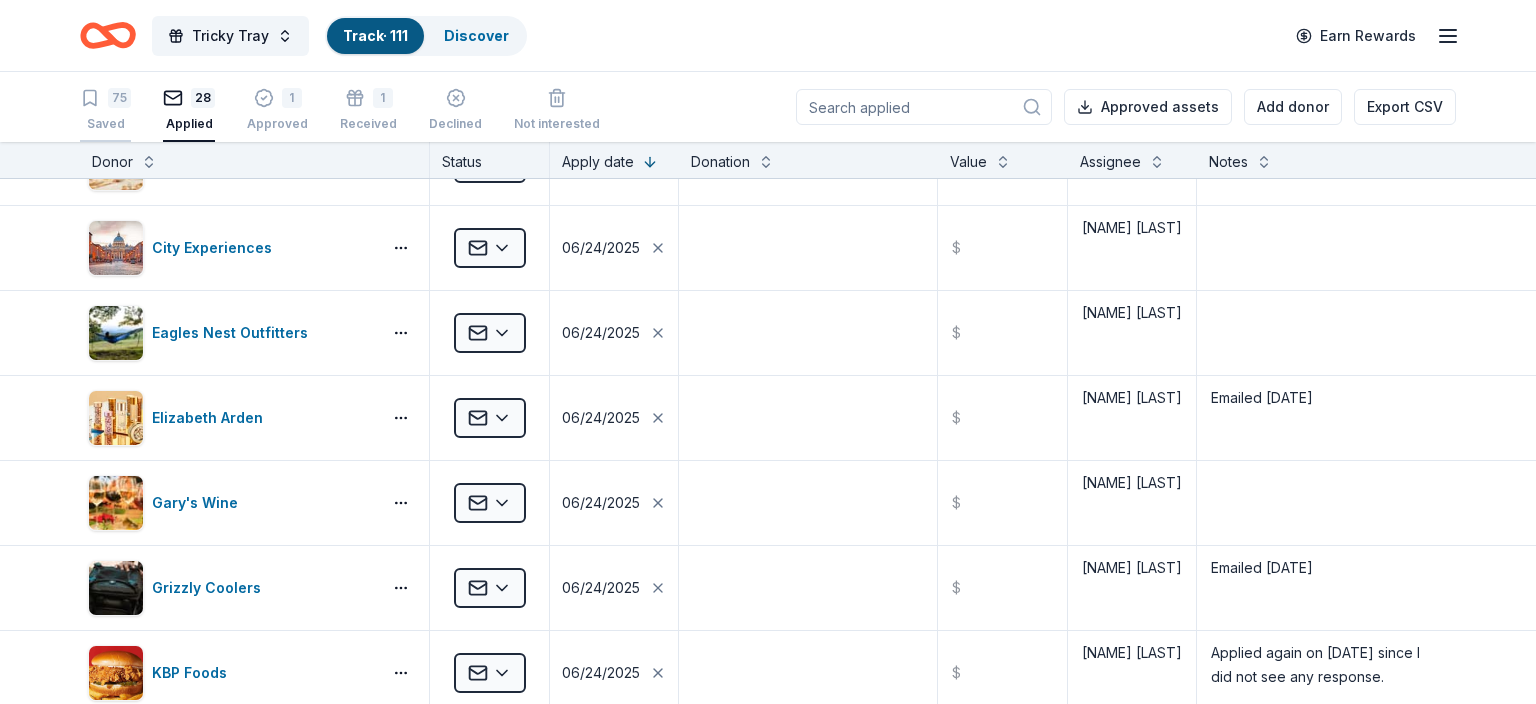click 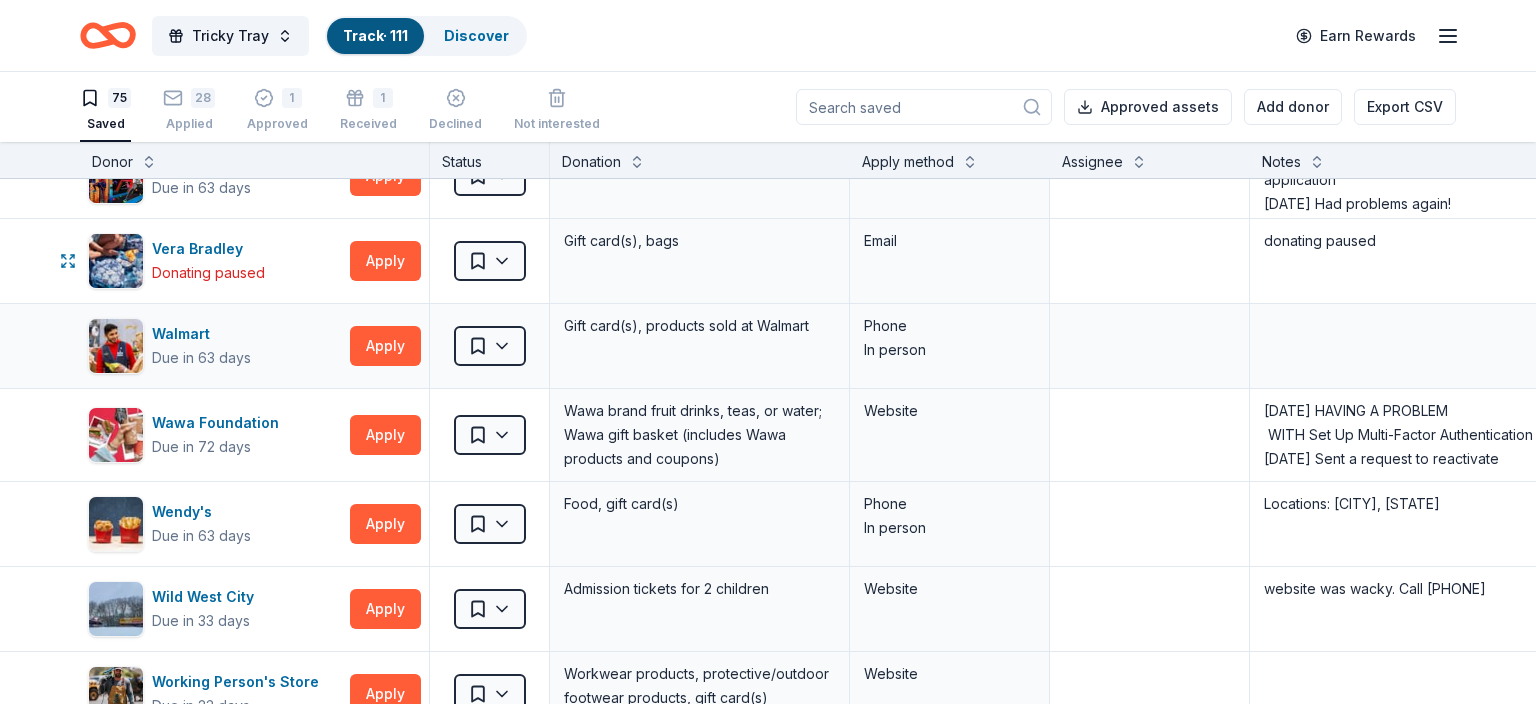 scroll, scrollTop: 5880, scrollLeft: 0, axis: vertical 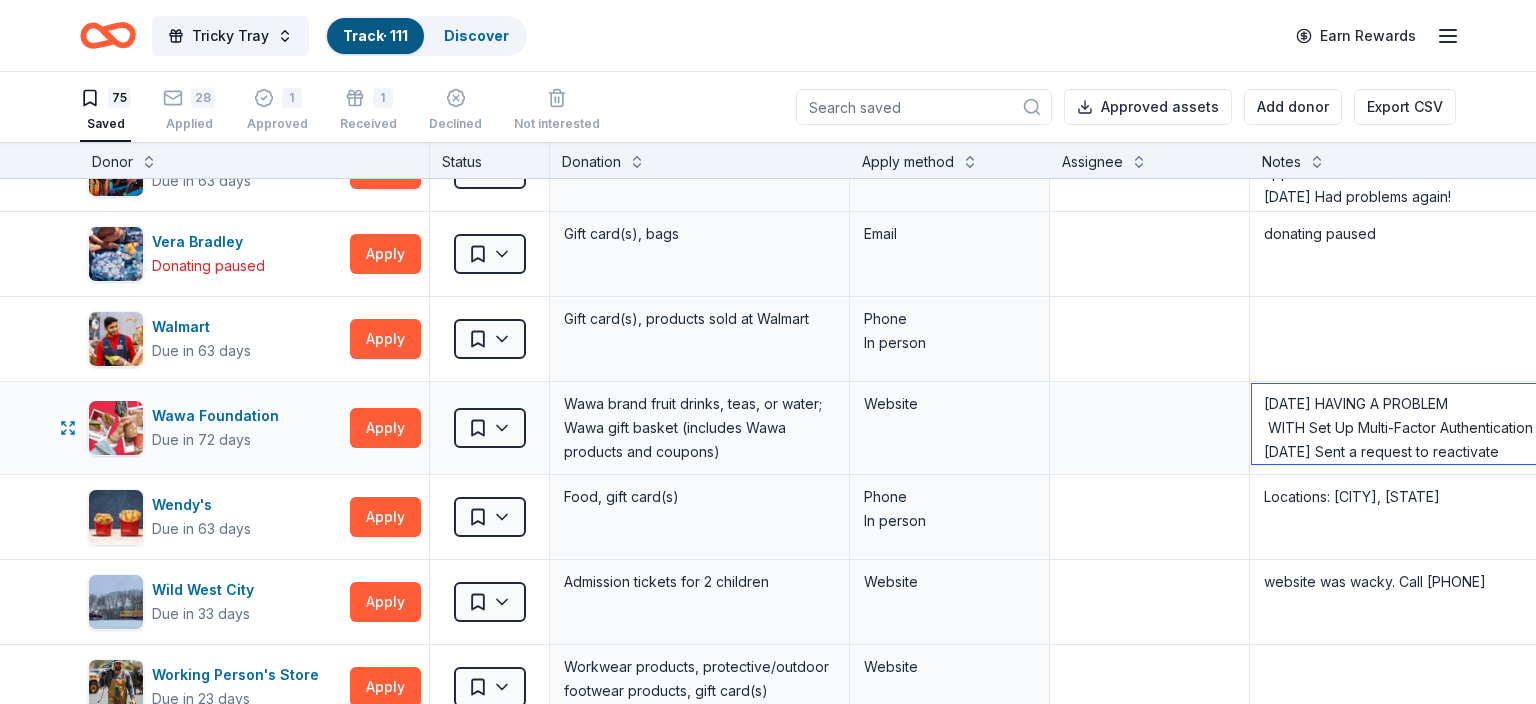 click on "[DATE] HAVING A PROBLEM
WITH Set Up Multi-Factor Authentication
[DATE] Sent a request to reactivate email so I can complete the process for double authorization." at bounding box center [1399, 424] 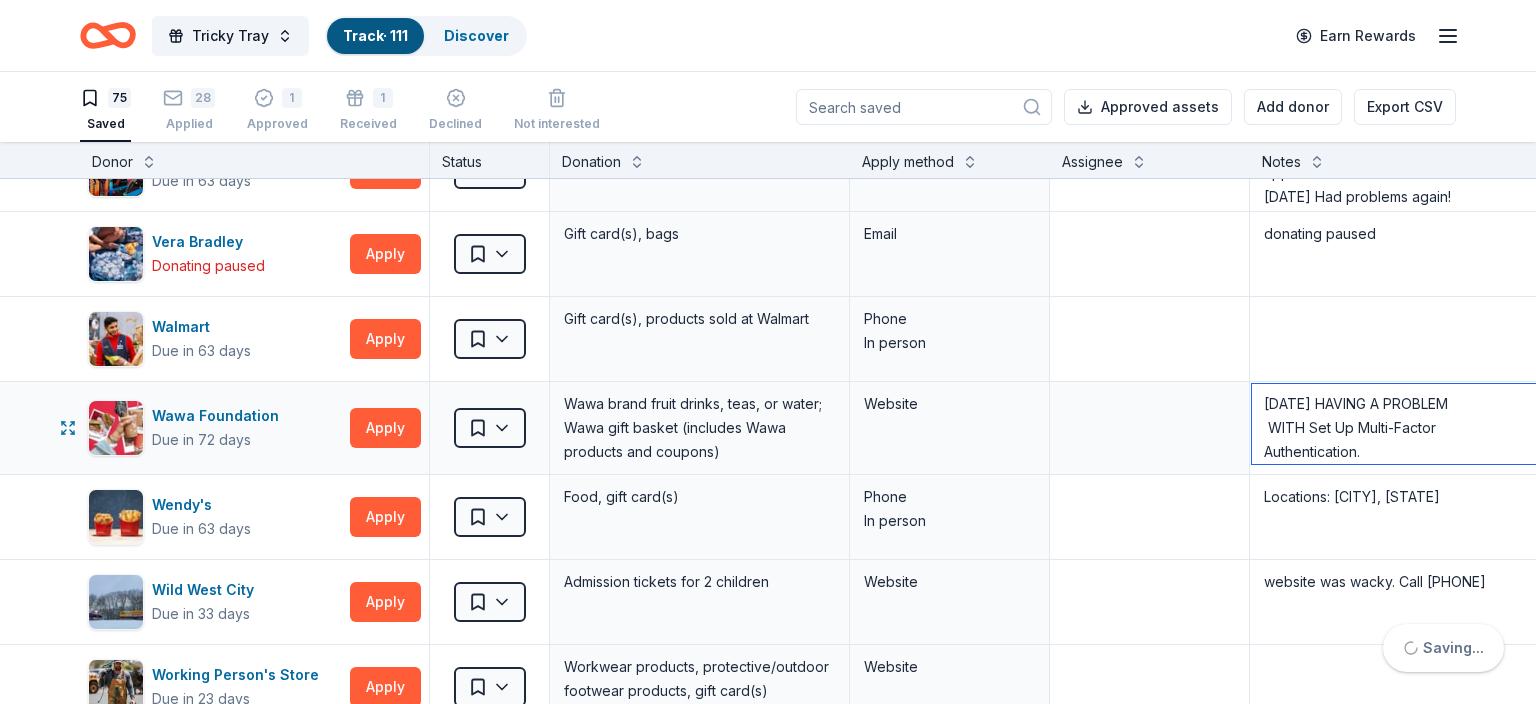 scroll, scrollTop: 20, scrollLeft: 0, axis: vertical 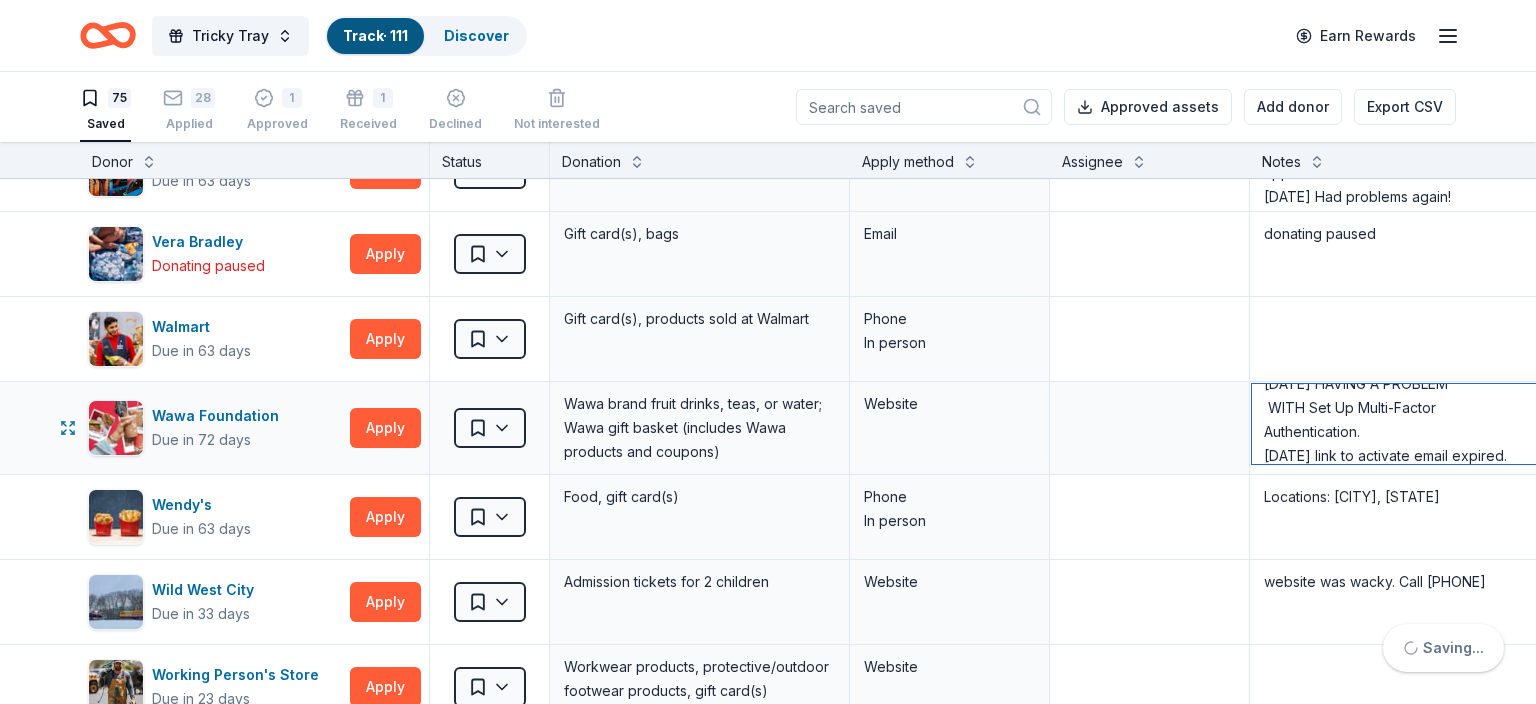 click on "[DATE] HAVING A PROBLEM
WITH Set Up Multi-Factor Authentication.
[DATE] link to activate email expired.
[DATE] Sent a request to reactivate email so I can complete  the process for double authorization." at bounding box center [1399, 424] 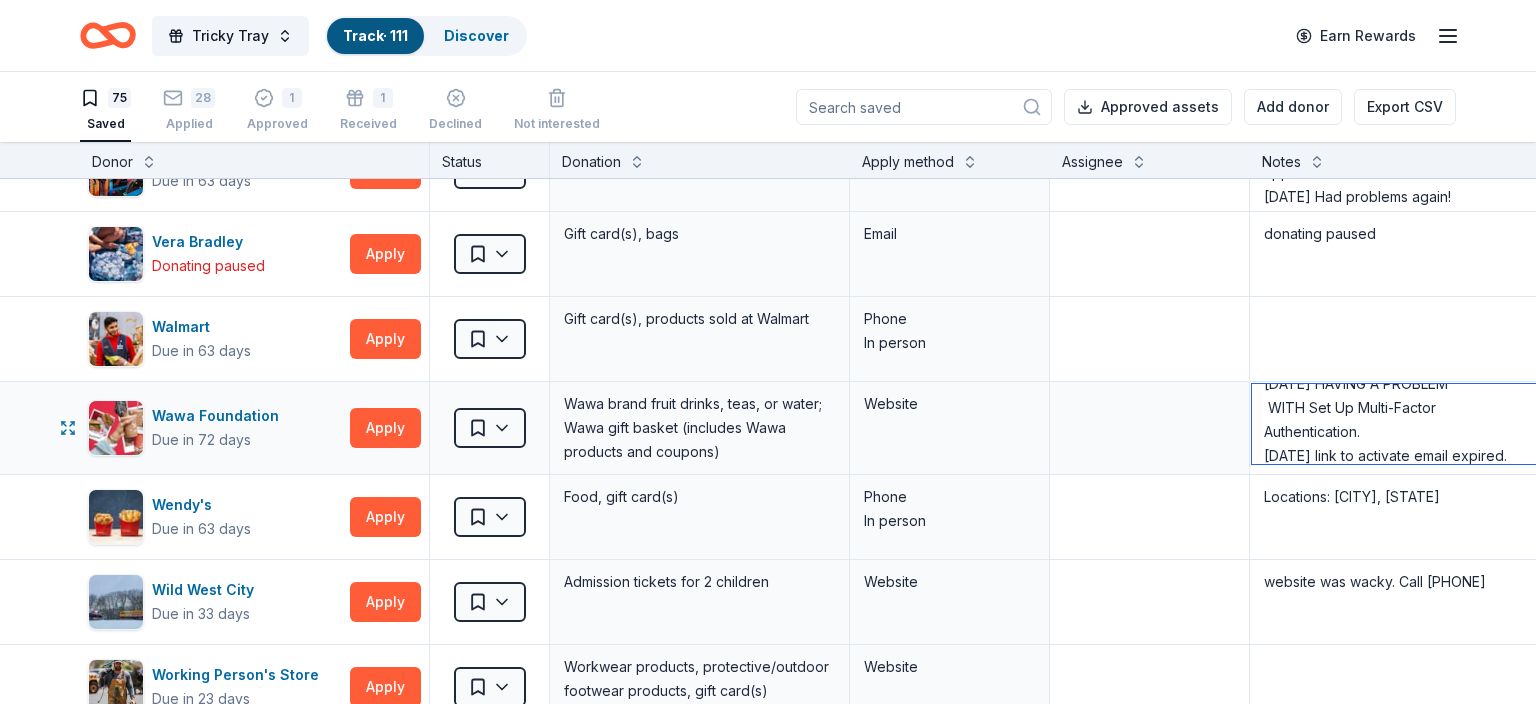 click on "[DATE] HAVING A PROBLEM
WITH Set Up Multi-Factor Authentication.
[DATE] link to activate email expired.
[DATE] Sent a request to reactivate email so I can complete the process for double authorization." at bounding box center [1399, 424] 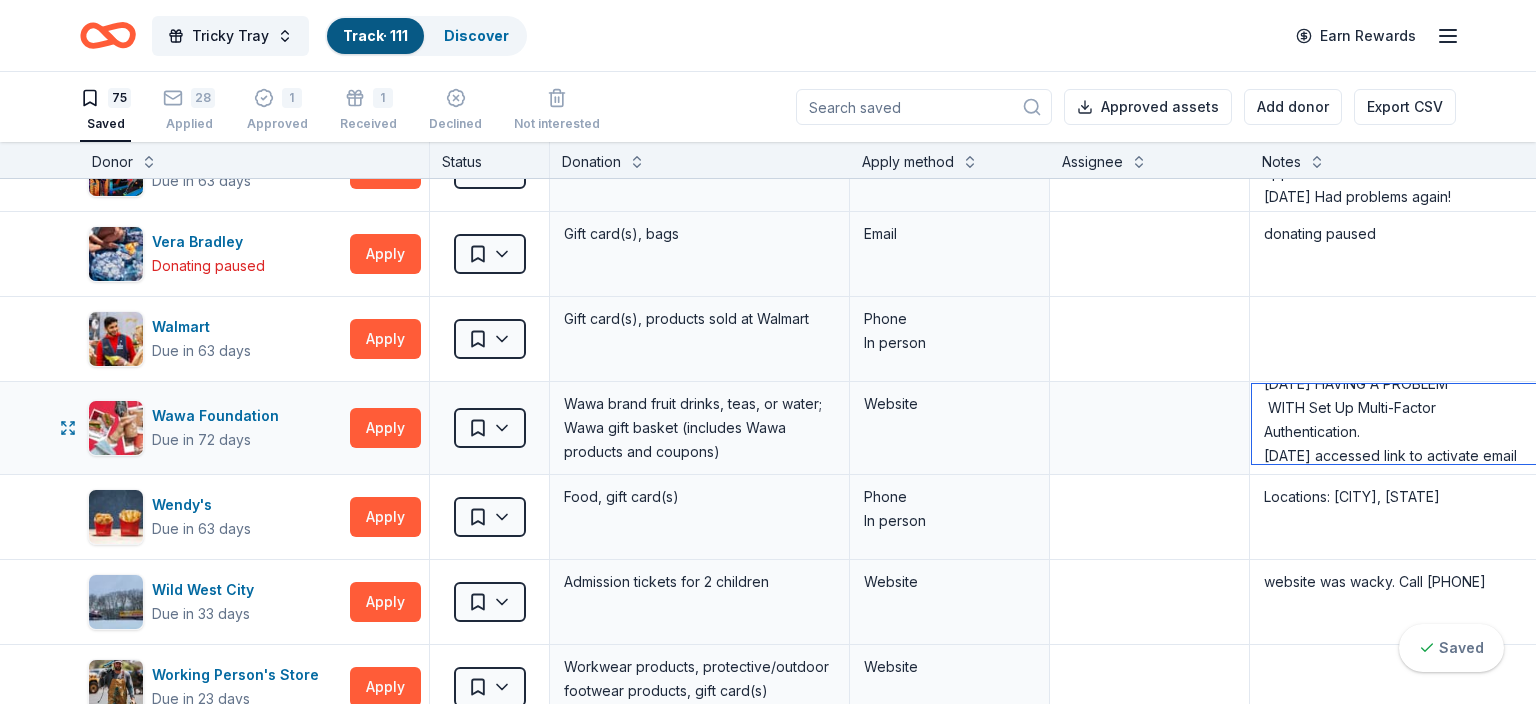 click on "[DATE] HAVING A PROBLEM
WITH Set Up Multi-Factor Authentication.
[DATE] accessed link to activate email expired.
[DATE] Sent a request to reactivate email so I can complete  the process for double authorization." at bounding box center [1399, 424] 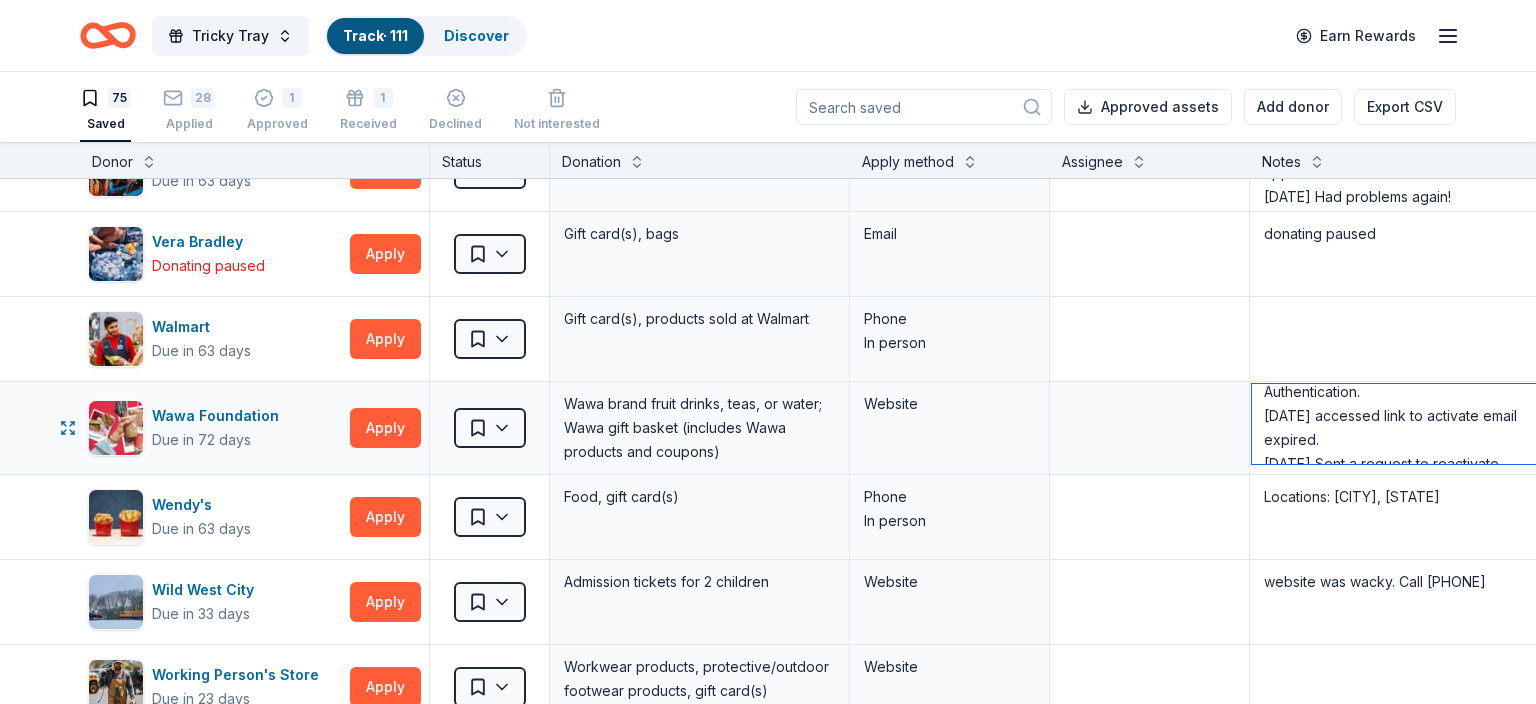 scroll, scrollTop: 94, scrollLeft: 0, axis: vertical 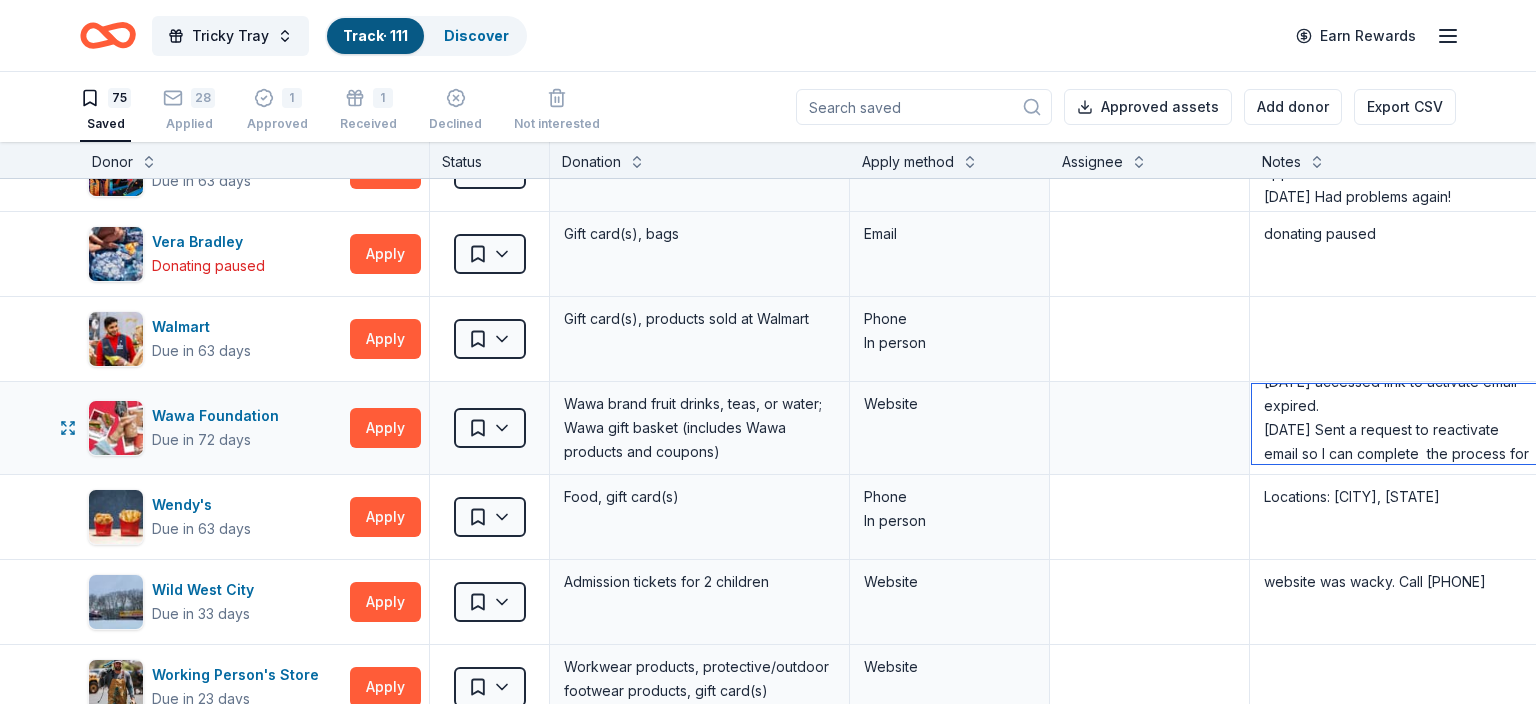 click on "[DATE] HAVING A PROBLEM
WITH Set Up Multi-Factor Authentication.
[DATE] accessed link to activate email expired.
[DATE] Sent a request to reactivate email so I can complete  the process for double authorization." at bounding box center (1399, 424) 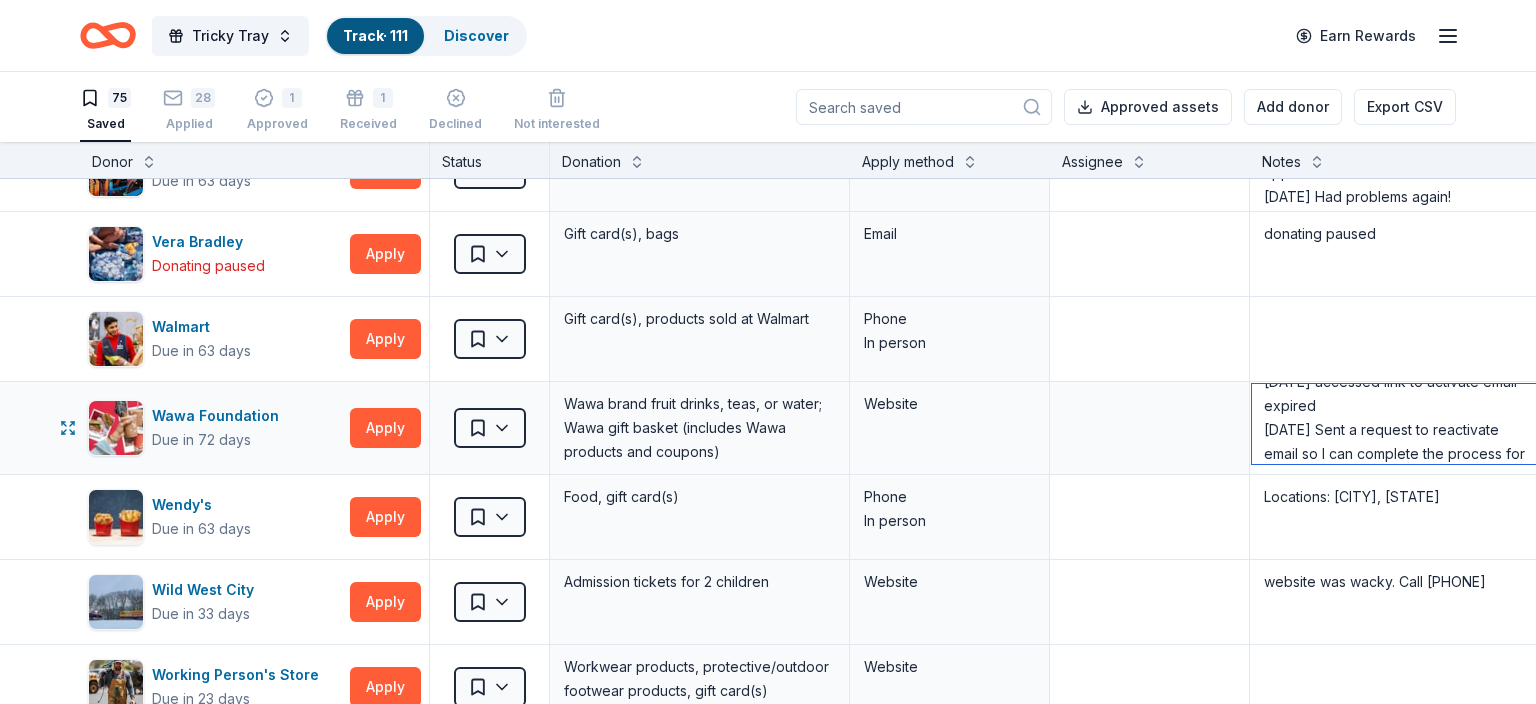 click on "[DATE] HAVING A PROBLEM
WITH Set Up Multi-Factor Authentication.
[DATE] accessed link to activate email expired
[DATE] Sent a request to reactivate email so I can complete the process for double authorization." at bounding box center (1399, 424) 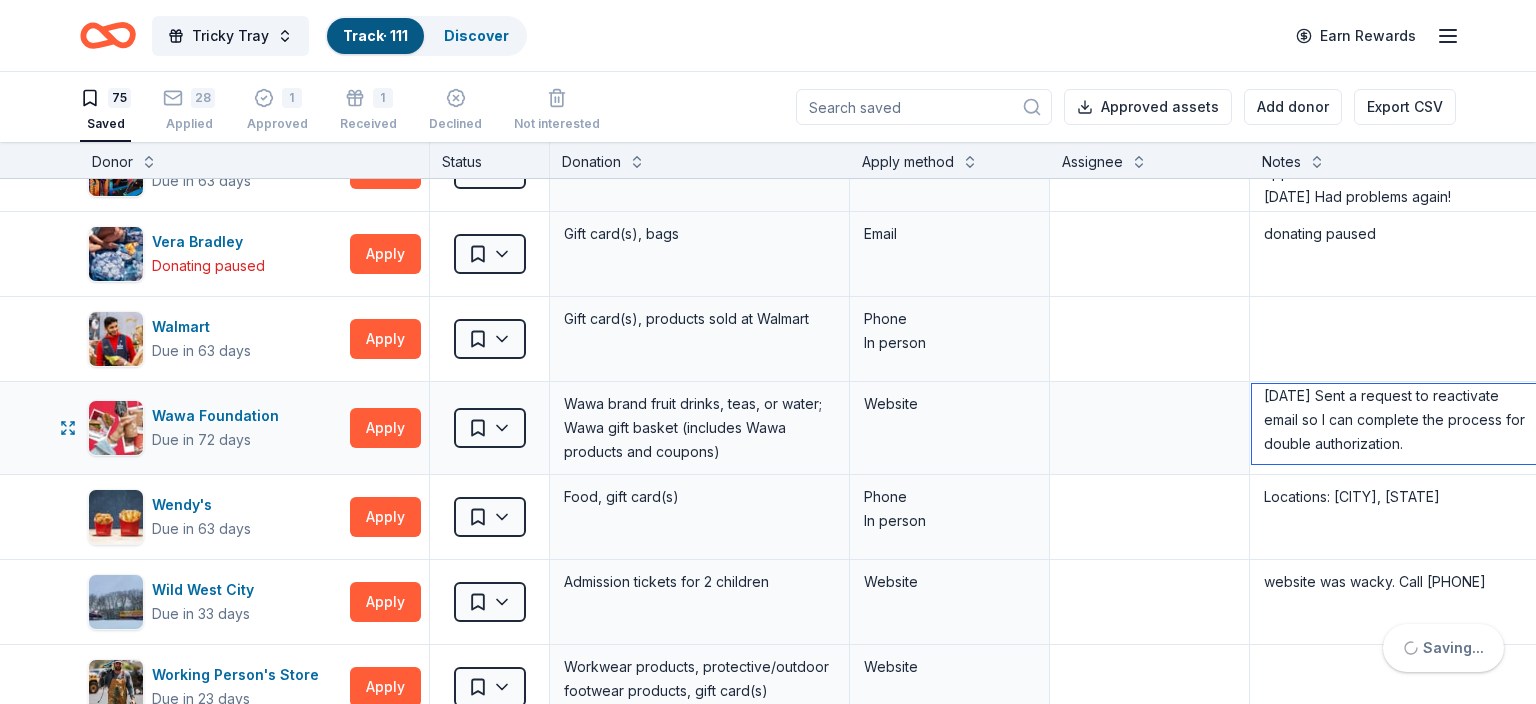 scroll, scrollTop: 59, scrollLeft: 0, axis: vertical 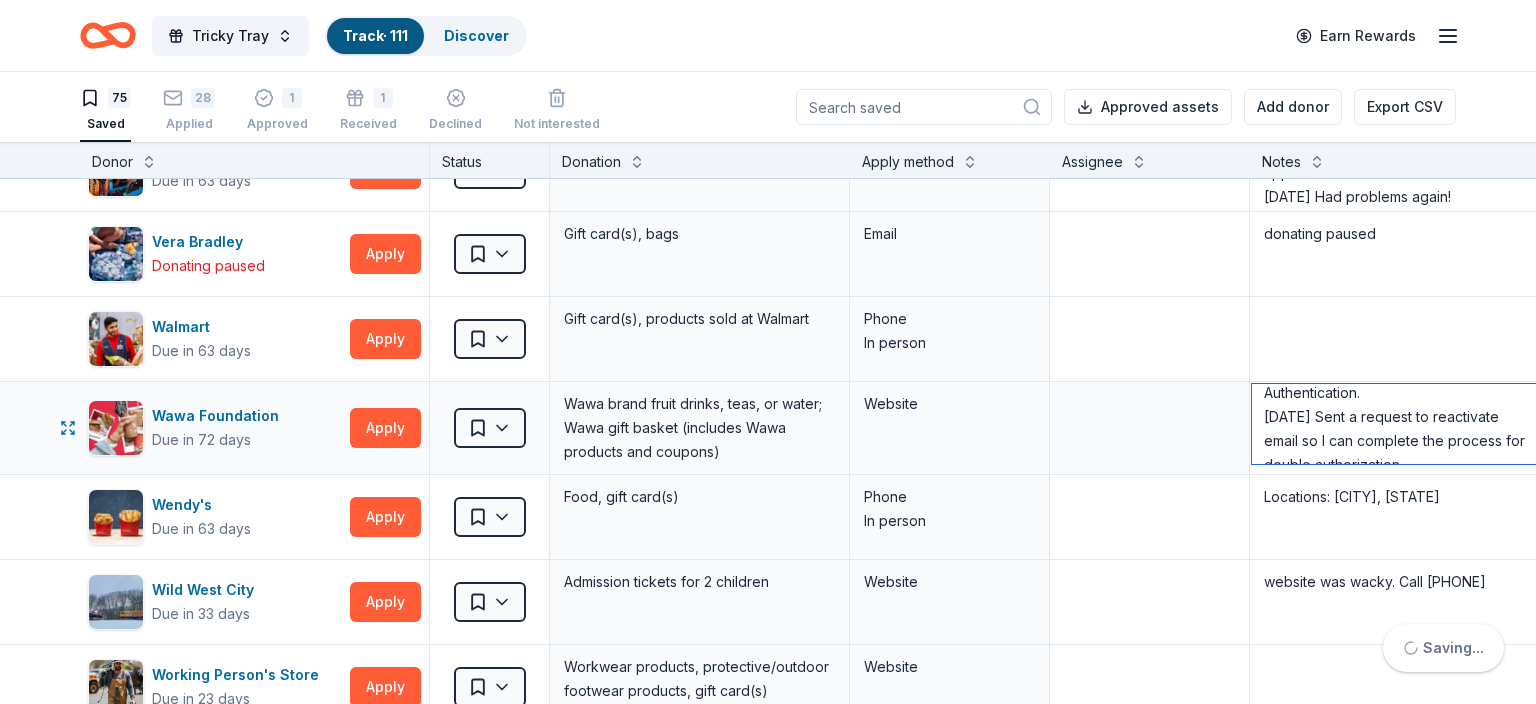 click on "[DATE] HAVING A PROBLEM
WITH Set Up Multi-Factor Authentication.
[DATE] Sent a request to reactivate email so I can complete the process for double authorization." at bounding box center (1399, 424) 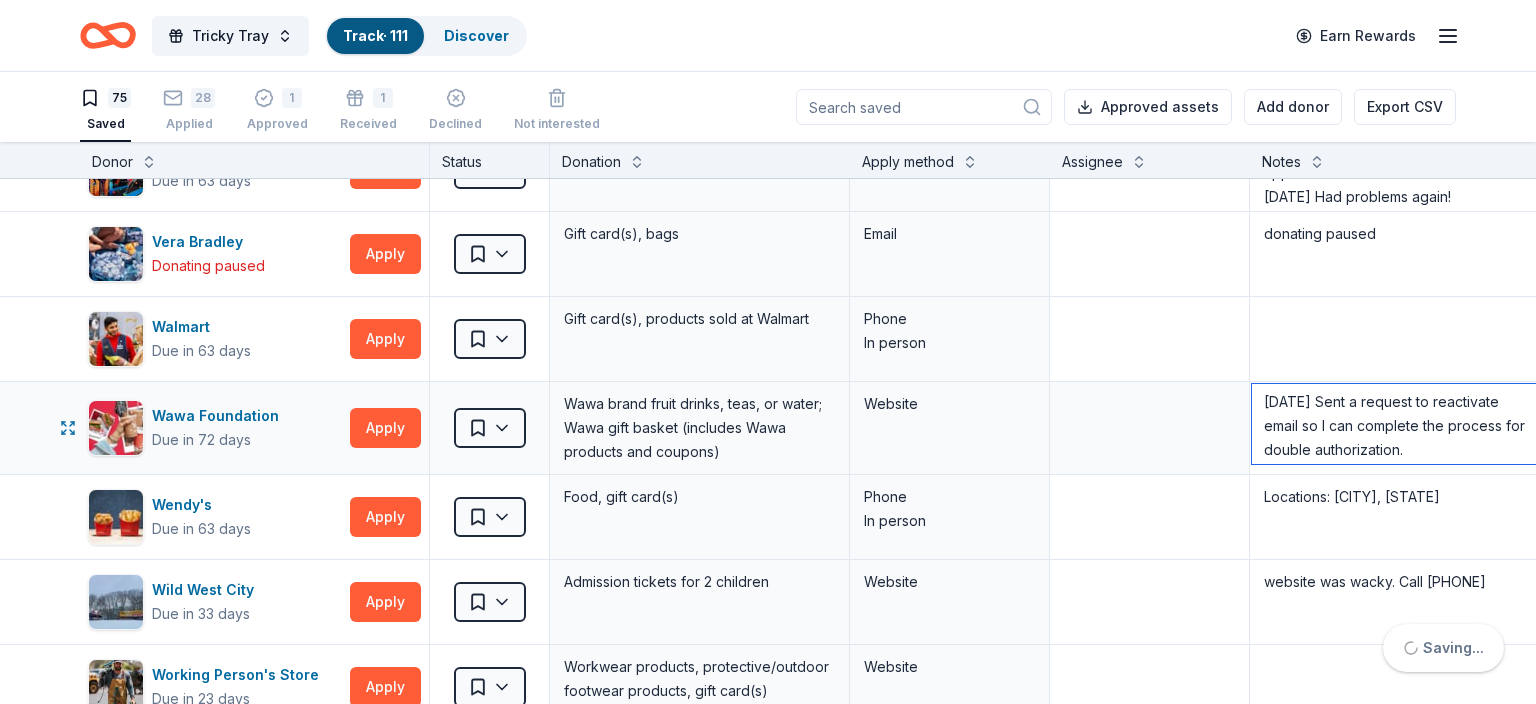 scroll, scrollTop: 80, scrollLeft: 0, axis: vertical 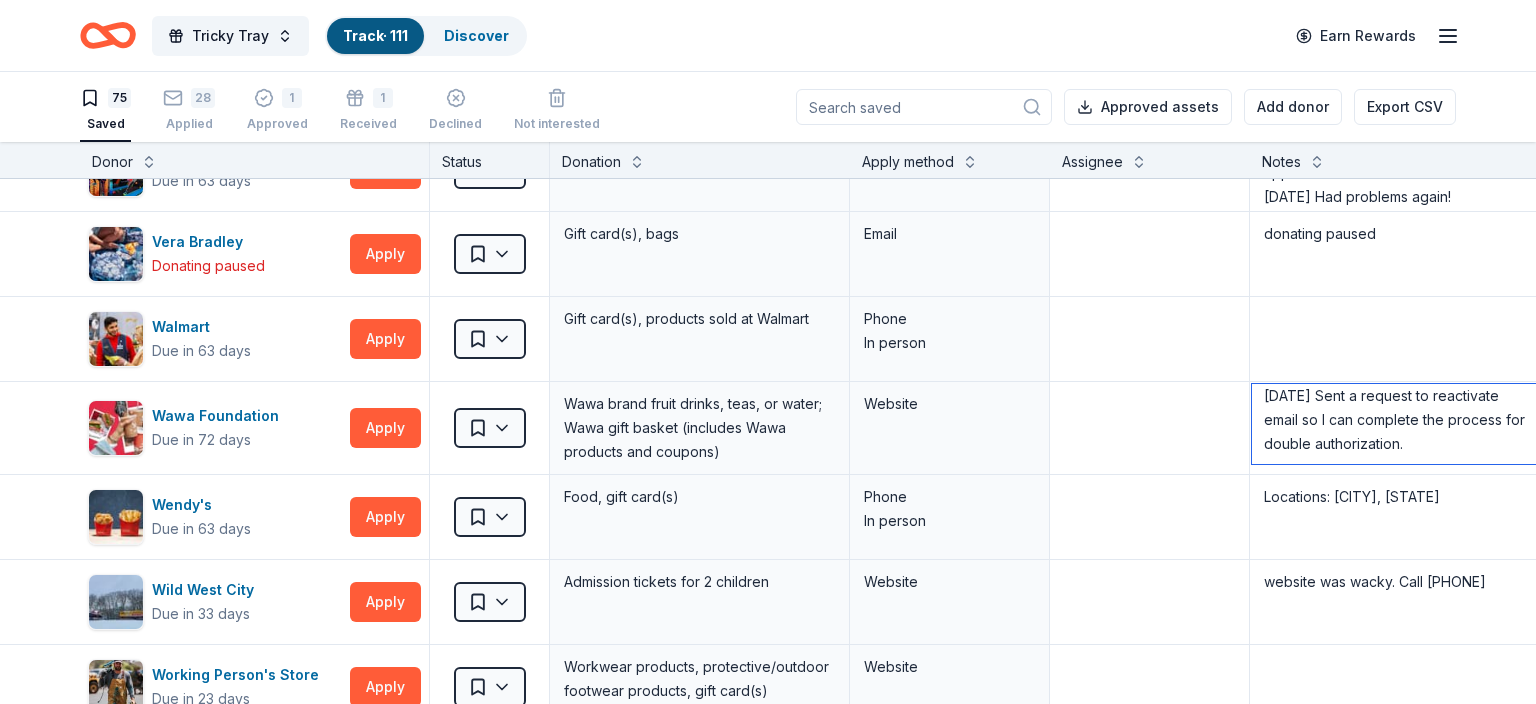 type on "[DATE] HAVING A PROBLEM
WITH Set Up Multi-Factor Authentication.
[DATE] Sent a request to reactivate email so I can complete the process for double authorization." 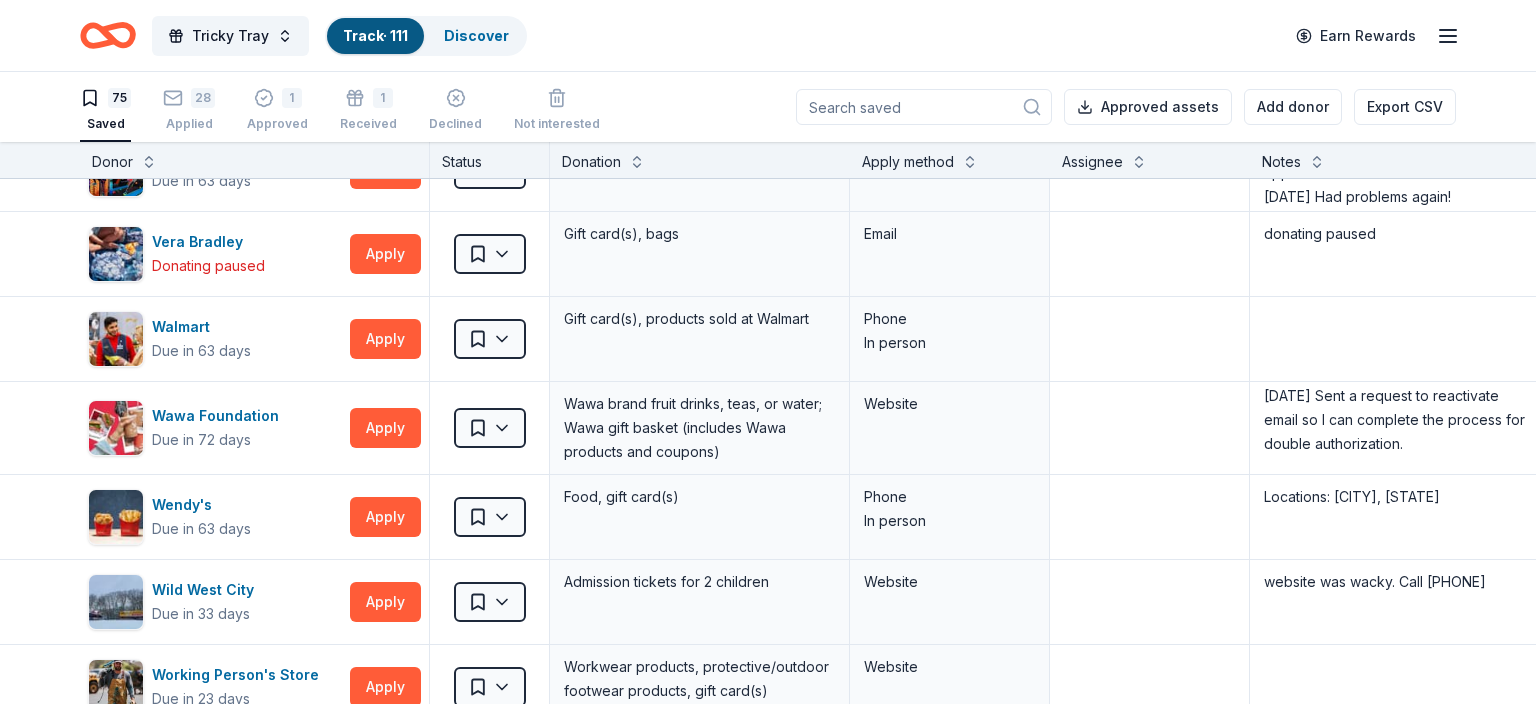 click on "75 Saved" at bounding box center [105, 110] 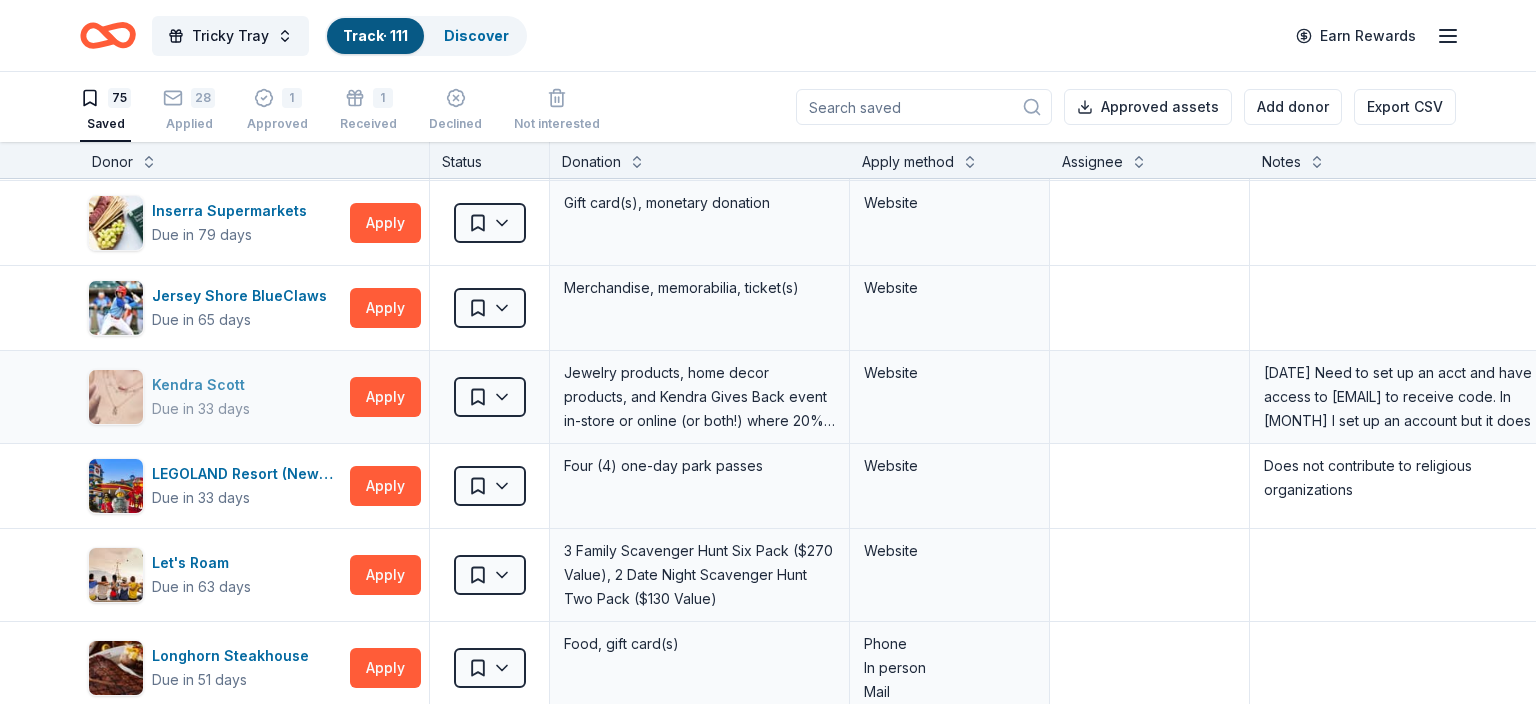 scroll, scrollTop: 2587, scrollLeft: 0, axis: vertical 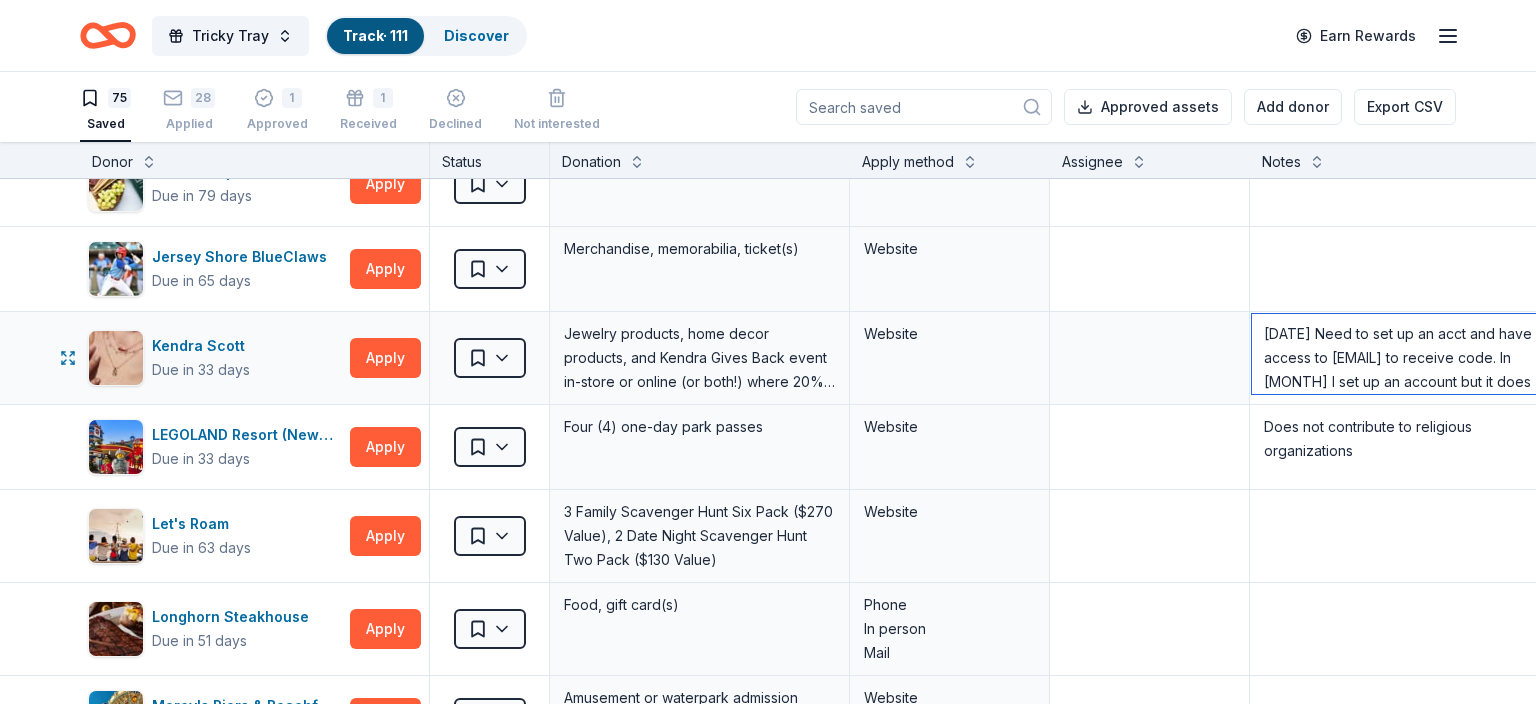 click on "[DATE] Need to set up an acct and have access to [EMAIL] to receive code. In [MONTH] I set up an account but it does not have us on a list of charities. They are requesting an Employee Identification Number (EIN).
[MONTH] - set up account but can't find St Francis de Sales" at bounding box center (1399, 354) 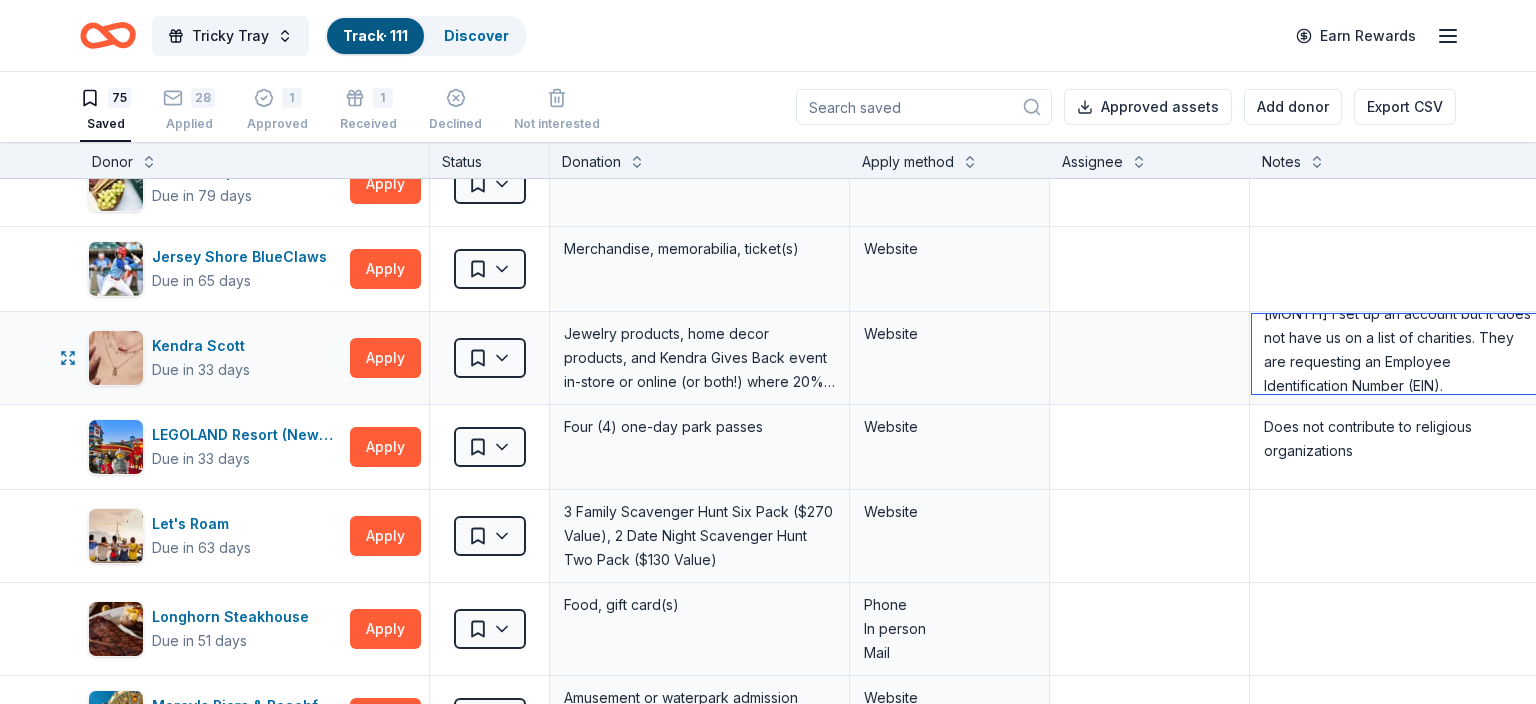 scroll, scrollTop: 144, scrollLeft: 0, axis: vertical 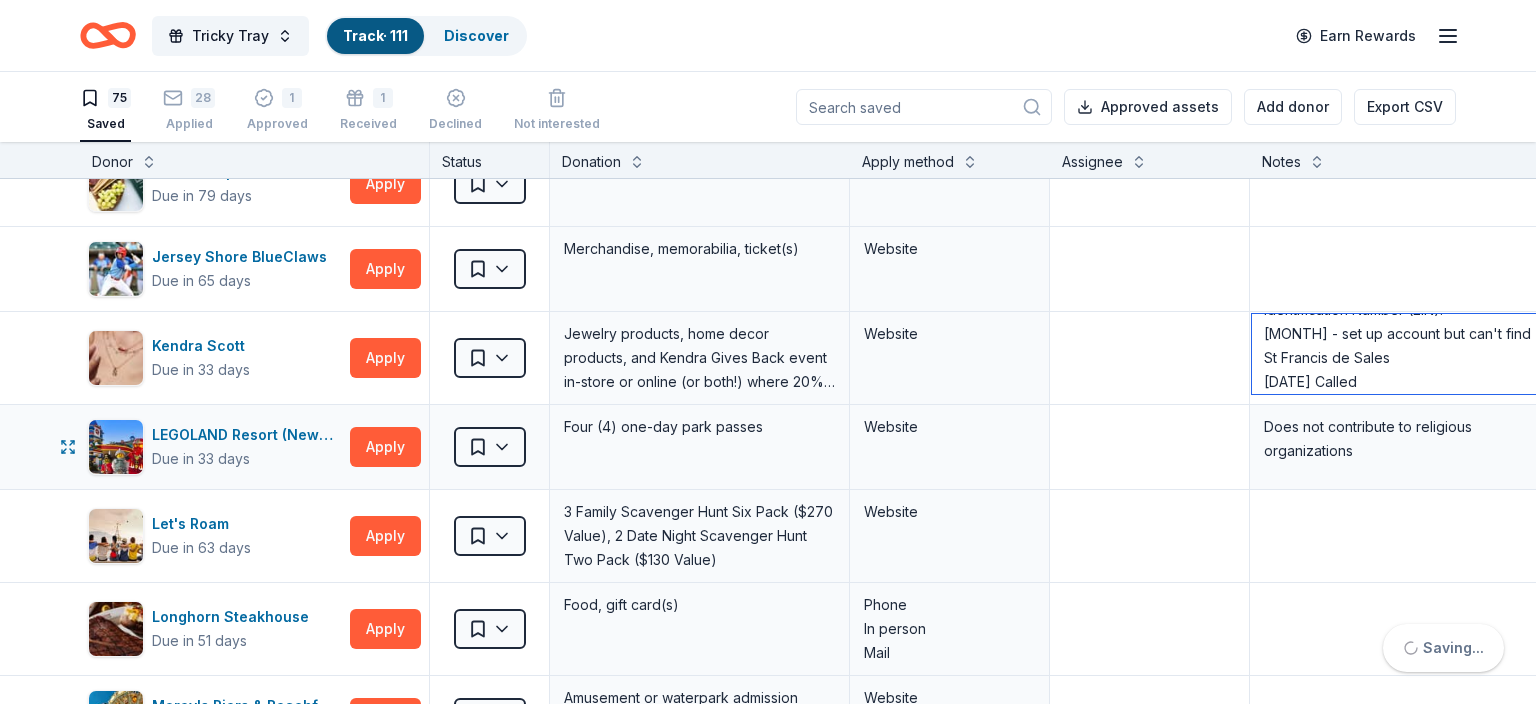 paste on "Woodbury Common Premium Outlets
[NUMBER] [STREET], [CITY], [STATE] [POSTAL_CODE]
([PHONE]) [PHONE]" 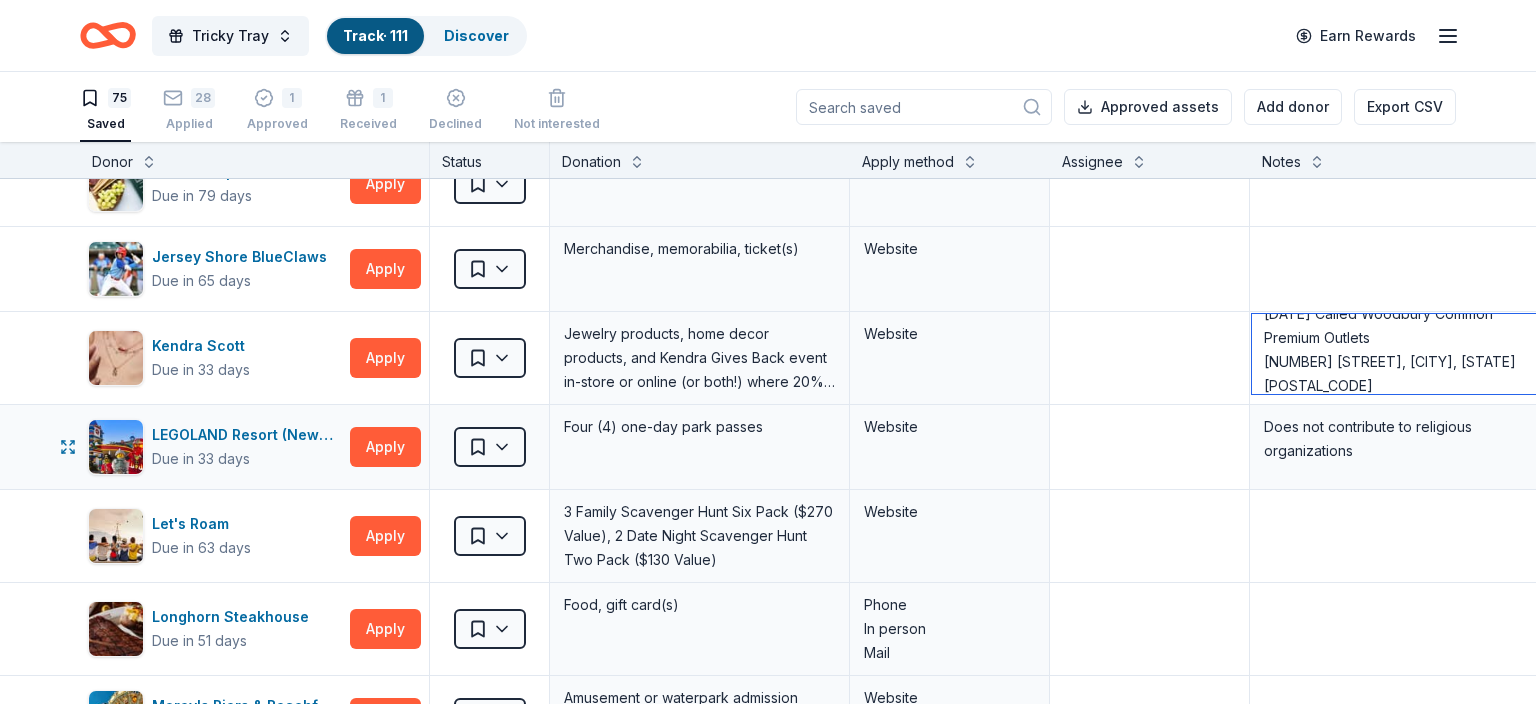 scroll, scrollTop: 236, scrollLeft: 0, axis: vertical 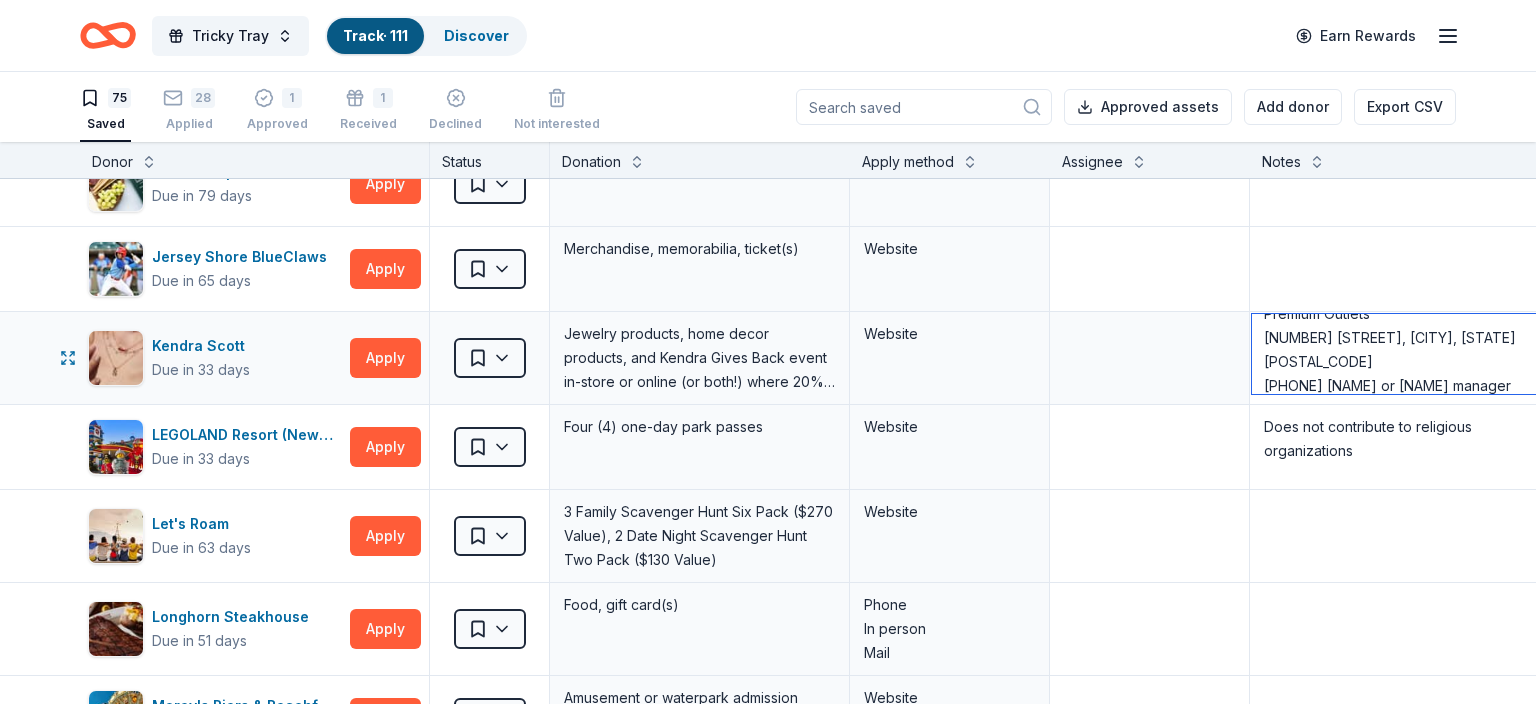 click on "[DATE] Need to set up an acct and have access to [EMAIL] to receive code. In [MONTH] I set up an account but it does not have us on a list of charities. They are requesting an Employee Identification Number (EIN).
[MONTH] - set up account but can't find St Francis de Sales
[DATE] Called Woodbury Common Premium Outlets
[NUMBER] [STREET], [CITY], [STATE] [POSTAL_CODE]
[PHONE] [NAME] or [NAME] manager" at bounding box center (1399, 354) 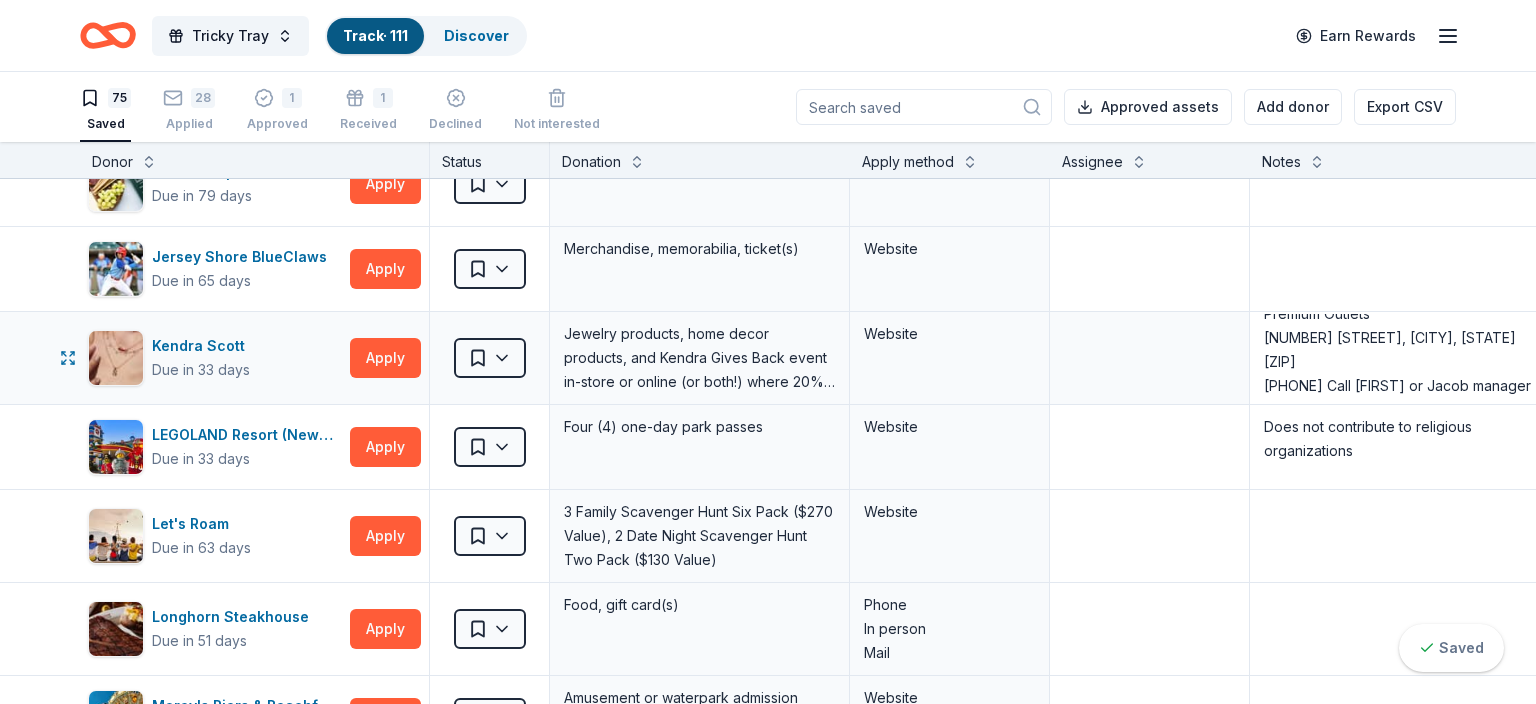 drag, startPoint x: 1353, startPoint y: 395, endPoint x: 1344, endPoint y: 380, distance: 17.492855 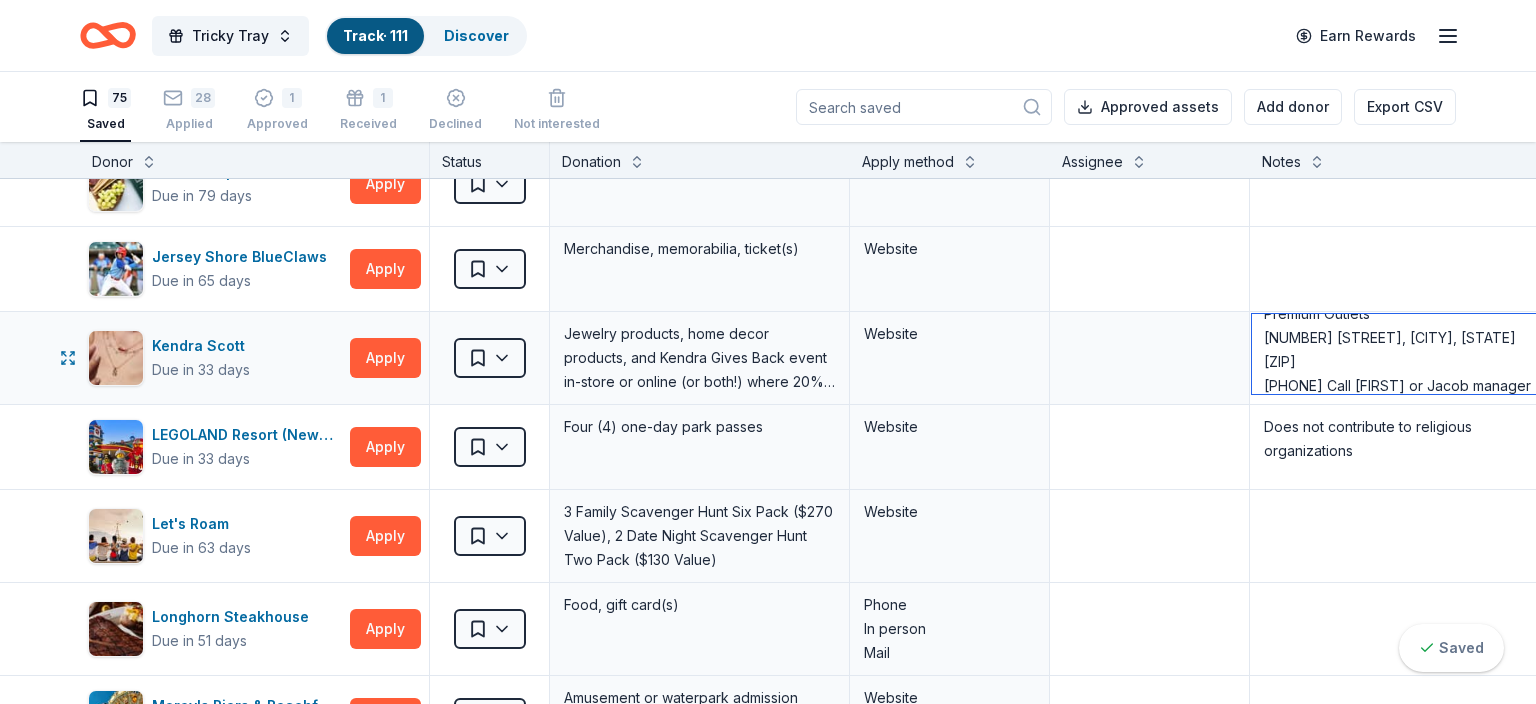 click on "[DATE] Need to set up an acct and have access to [EMAIL] to receive code.  In July I set up an account but it does not have us on a list of charities.  They are requesting an Employee Identification Number (EIN).
July - set up account but can't find St Francis de Sales
[DATE] Called Woodbury Common Premium Outlets
[NUMBER] [STREET], [CITY], [STATE] [ZIP]
[PHONE] Call [FIRST] or Jacob manager" at bounding box center (1399, 354) 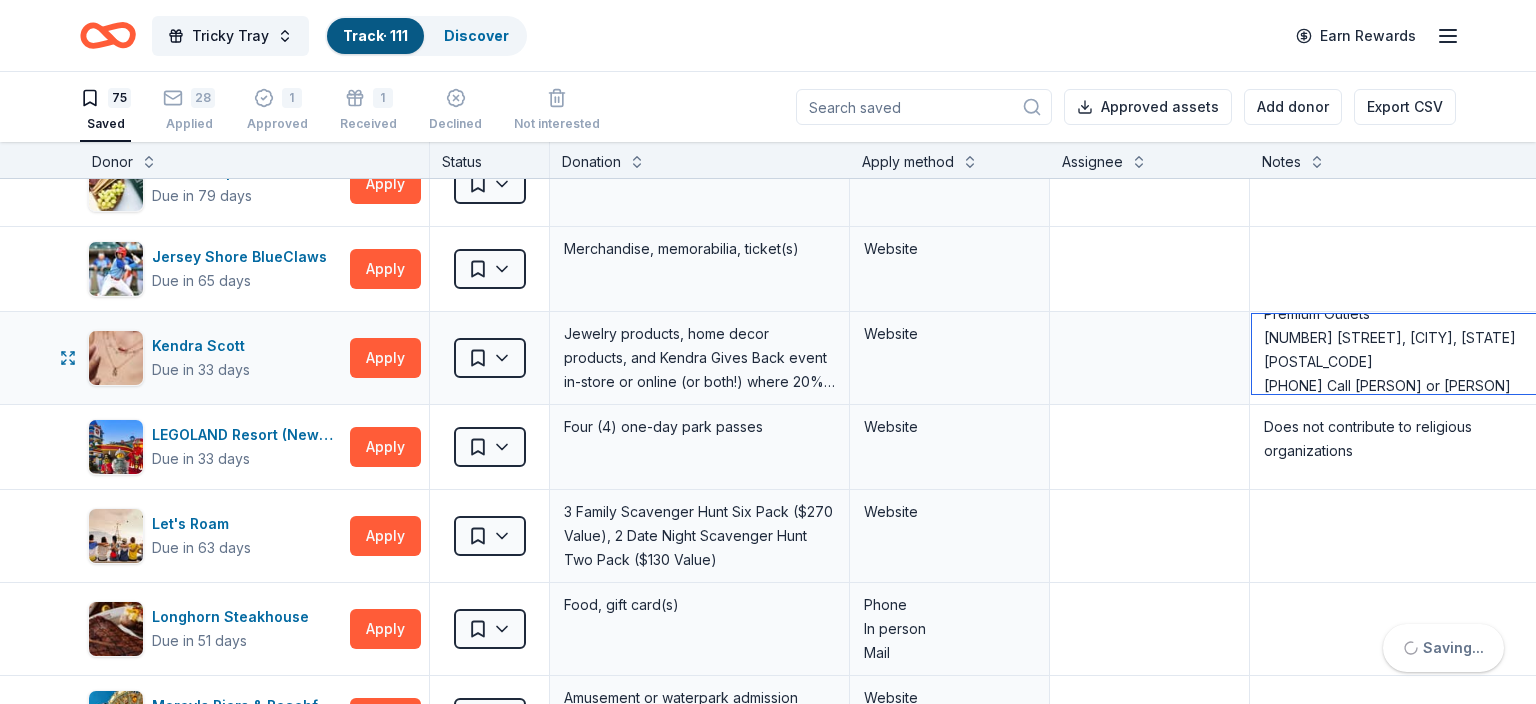 scroll, scrollTop: 260, scrollLeft: 0, axis: vertical 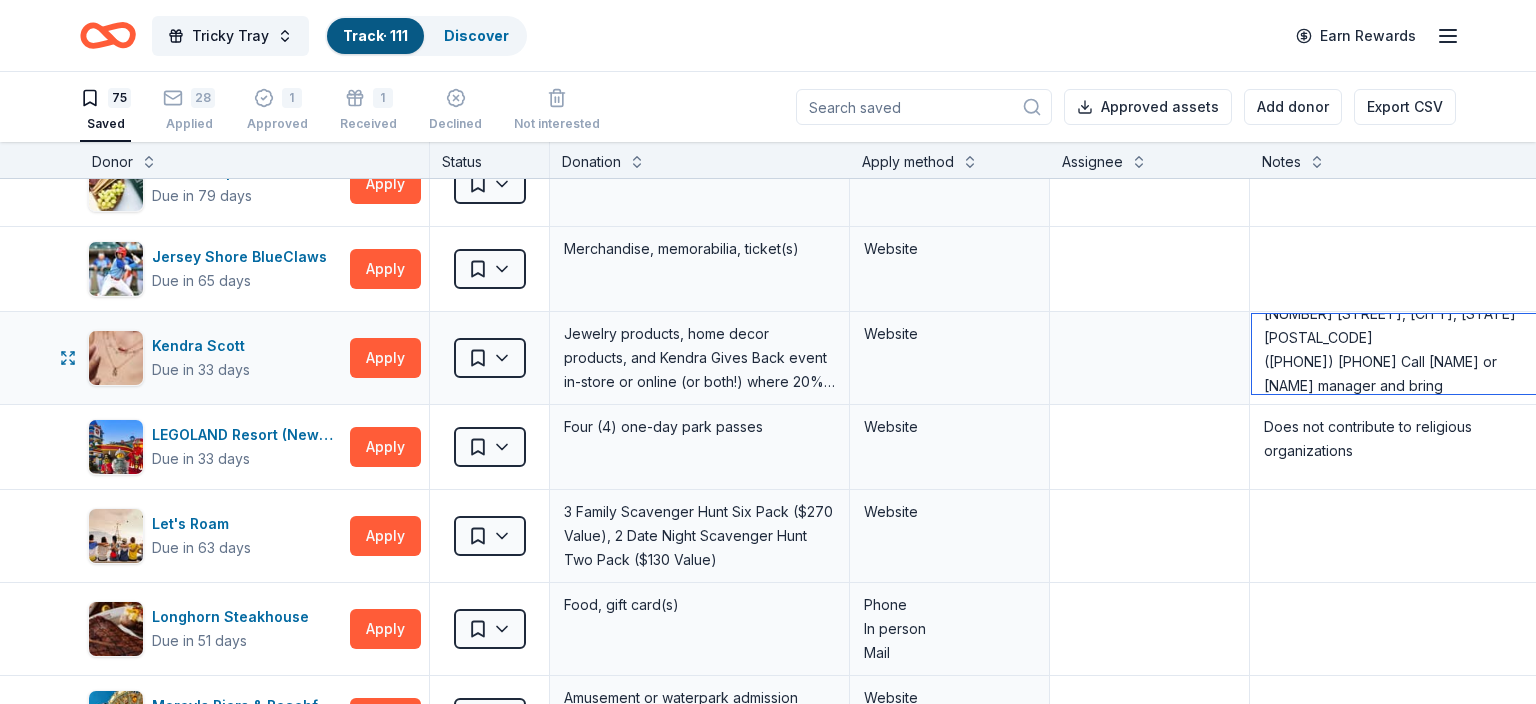 drag, startPoint x: 1330, startPoint y: 378, endPoint x: 1303, endPoint y: 376, distance: 27.073973 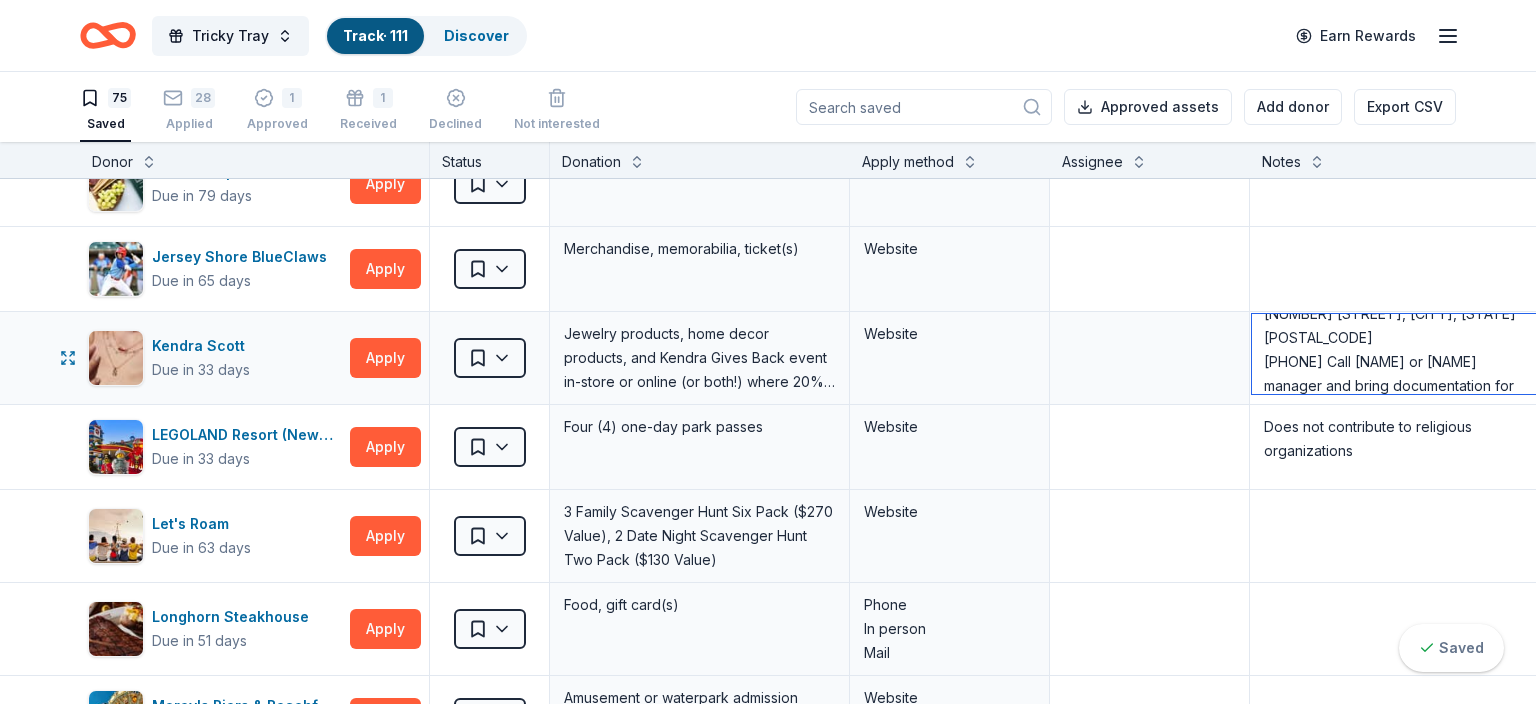 click on "[DATE] Need to set up an acct and have access to [EMAIL] to receive code. In [MONTH] I set up an account but it does not have us on a list of charities. They are requesting an Employee Identification Number (EIN).
[MONTH] - set up account but can't find St Francis de Sales
[DATE] Called Woodbury Common Premium Outlets
[NUMBER] [STREET], [CITY], [STATE] [POSTAL_CODE]
[PHONE] Call [NAME] or [NAME] manager and bring documentation for Tax [NUMBER]-[NUMBER]" at bounding box center (1399, 354) 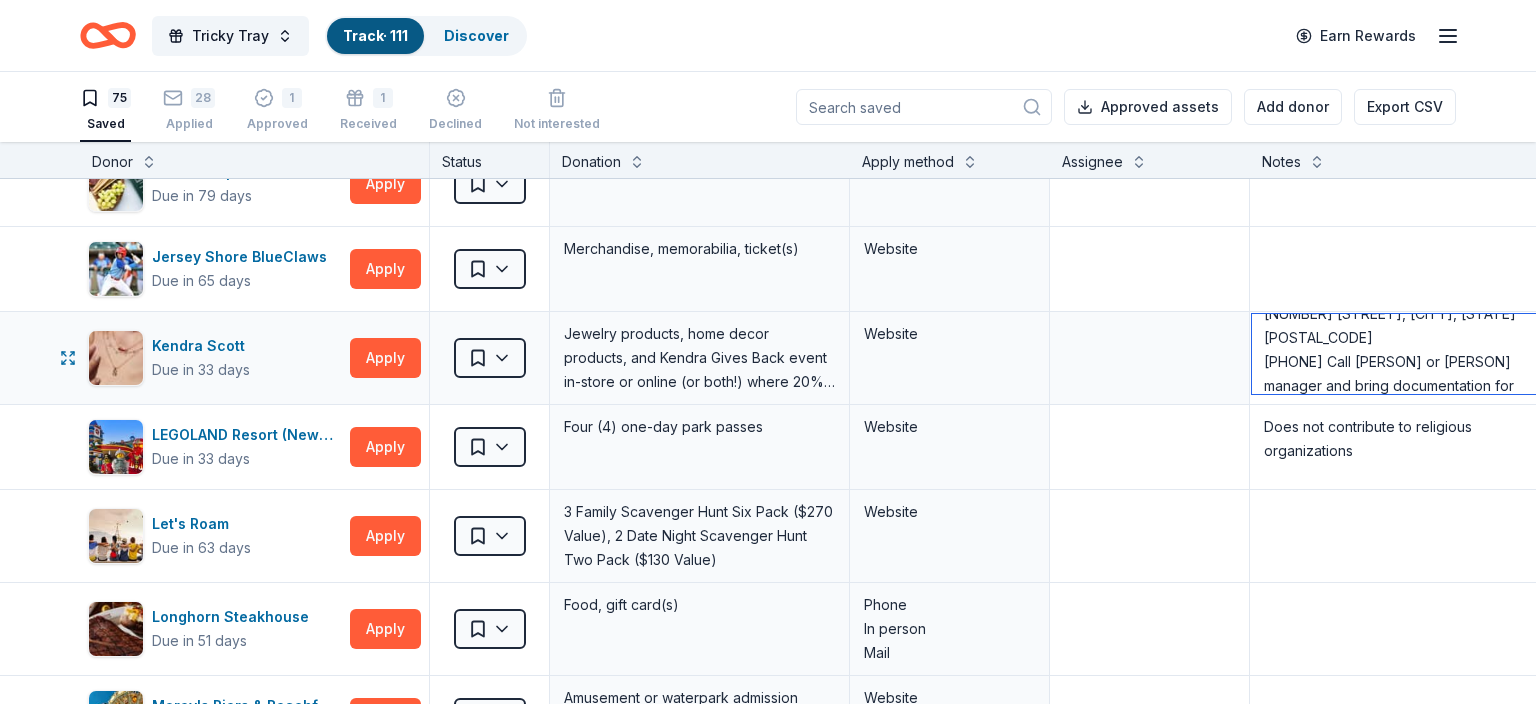 click on "[DATE] Need to set up an acct and have access to [EMAIL] to receive code. In [MONTH] I set up an account but it does not have us on a list of charities. They are requesting an Employee Identification Number (EIN).
[MONTH] - set up account but can't find St Francis de Sales
[DATE] Called Woodbury Common Premium Outlets
[NUMBER] [STREET], [CITY], [STATE] [POSTAL_CODE]
[PHONE] Call [PERSON] or [PERSON] manager and bring documentation for Tax 501-3C" at bounding box center (1399, 354) 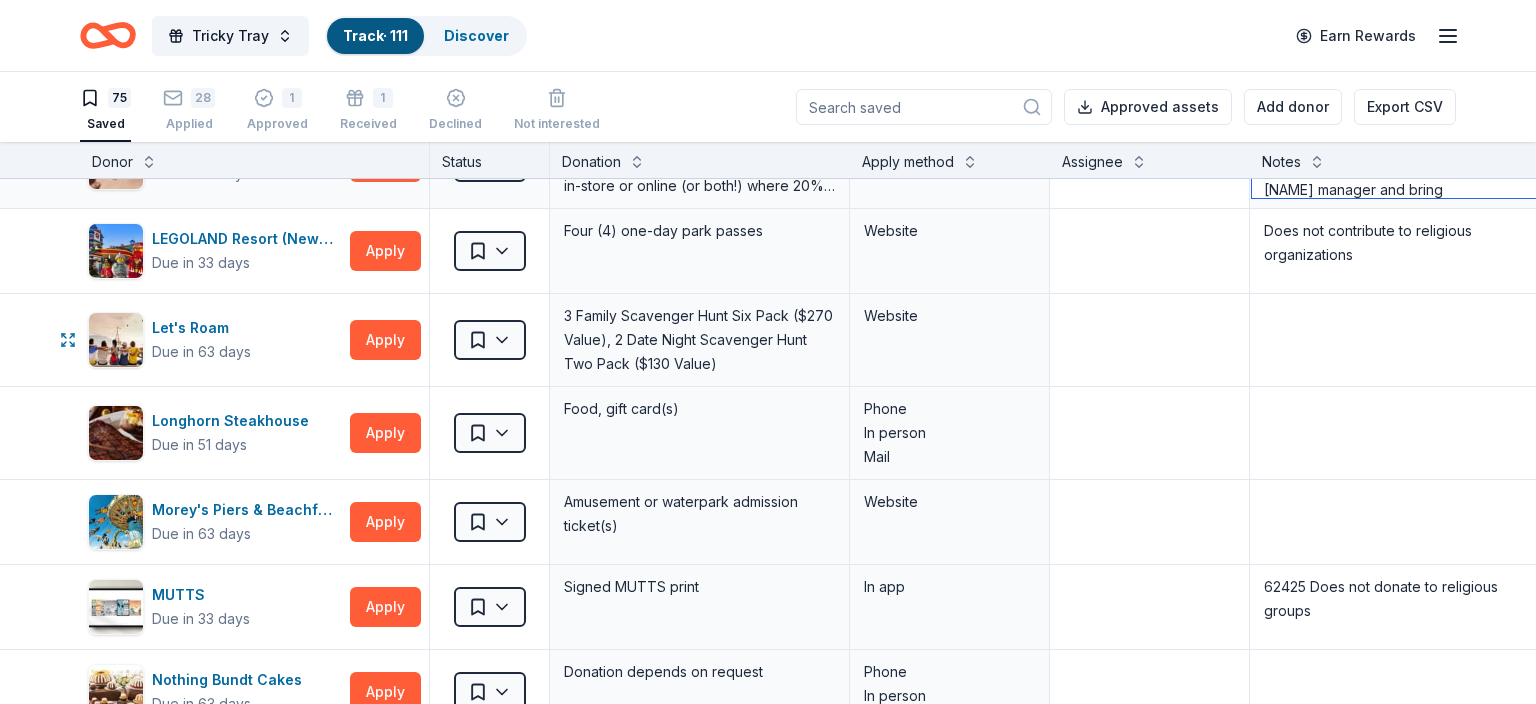 scroll, scrollTop: 2508, scrollLeft: 0, axis: vertical 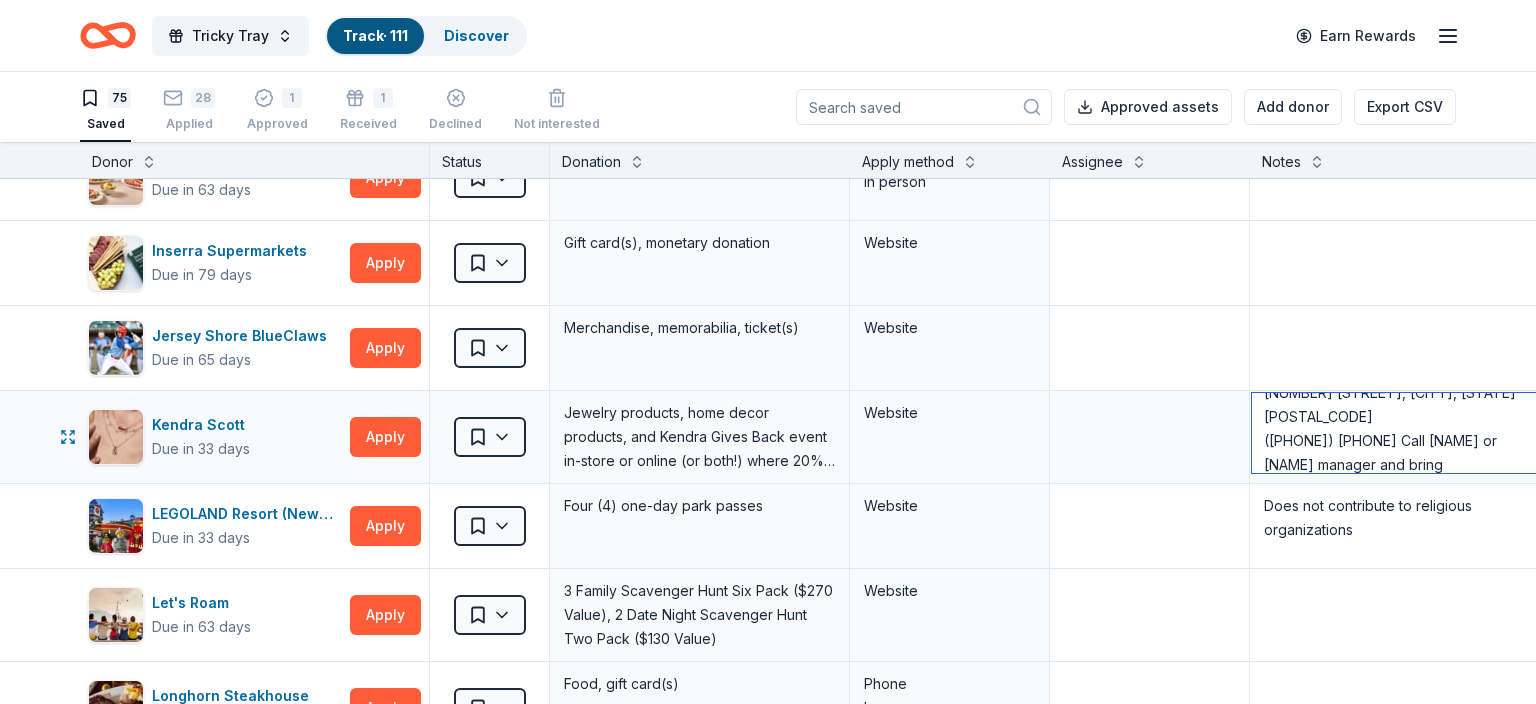 type on "[DATE] Need to set up an acct and have access to [EMAIL] to receive code. In [MONTH] I set up an account but it does not have us on a list of charities. They are requesting an Employee Identification Number (EIN).
[MONTH] - set up account but can't find St Francis de Sales
[DATE] Called Woodbury Common Premium Outlets
[NUMBER] [STREET], [CITY], [STATE] [POSTAL_CODE]
([PHONE]) [PHONE] Call [NAME] or [NAME] manager and bring documentation for Tax 501c3" 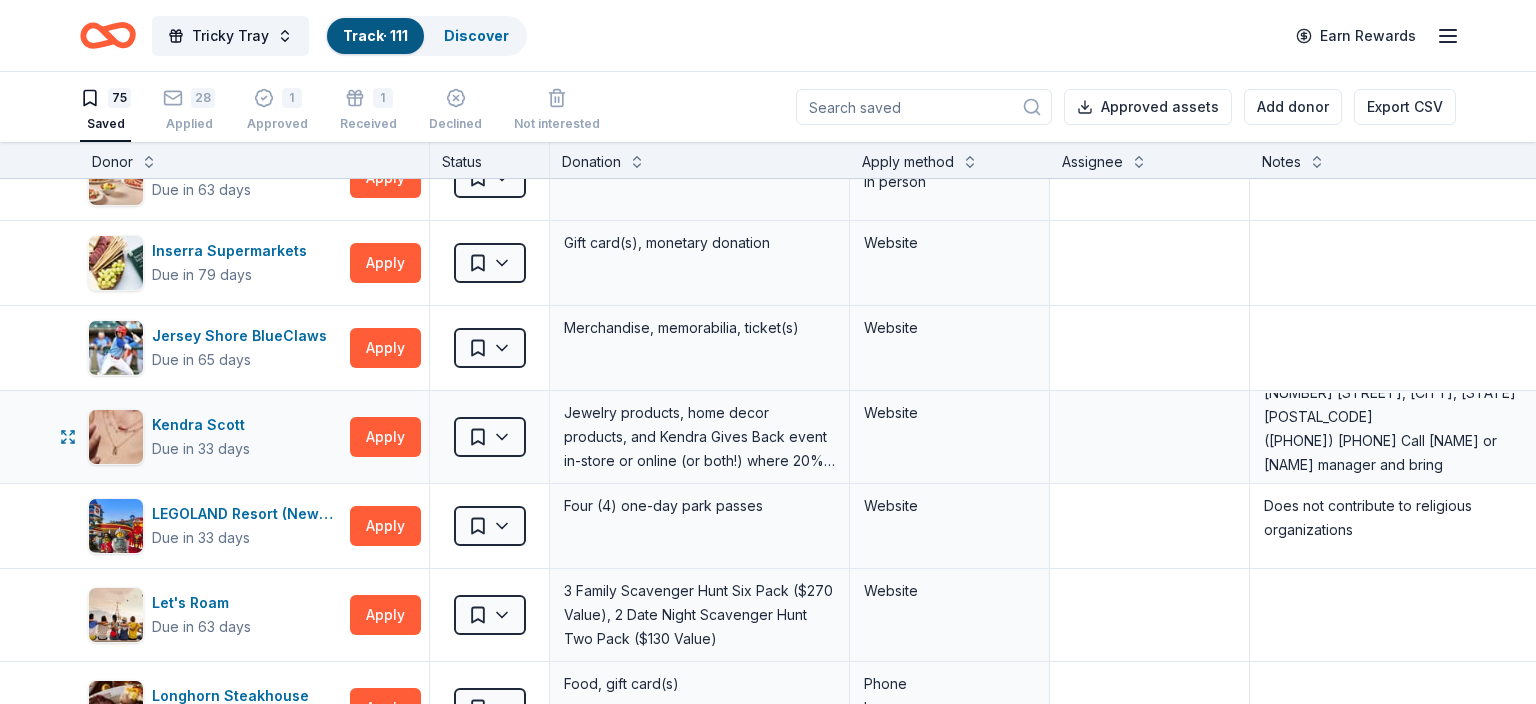 click on "Website" at bounding box center [949, 413] 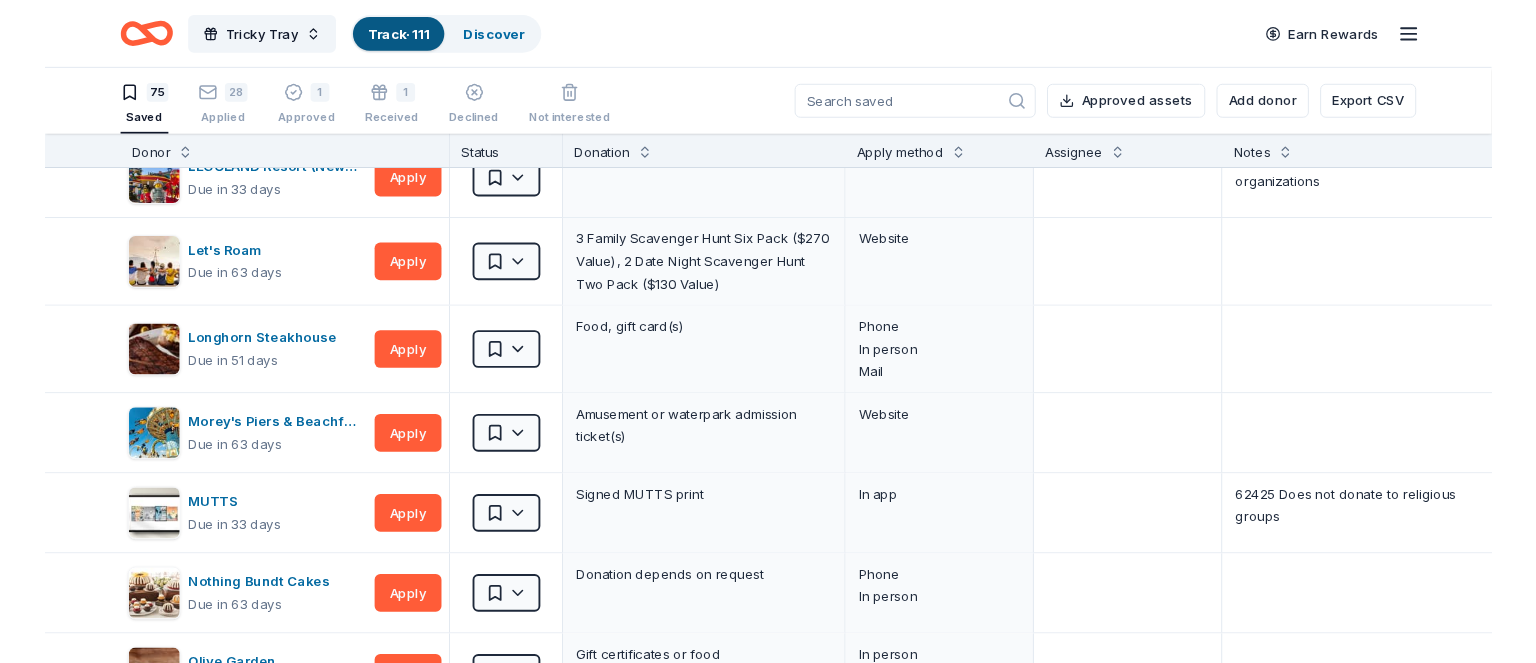 scroll, scrollTop: 2995, scrollLeft: 0, axis: vertical 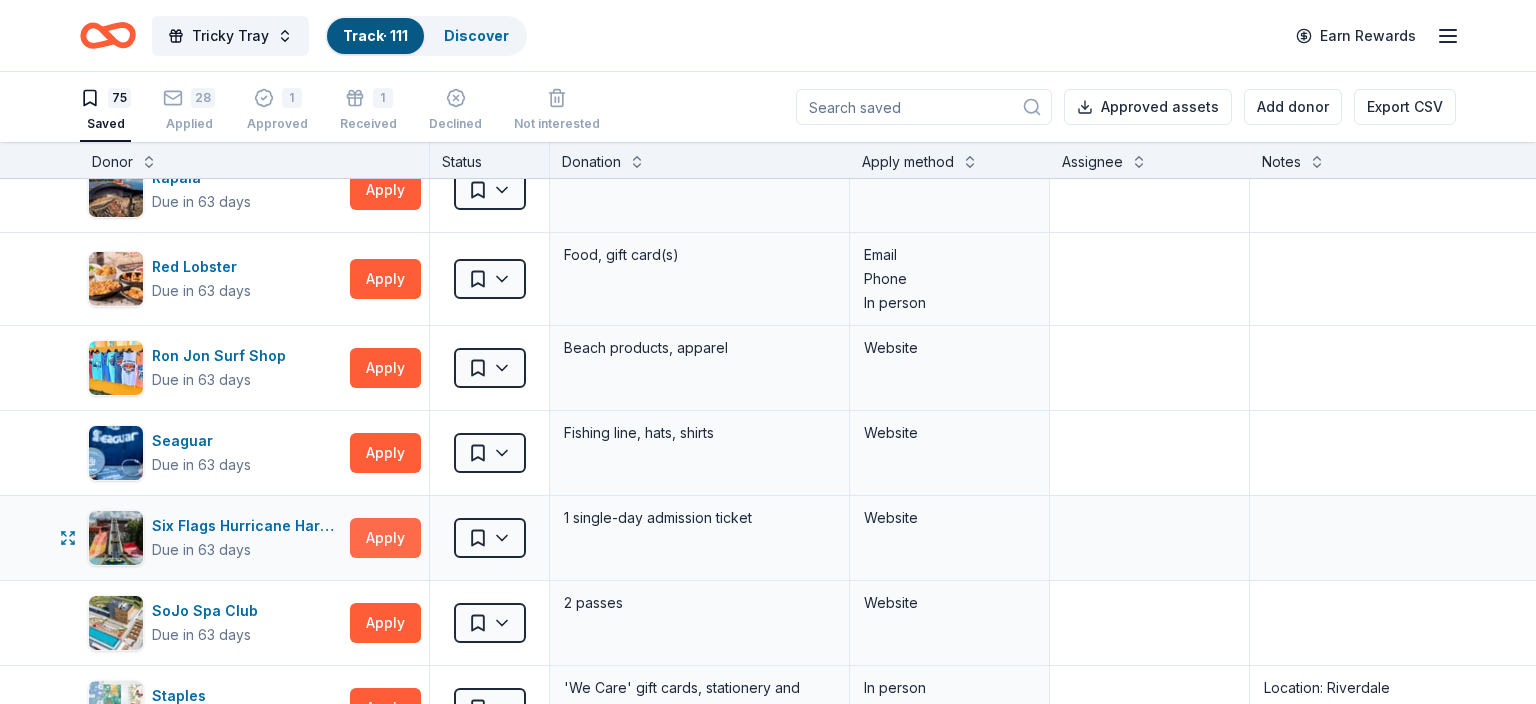 click on "Apply" at bounding box center (385, 538) 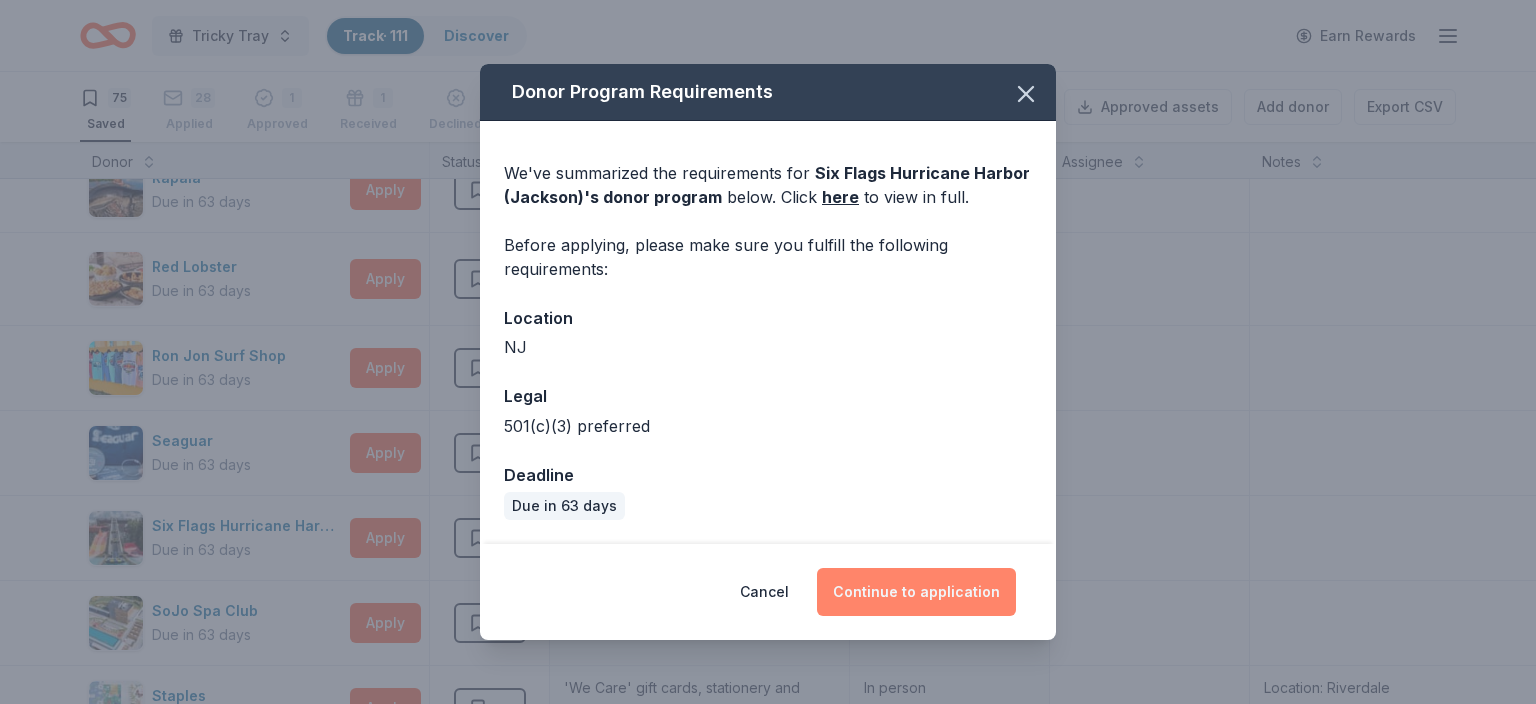 click on "Continue to application" at bounding box center (916, 592) 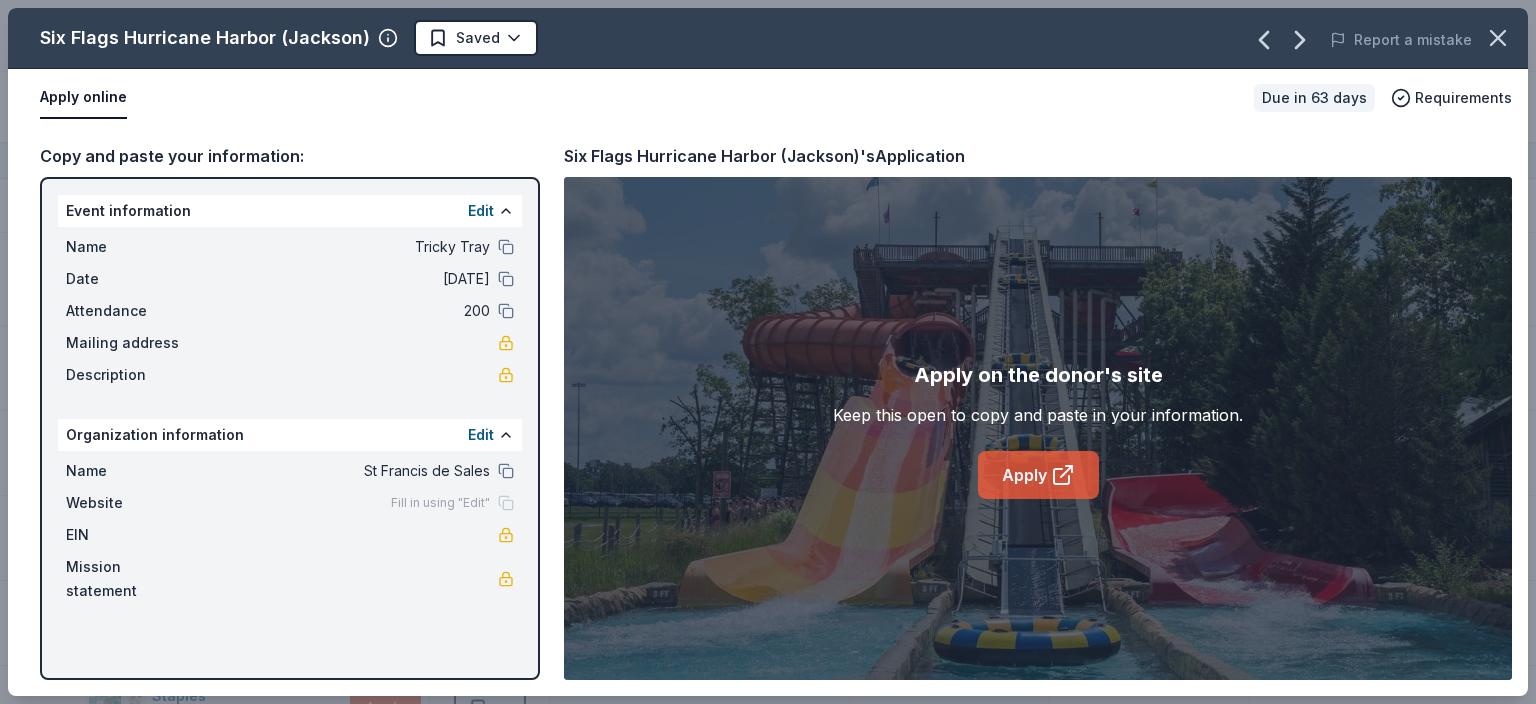 click on "Apply" at bounding box center [1038, 475] 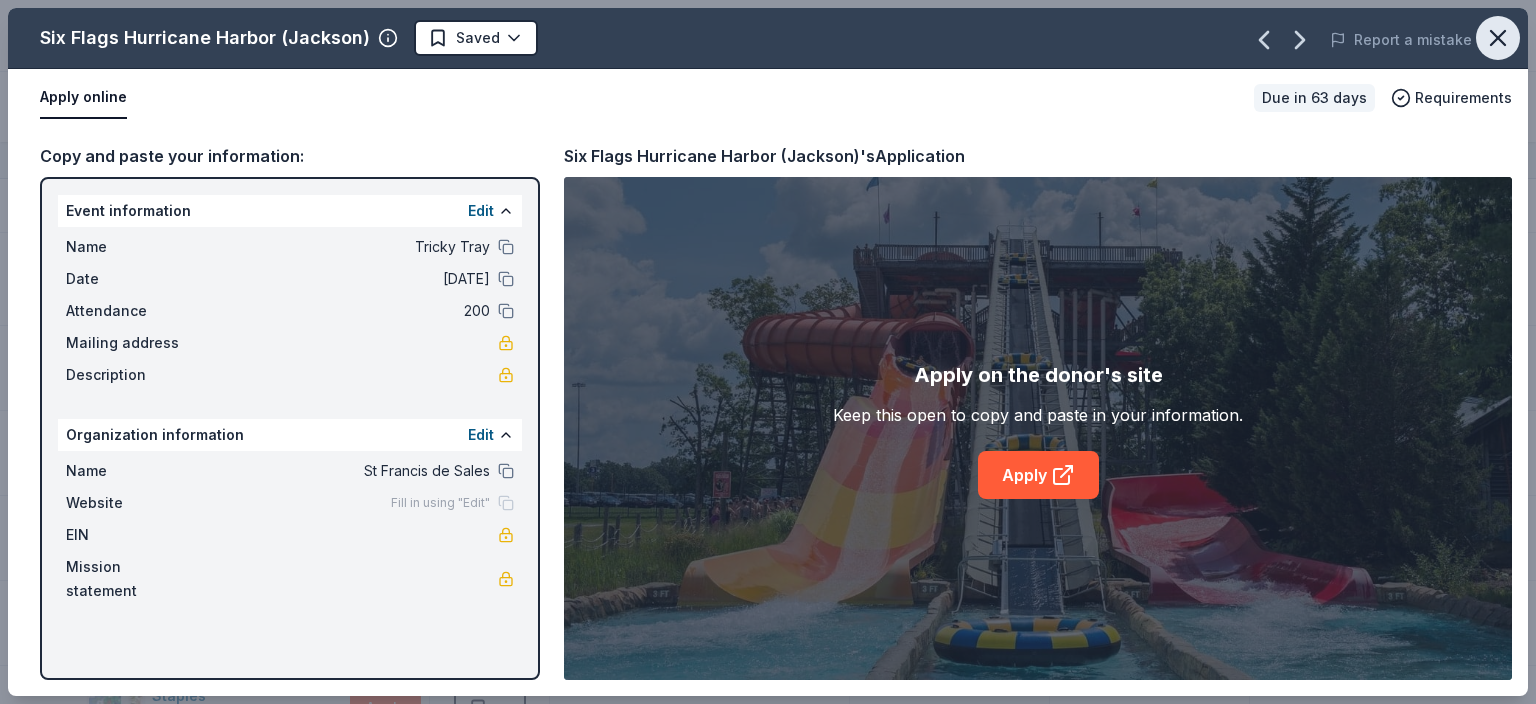 click 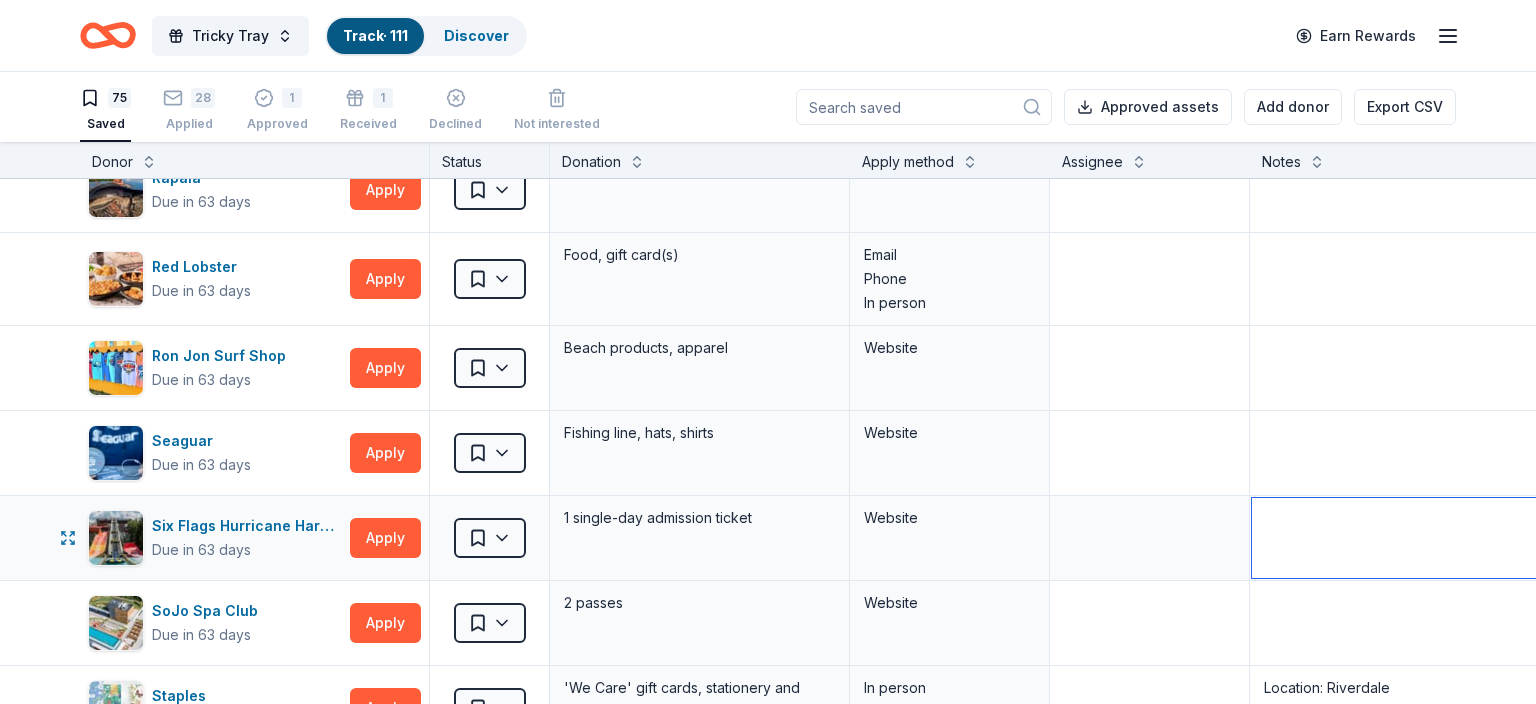 click at bounding box center [1399, 538] 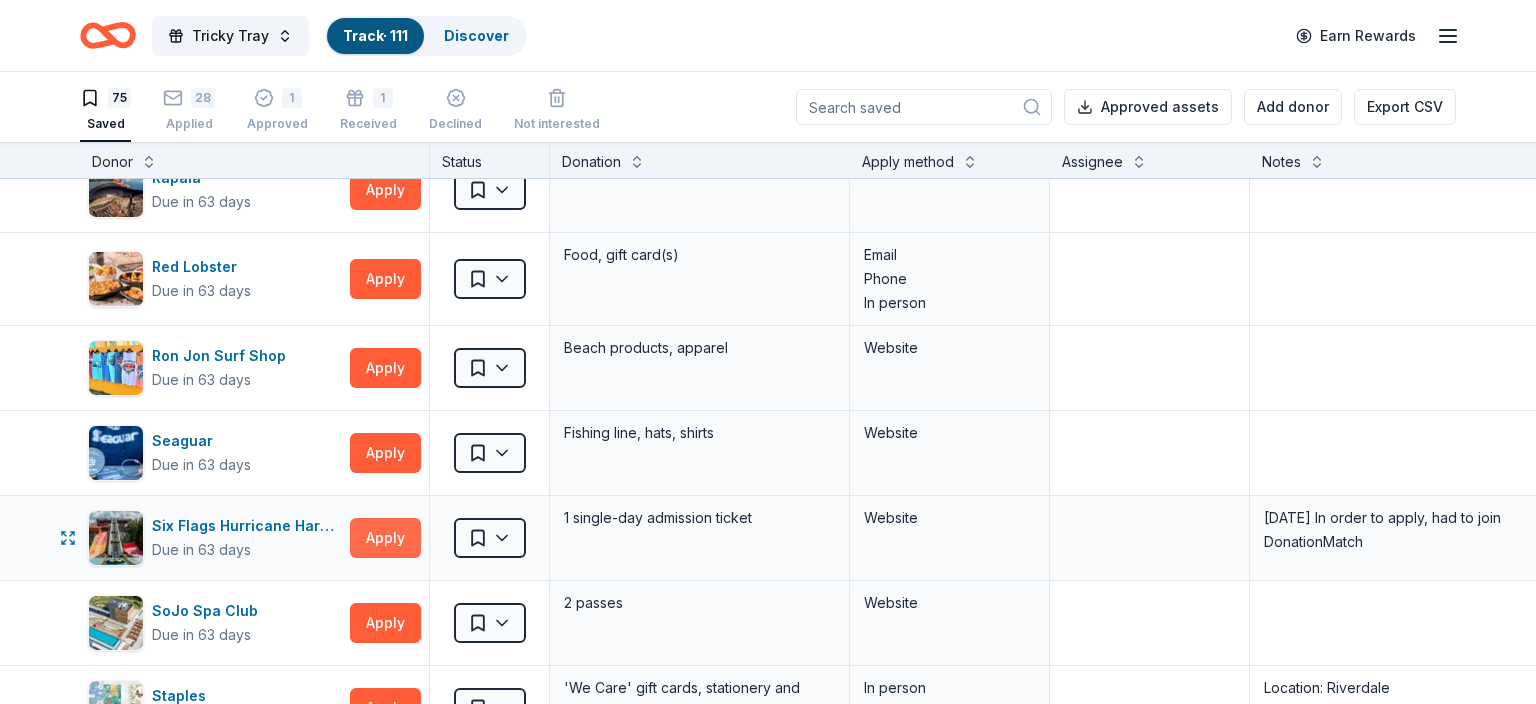click on "Apply" at bounding box center (385, 538) 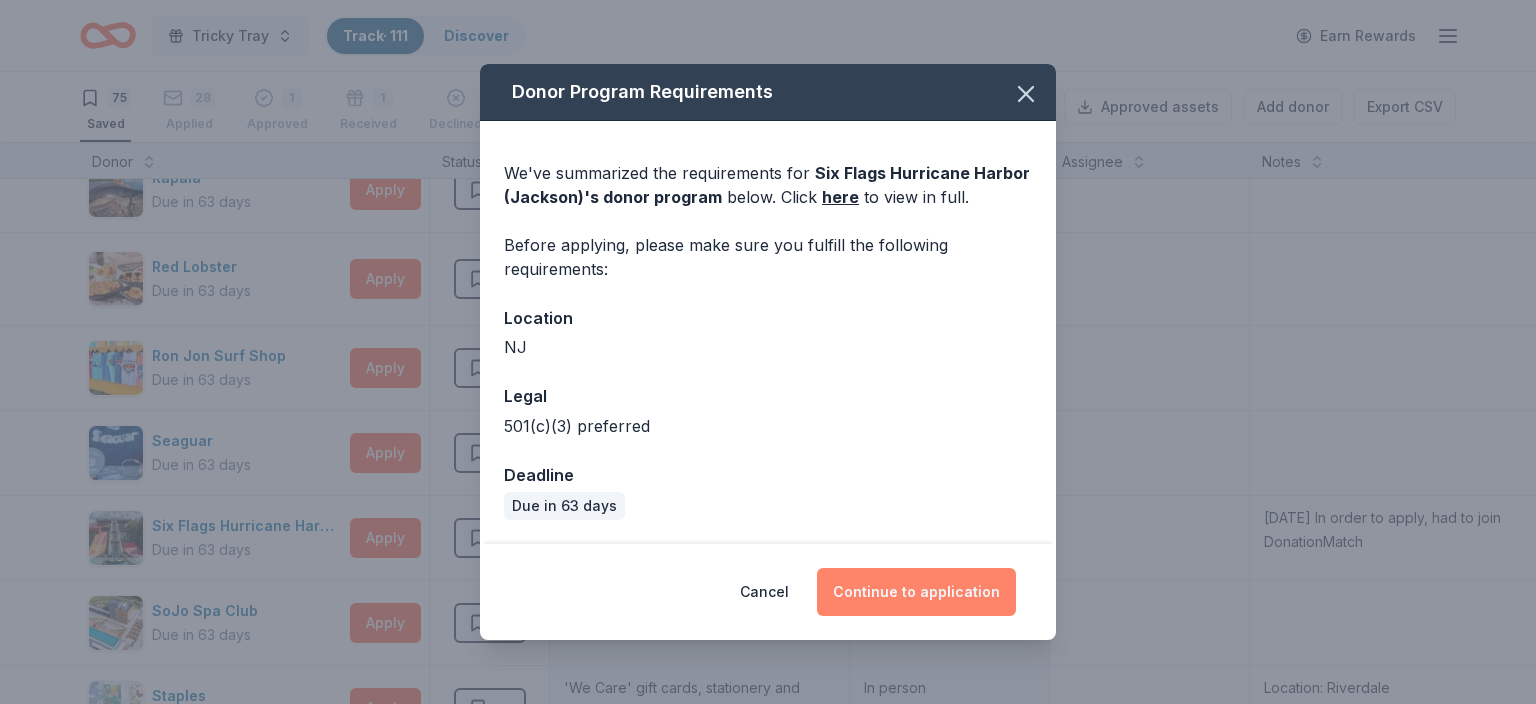 click on "Continue to application" at bounding box center [916, 592] 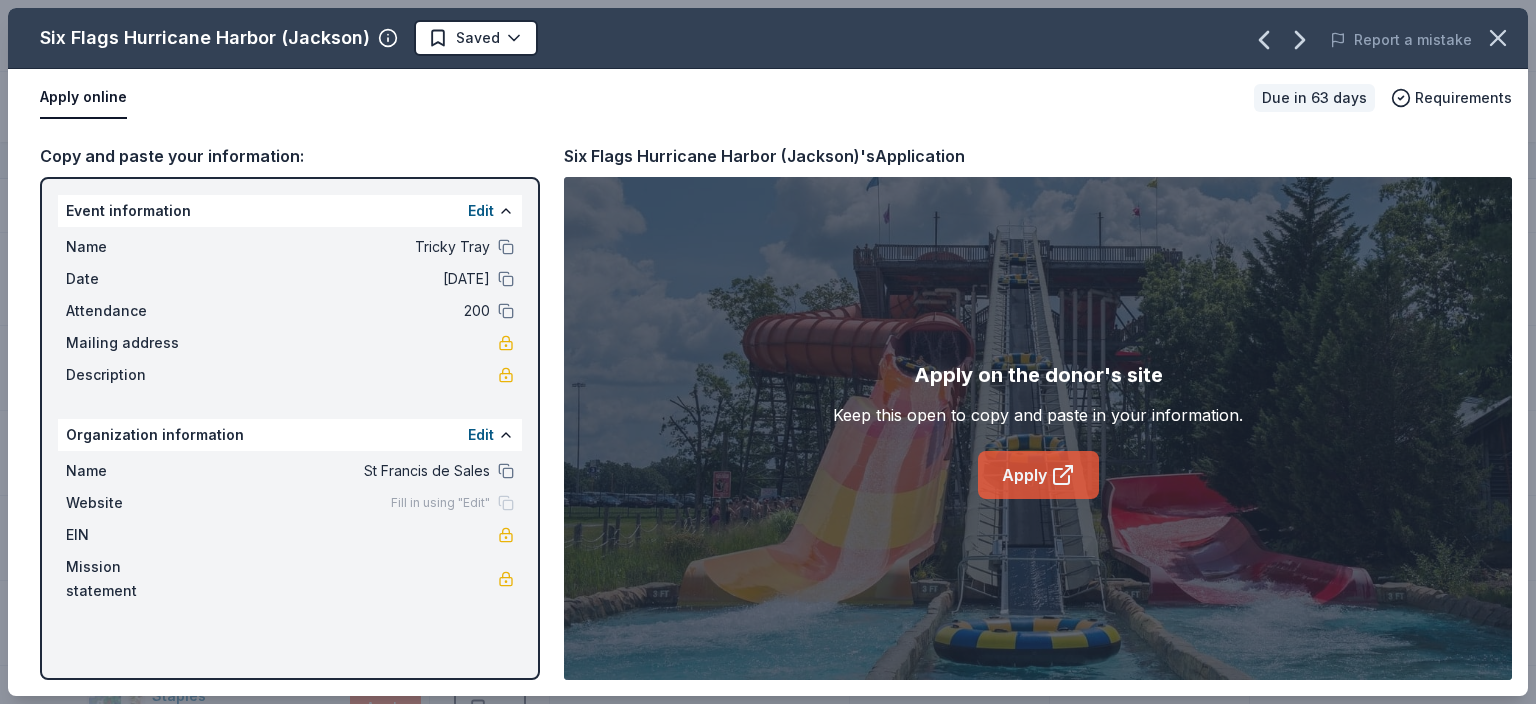 click on "Apply" at bounding box center (1038, 475) 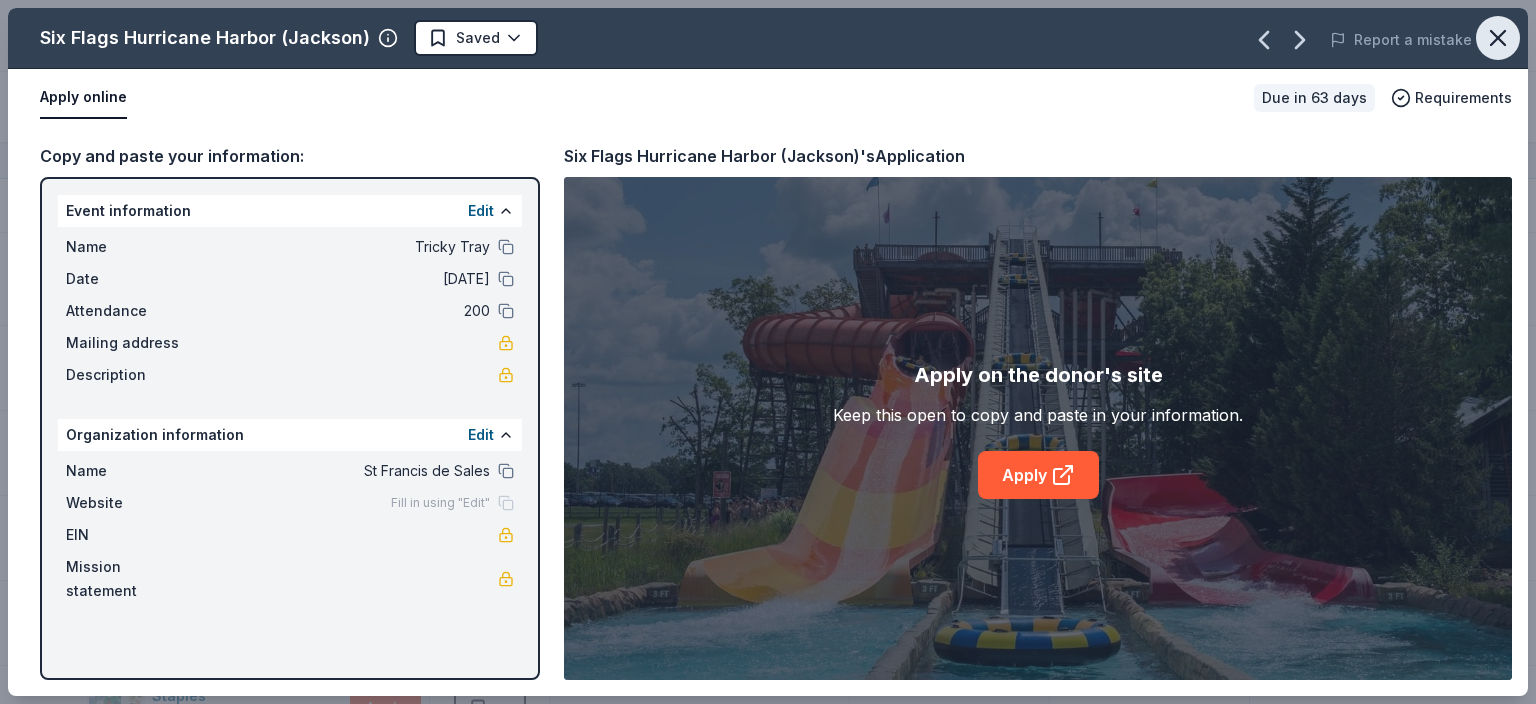 click 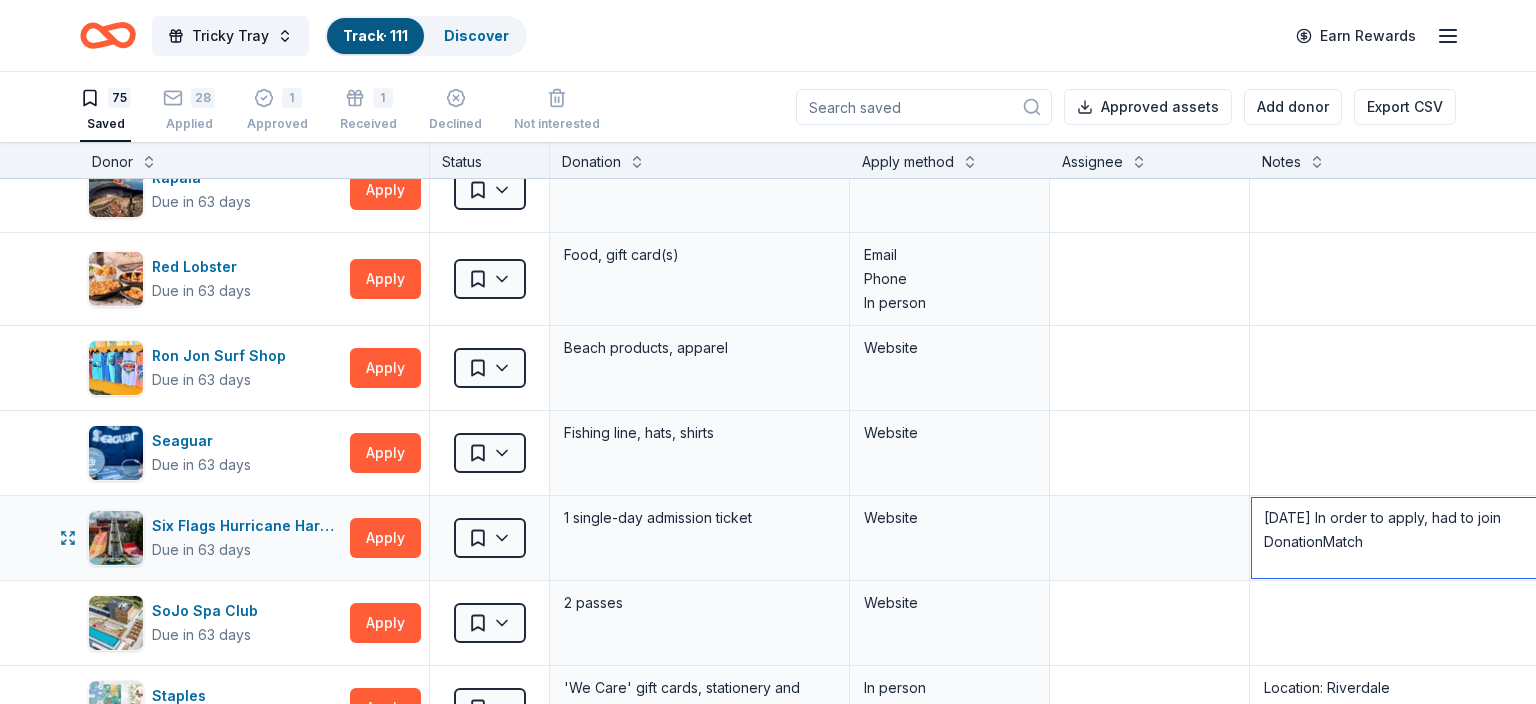 click on "[DATE] In order to apply, had to join DonationMatch" at bounding box center [1399, 538] 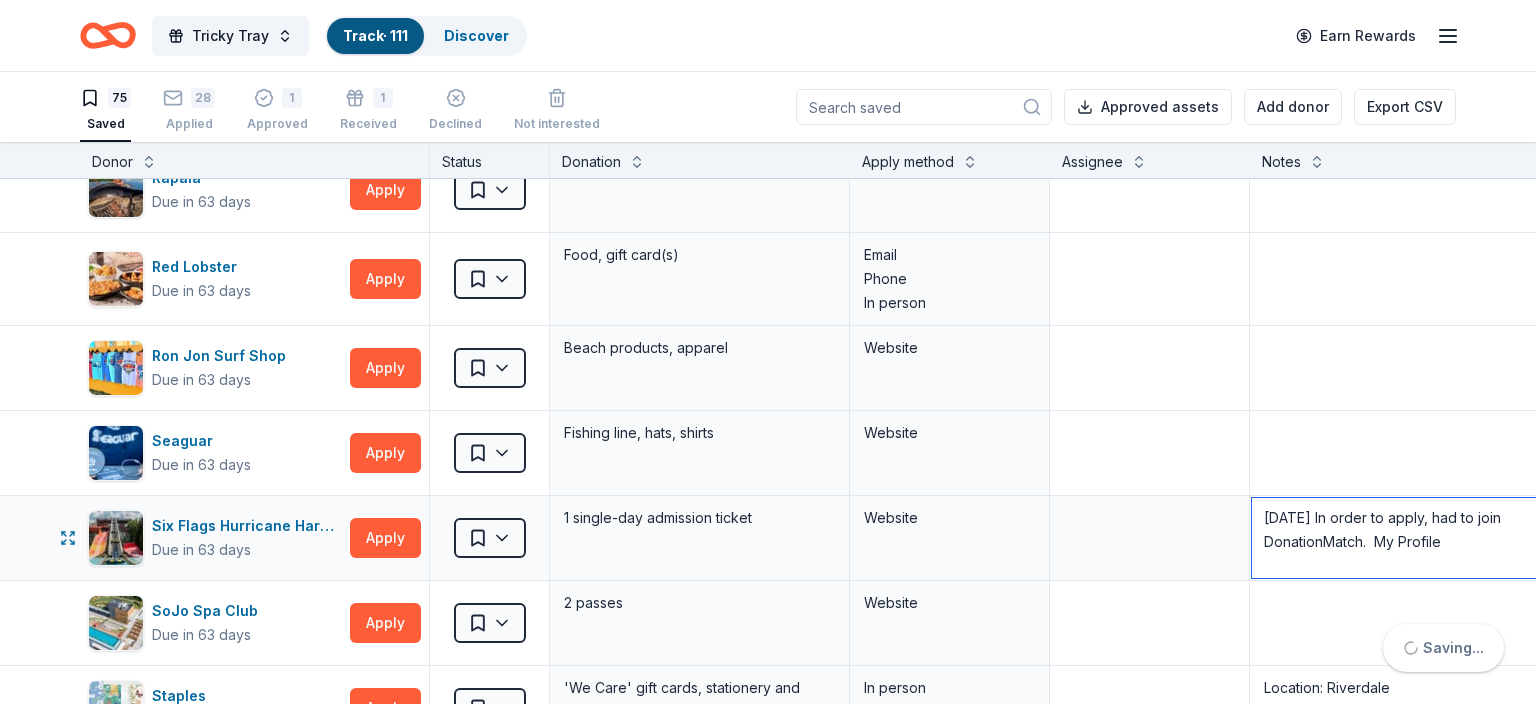 paste on "IRS Letter of Determination or Proof of Federal Exempt Status" 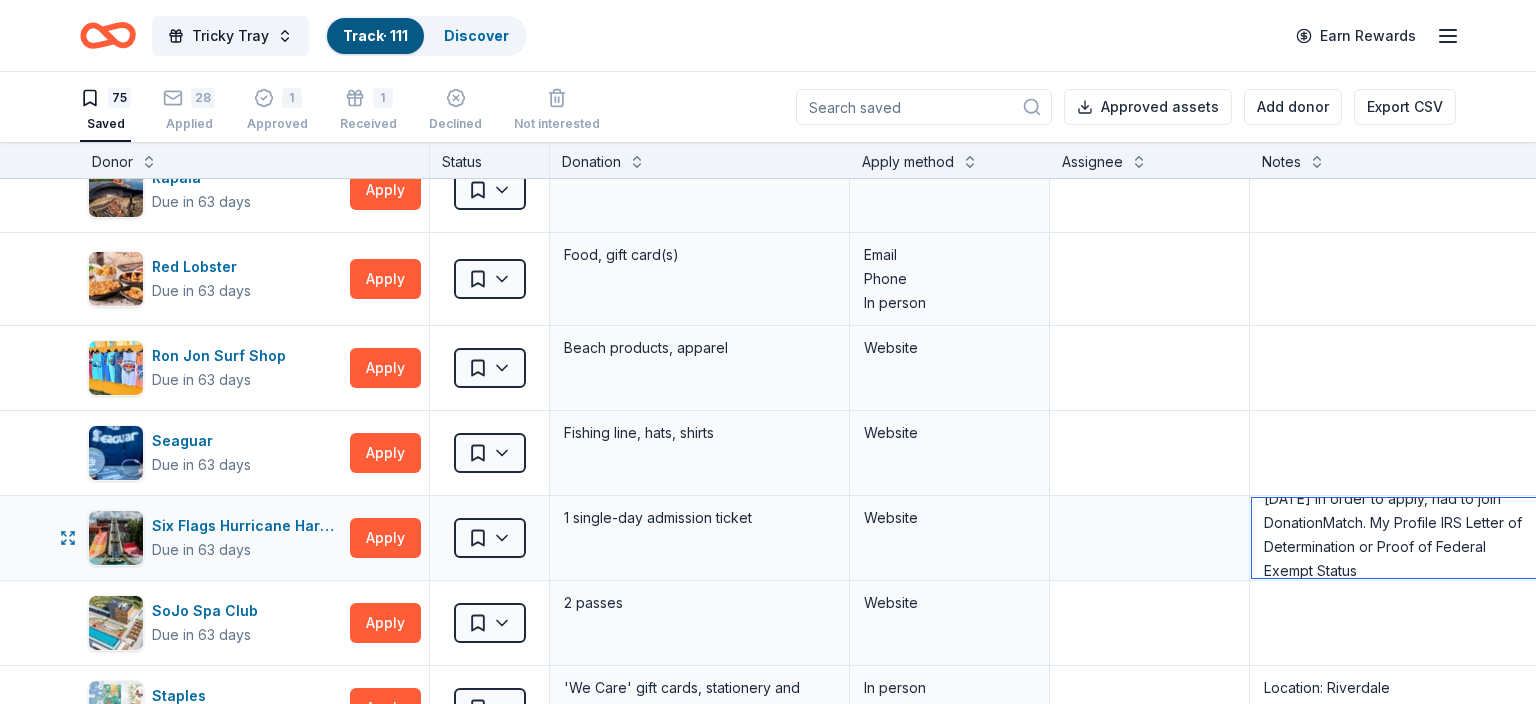 scroll, scrollTop: 32, scrollLeft: 0, axis: vertical 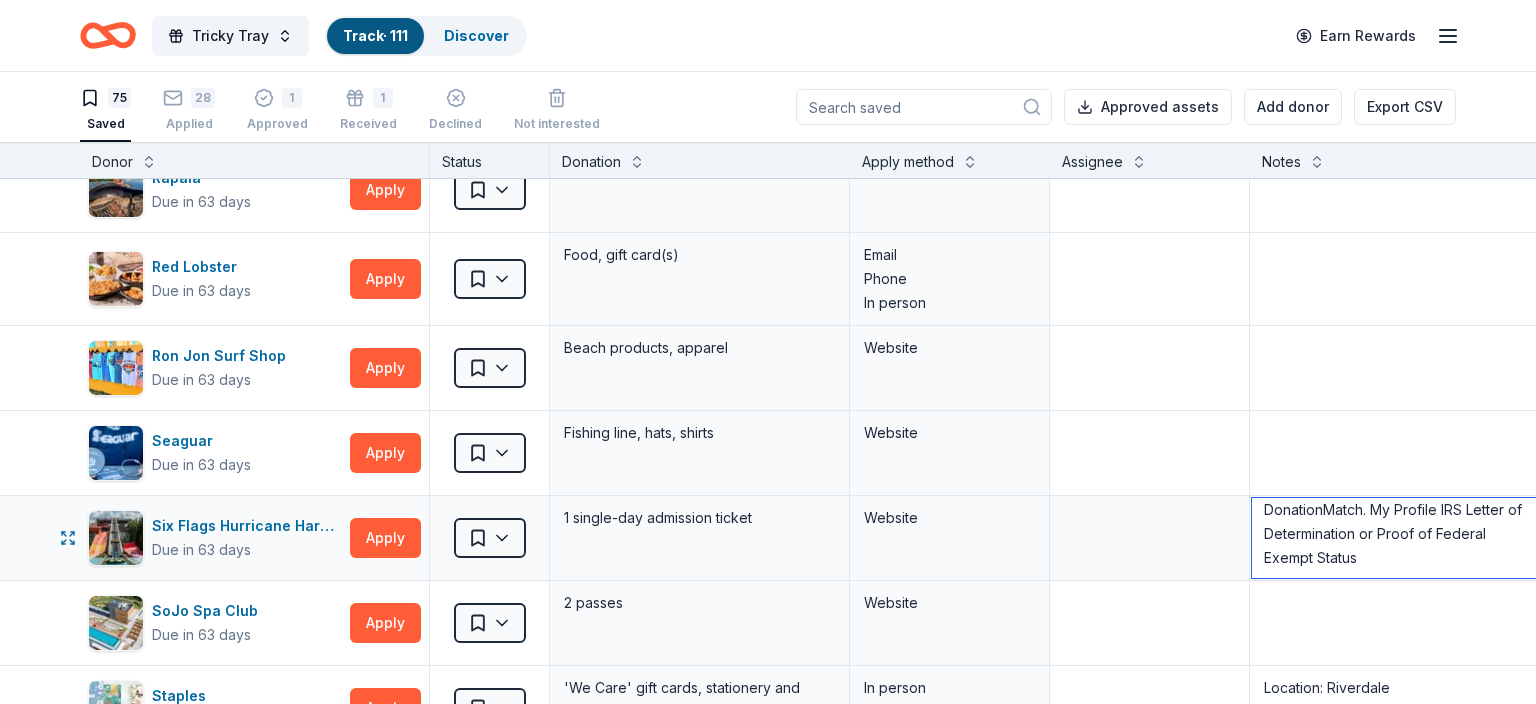 drag, startPoint x: 1349, startPoint y: 546, endPoint x: 1377, endPoint y: 498, distance: 55.569775 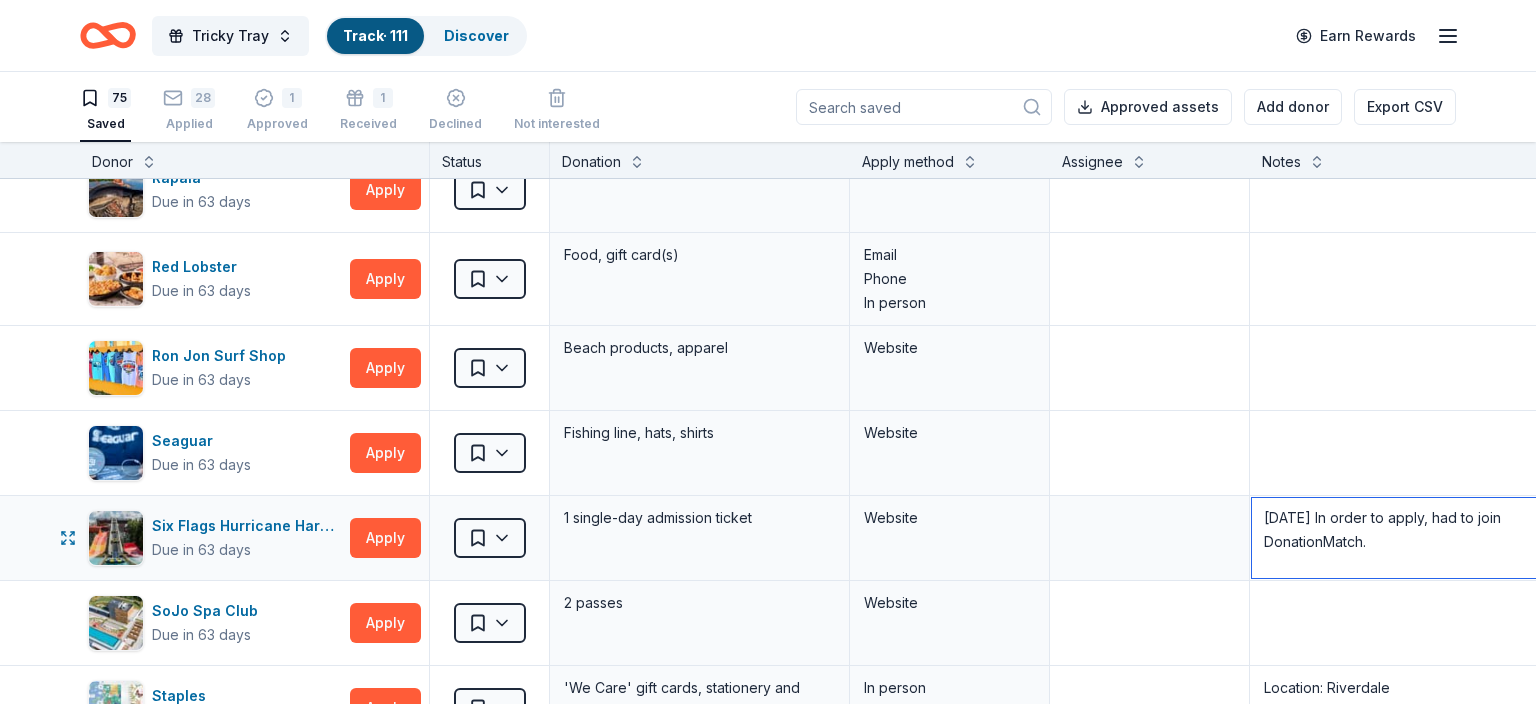 scroll, scrollTop: 8, scrollLeft: 0, axis: vertical 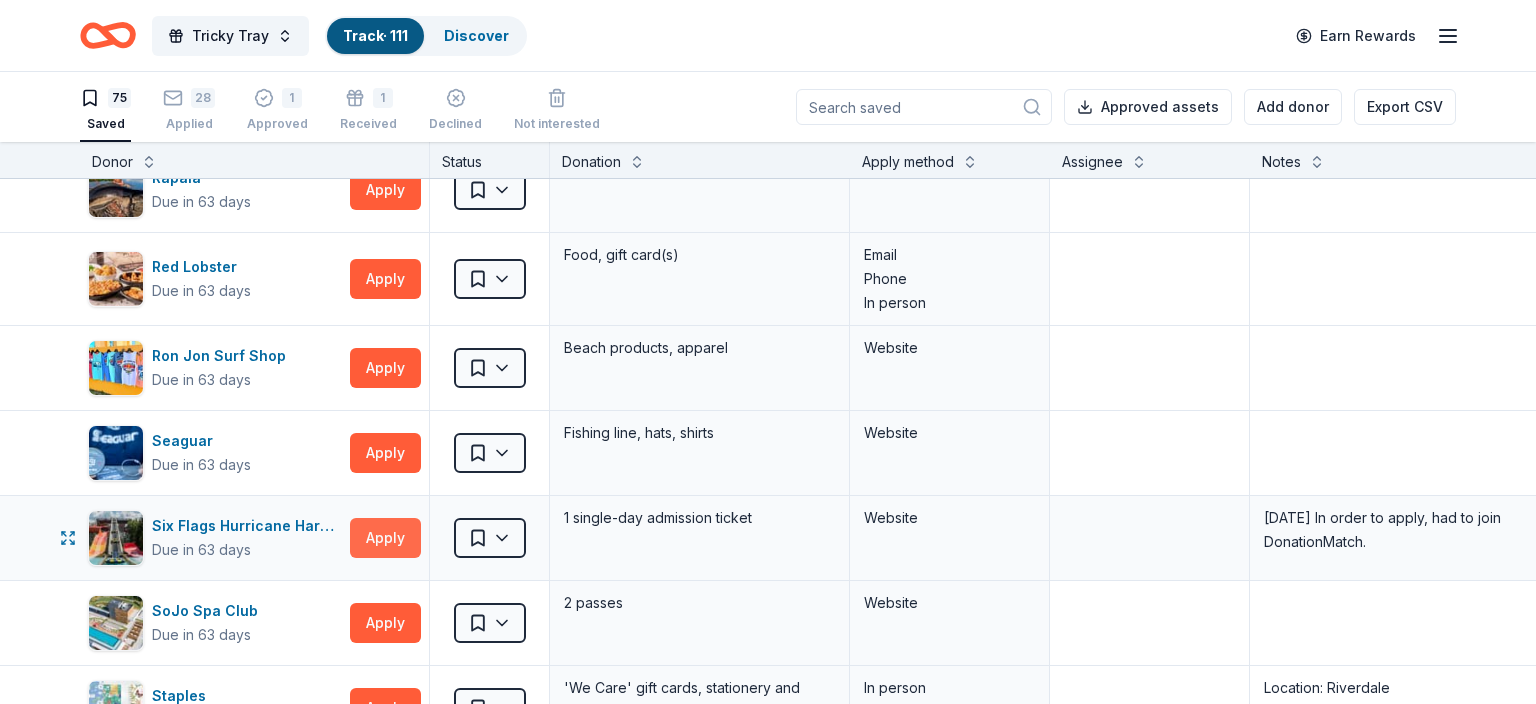 click on "Apply" at bounding box center [385, 538] 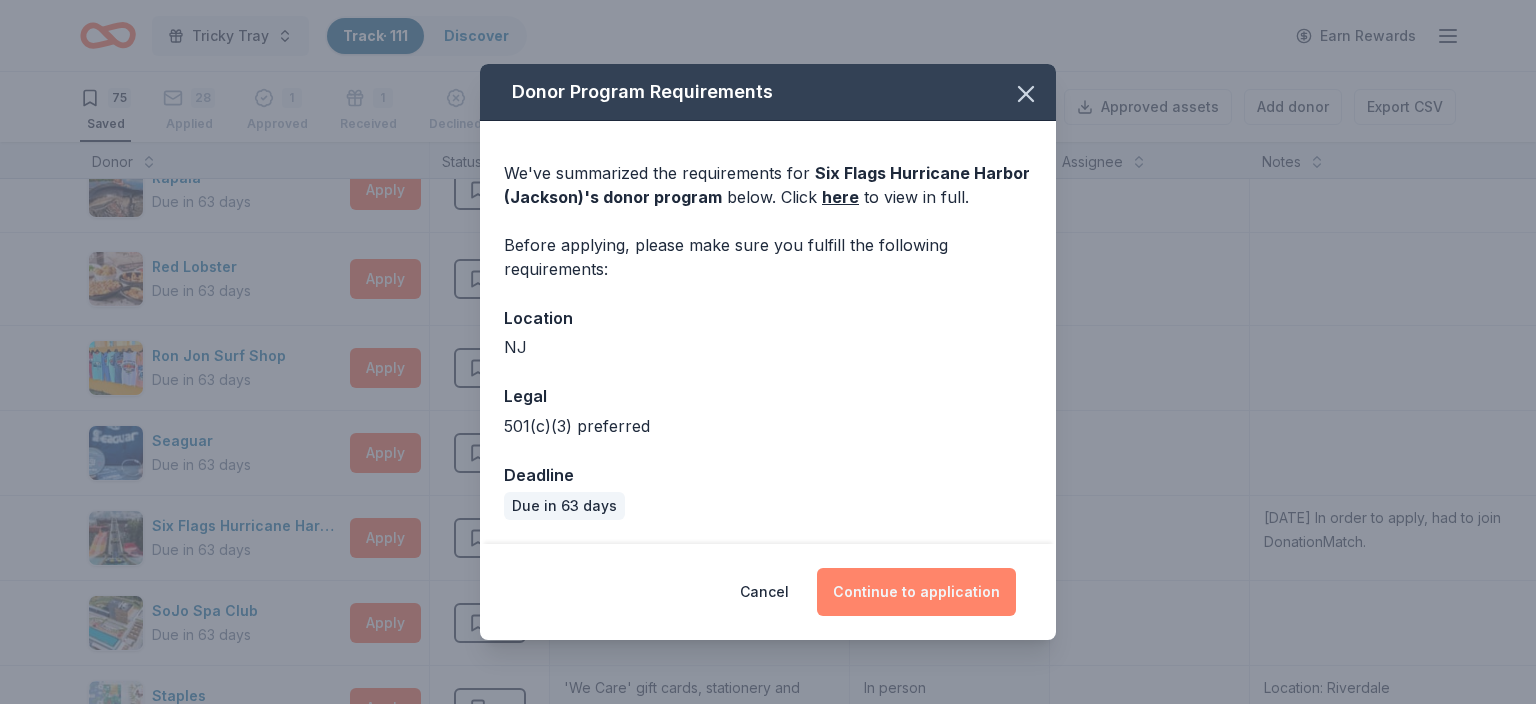 click on "Continue to application" at bounding box center [916, 592] 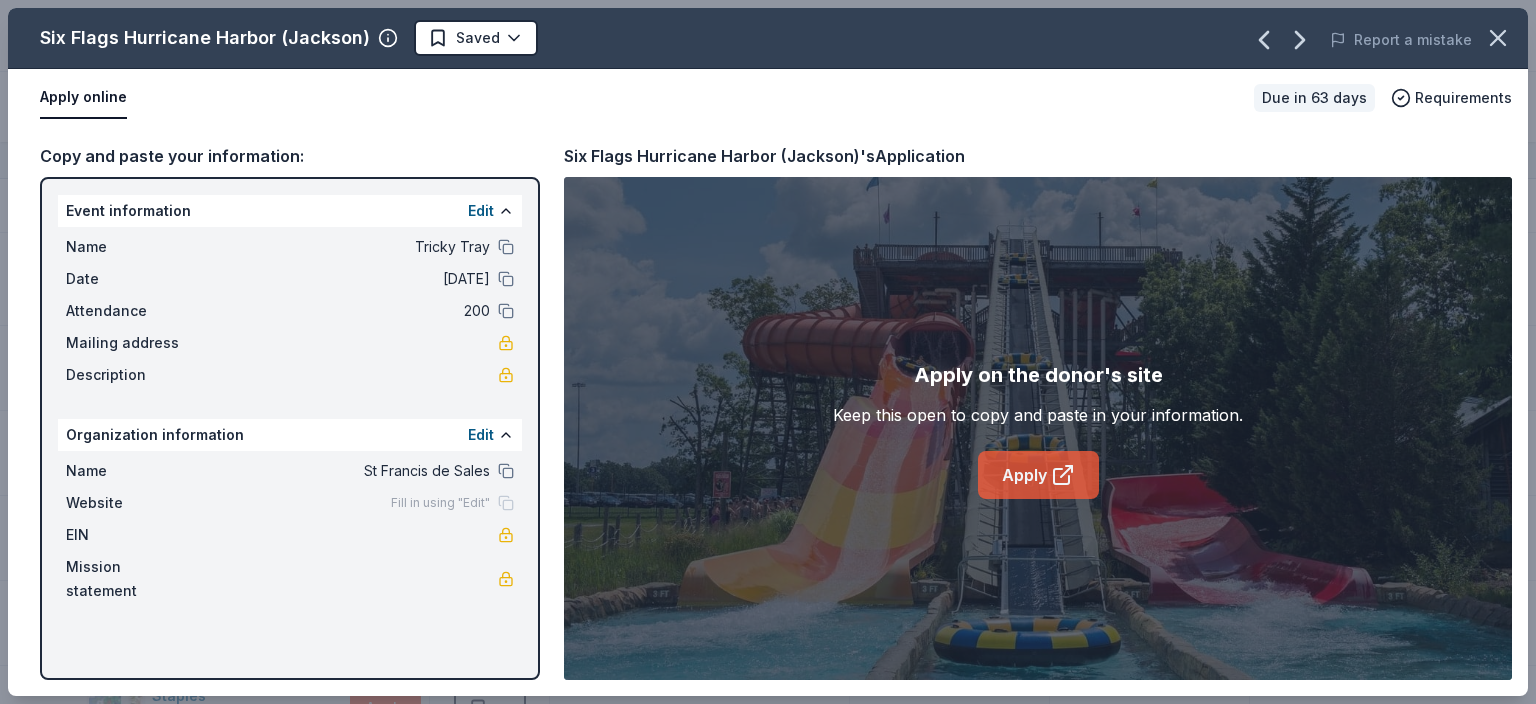 click on "Apply" at bounding box center (1038, 475) 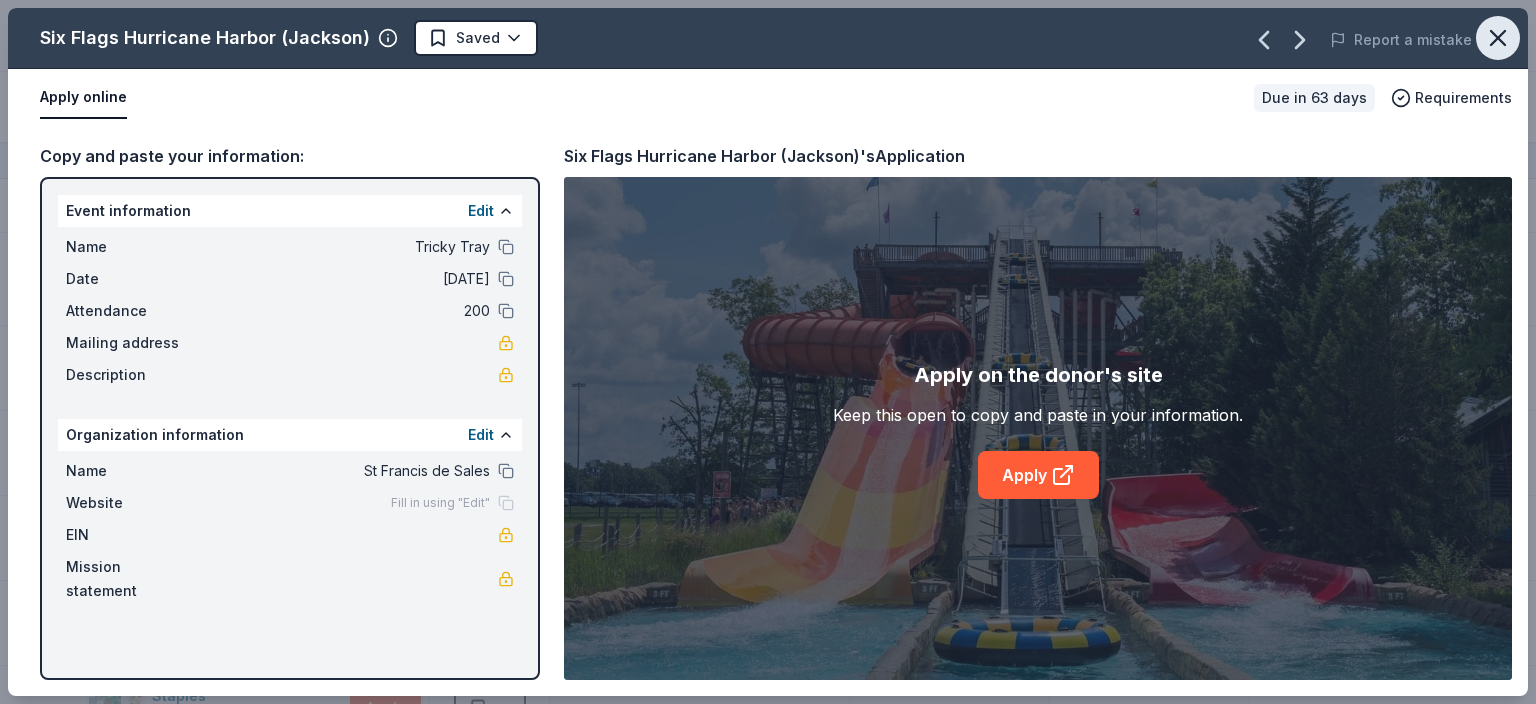 click 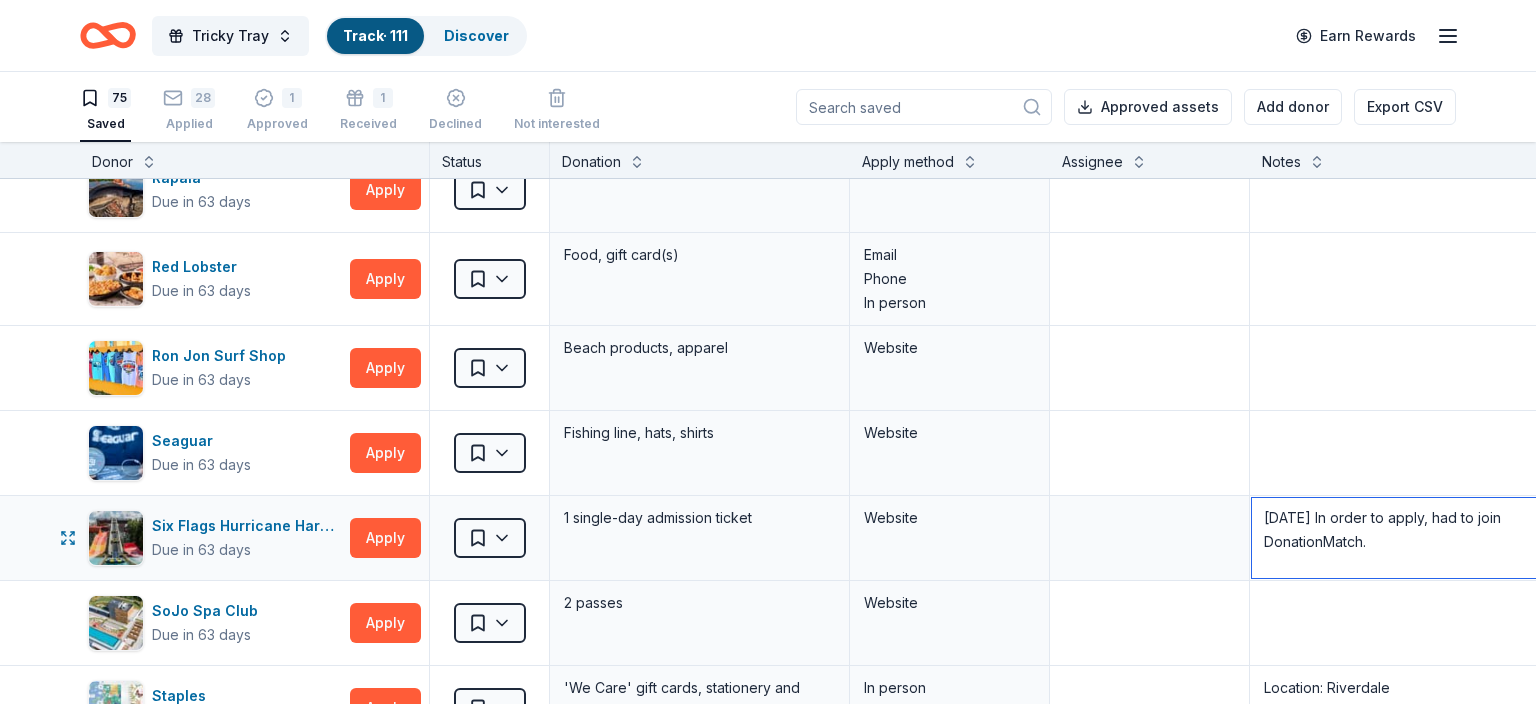 click on "[DATE] In order to apply, had to join DonationMatch." at bounding box center [1399, 538] 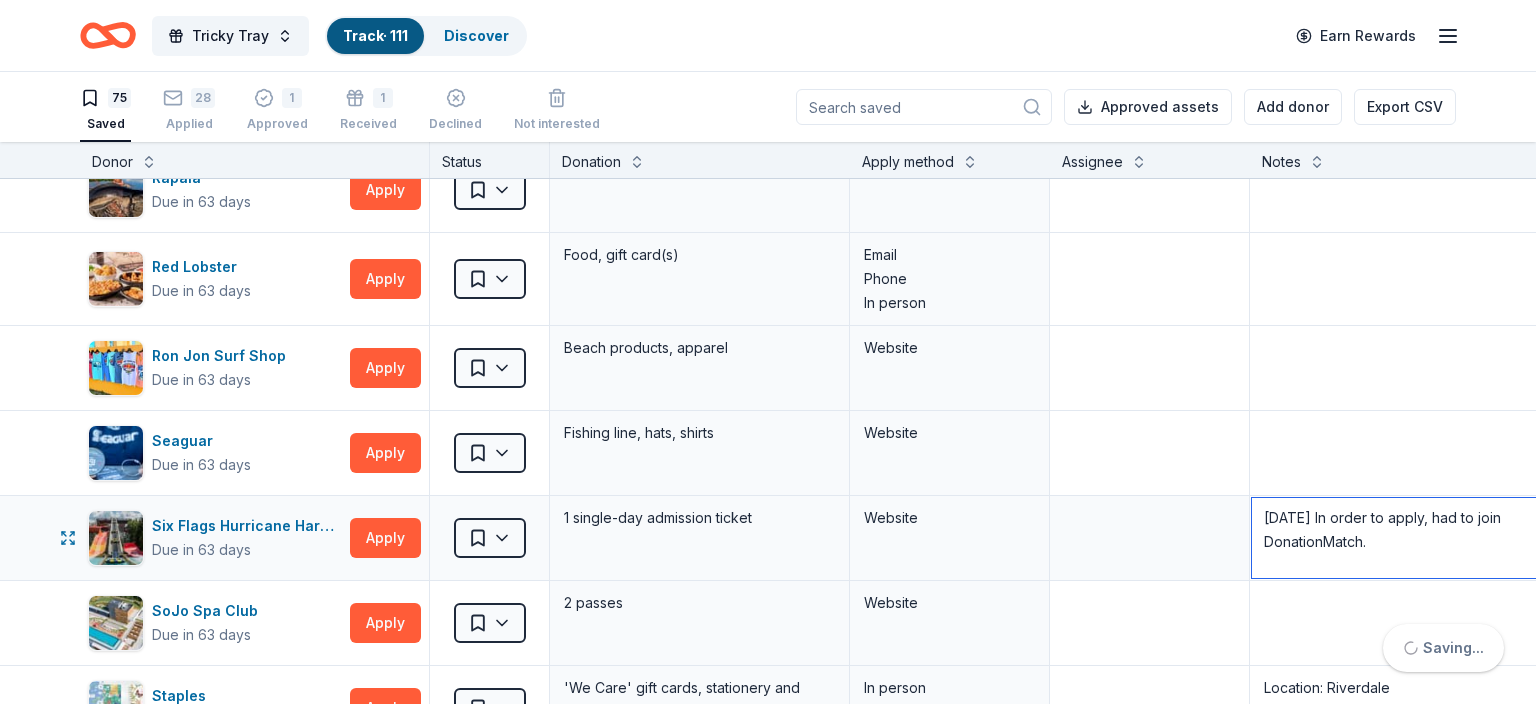 paste on "is currently pending review. Please allow up to 3 business days for a response." 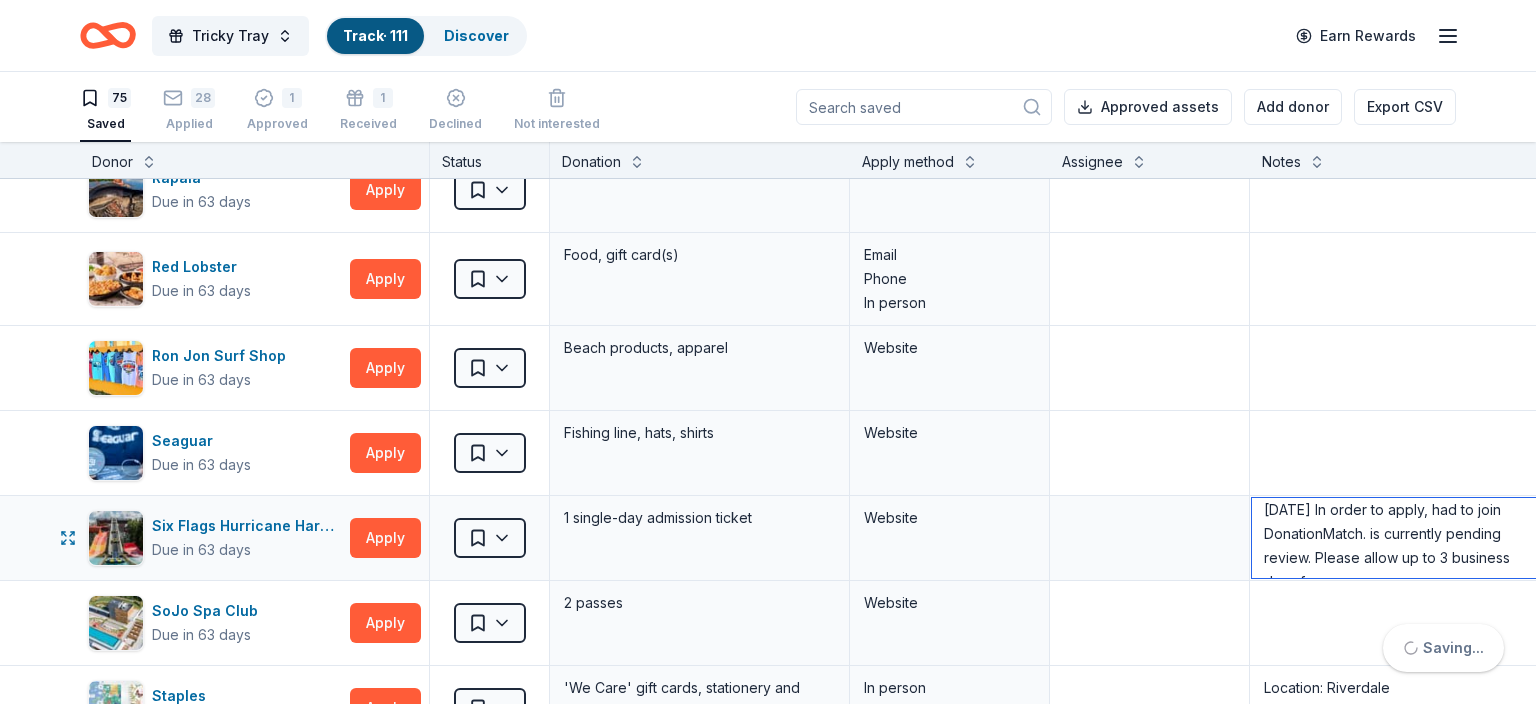 scroll, scrollTop: 20, scrollLeft: 0, axis: vertical 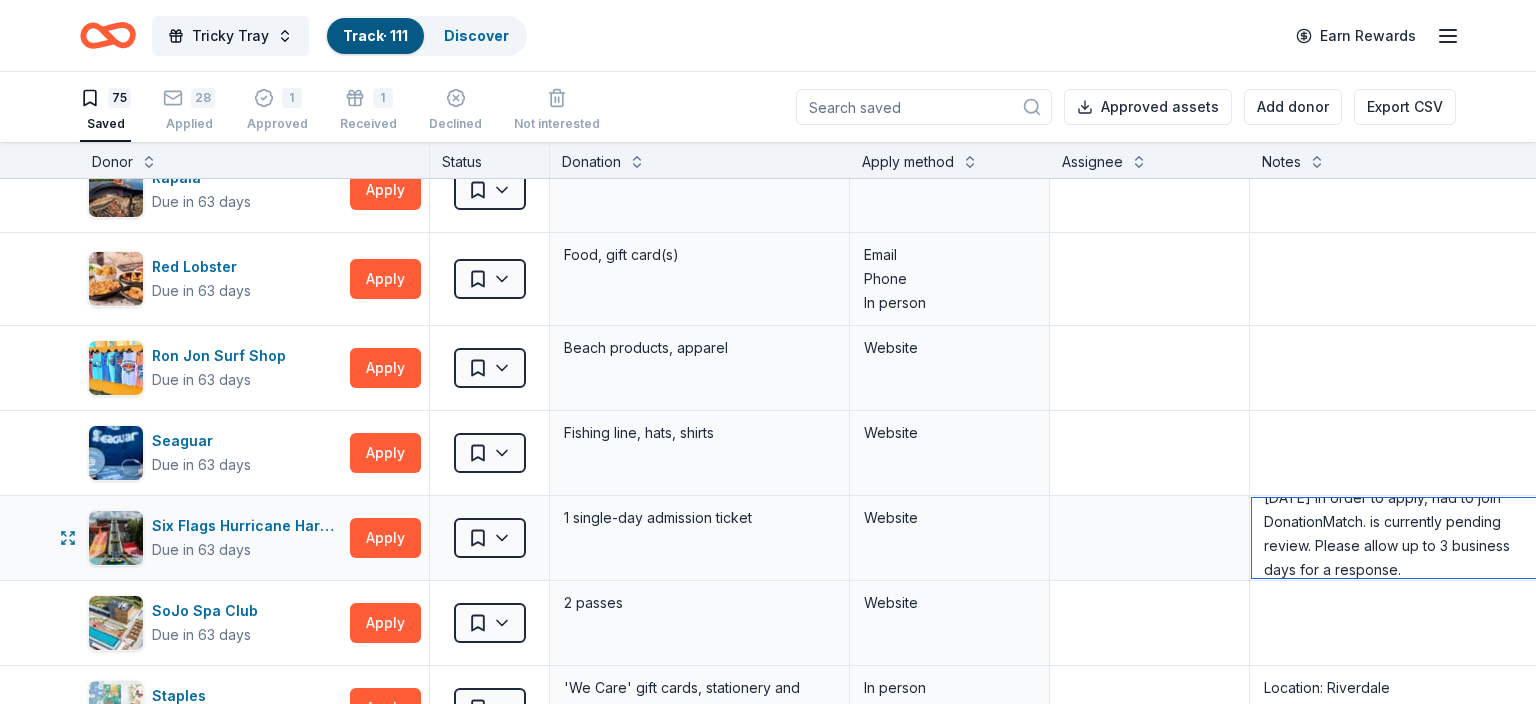 click on "[DATE] In order to apply, had to join DonationMatch. is currently pending review. Please allow up to 3 business days for a response." at bounding box center [1399, 538] 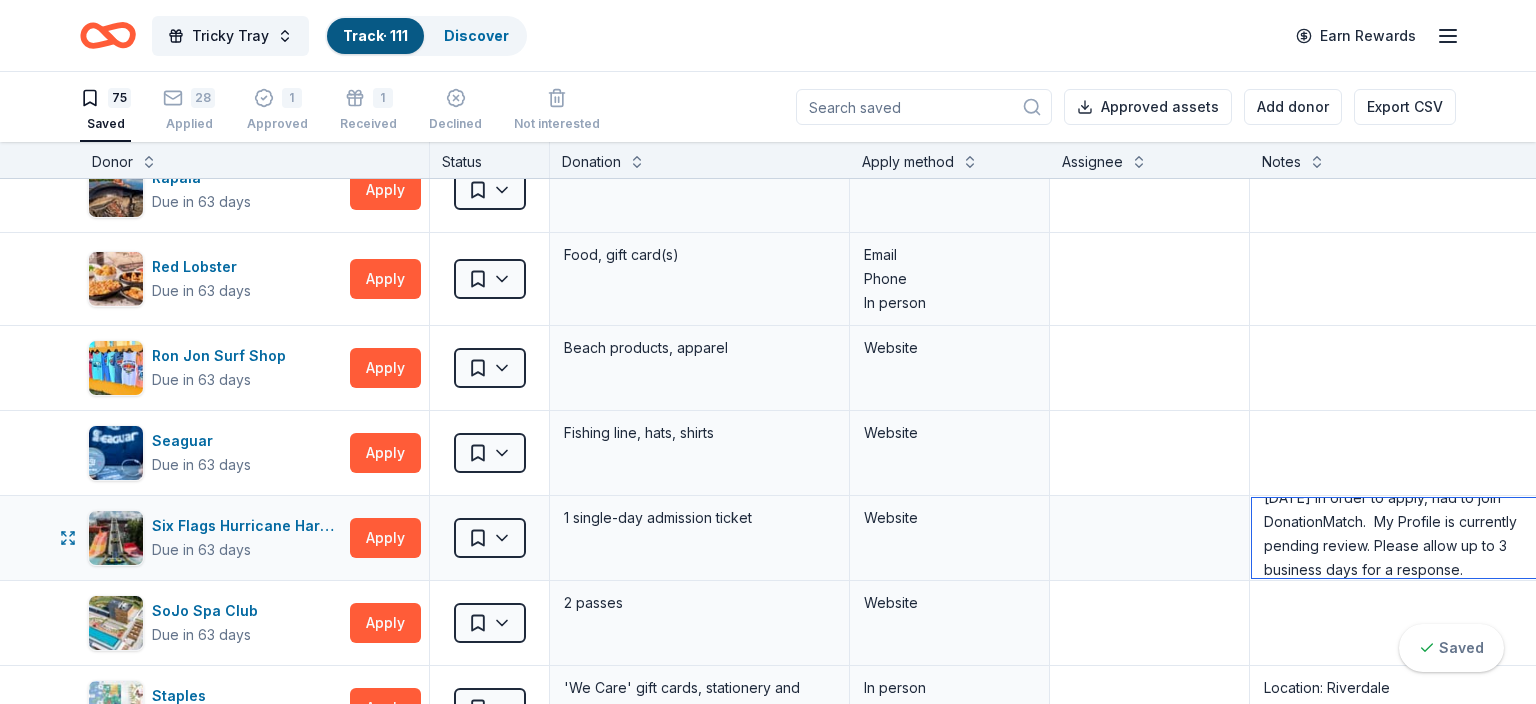 click on "[DATE] In order to apply, had to join DonationMatch.  My Profile is currently pending review. Please allow up to 3 business days for a response." at bounding box center [1399, 538] 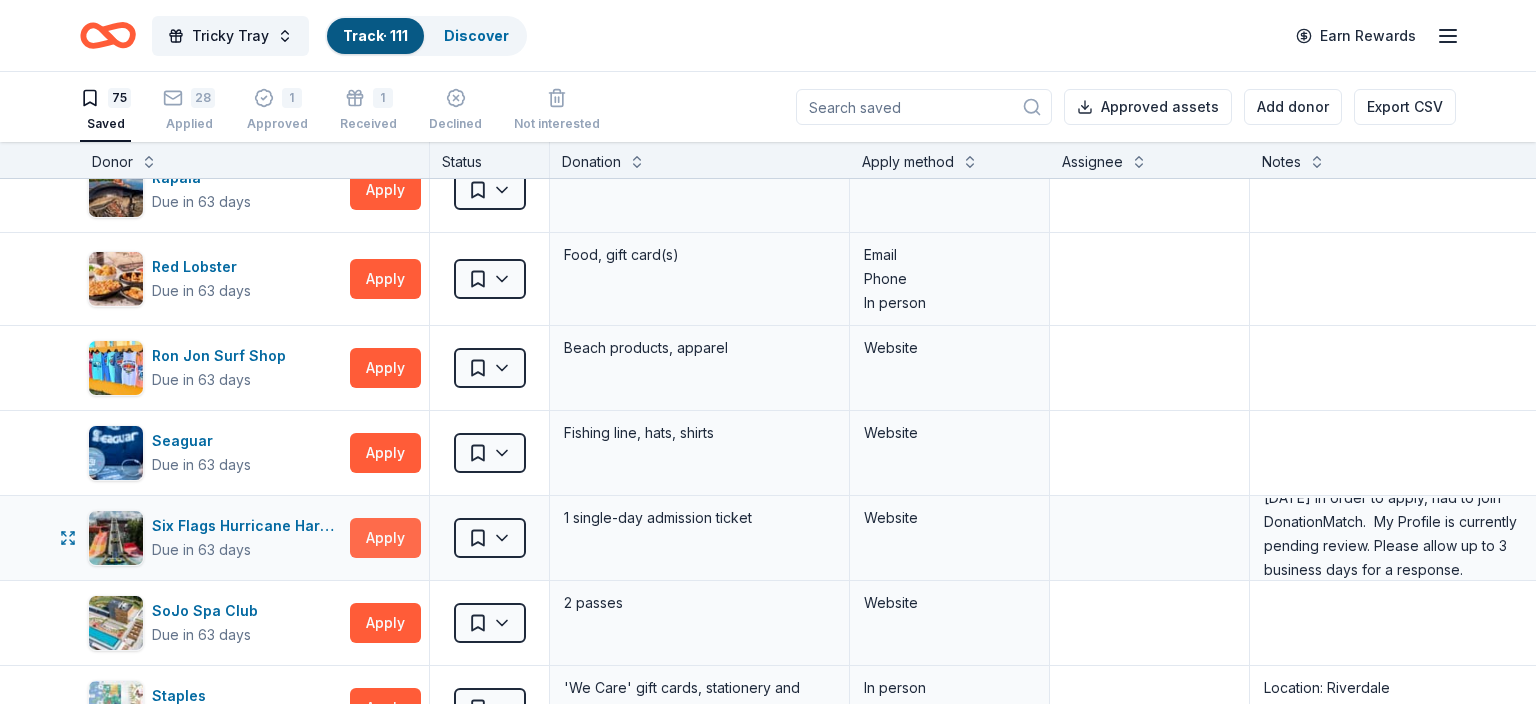 click on "Apply" at bounding box center [385, 538] 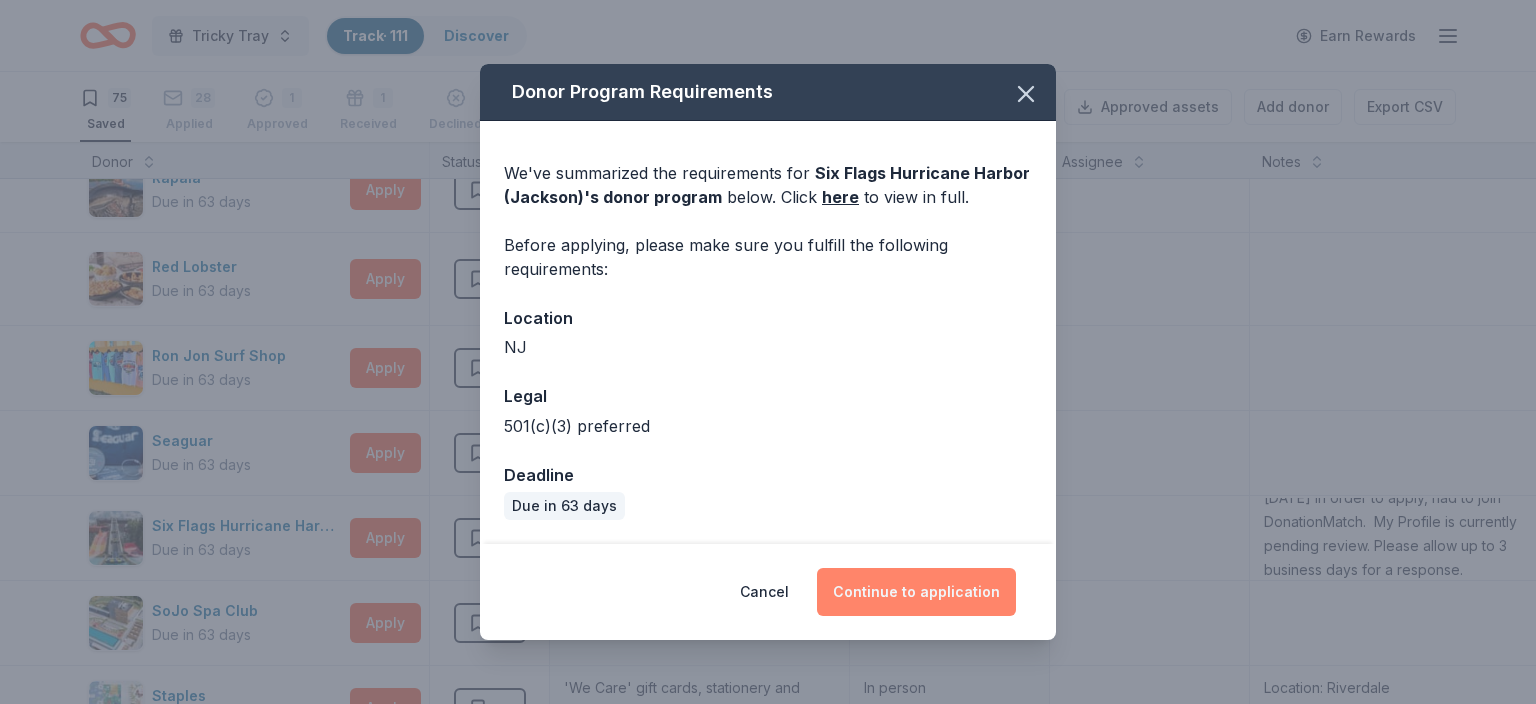 click on "Continue to application" at bounding box center [916, 592] 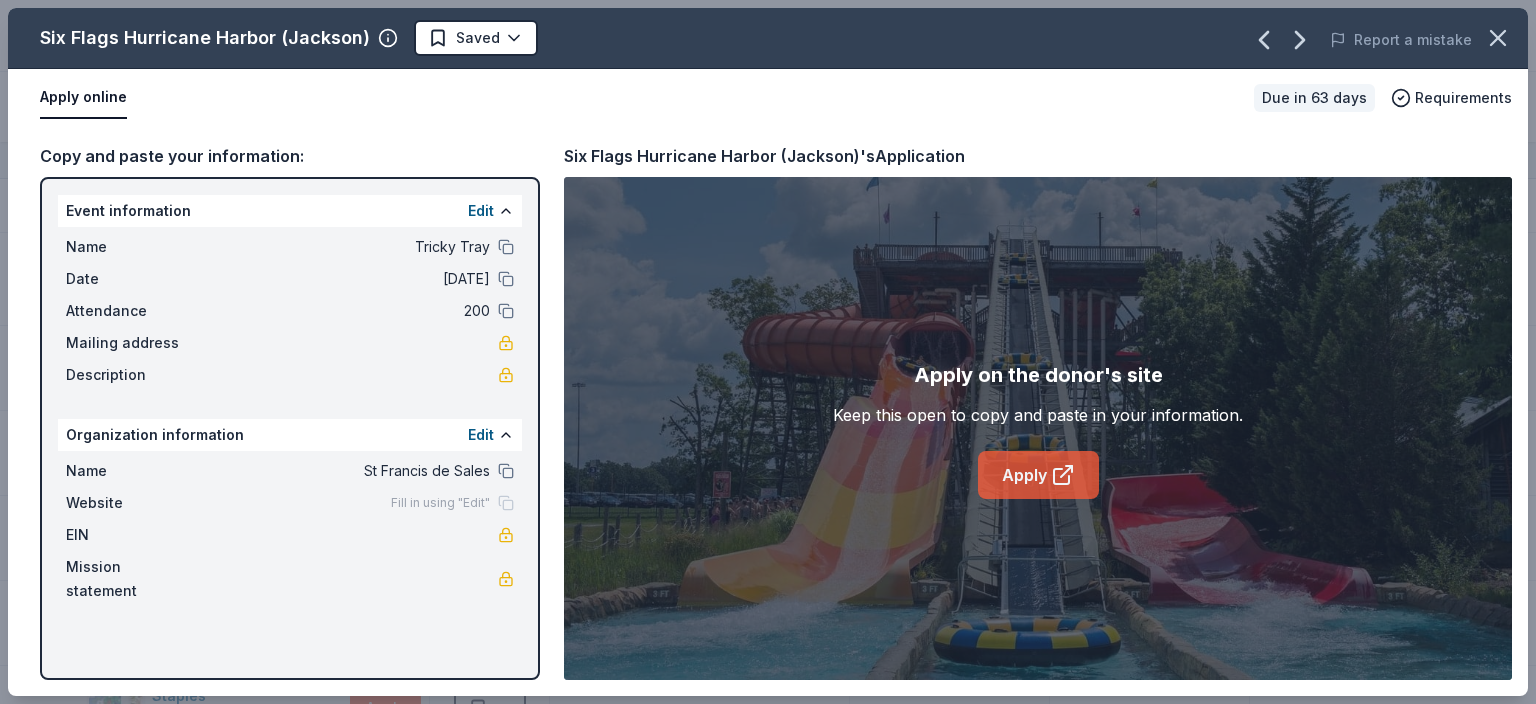 click on "Apply" at bounding box center (1038, 475) 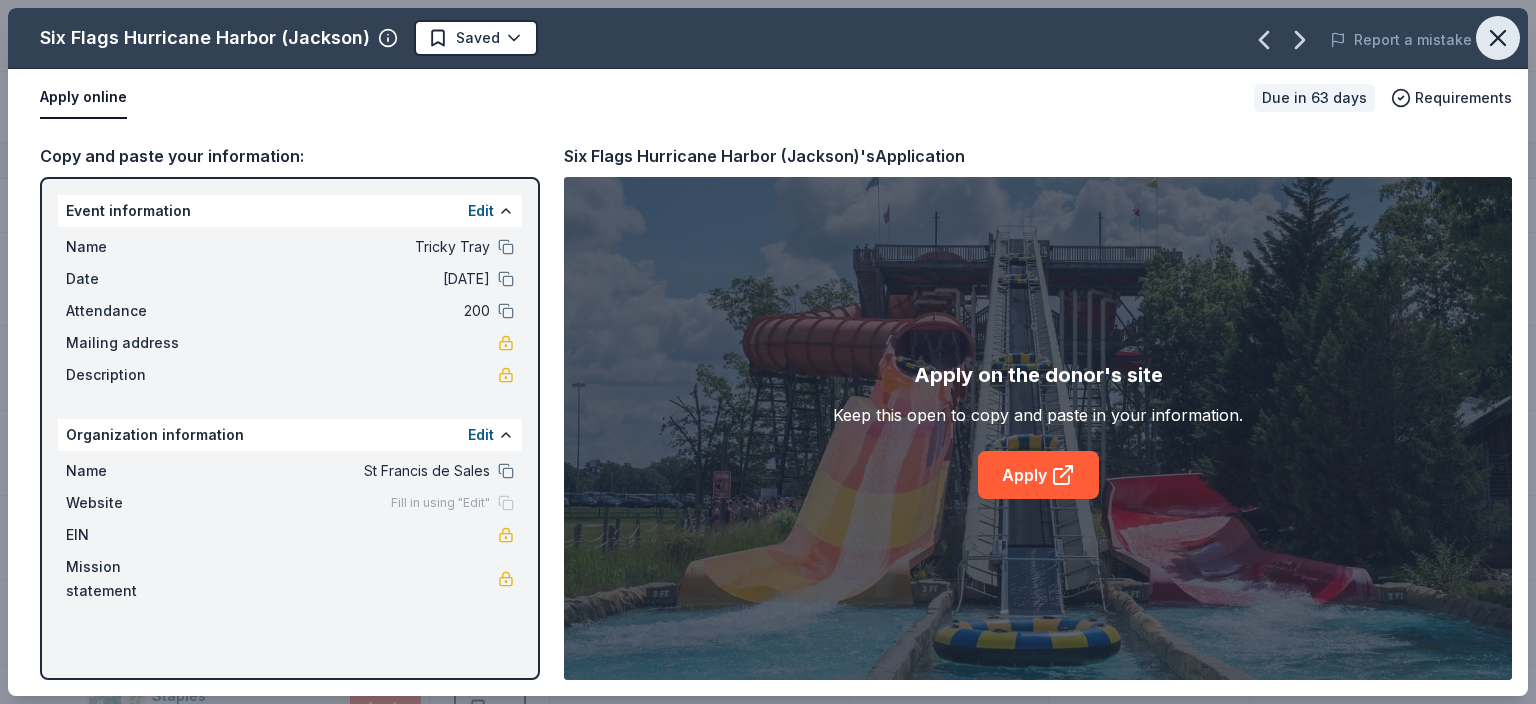 click 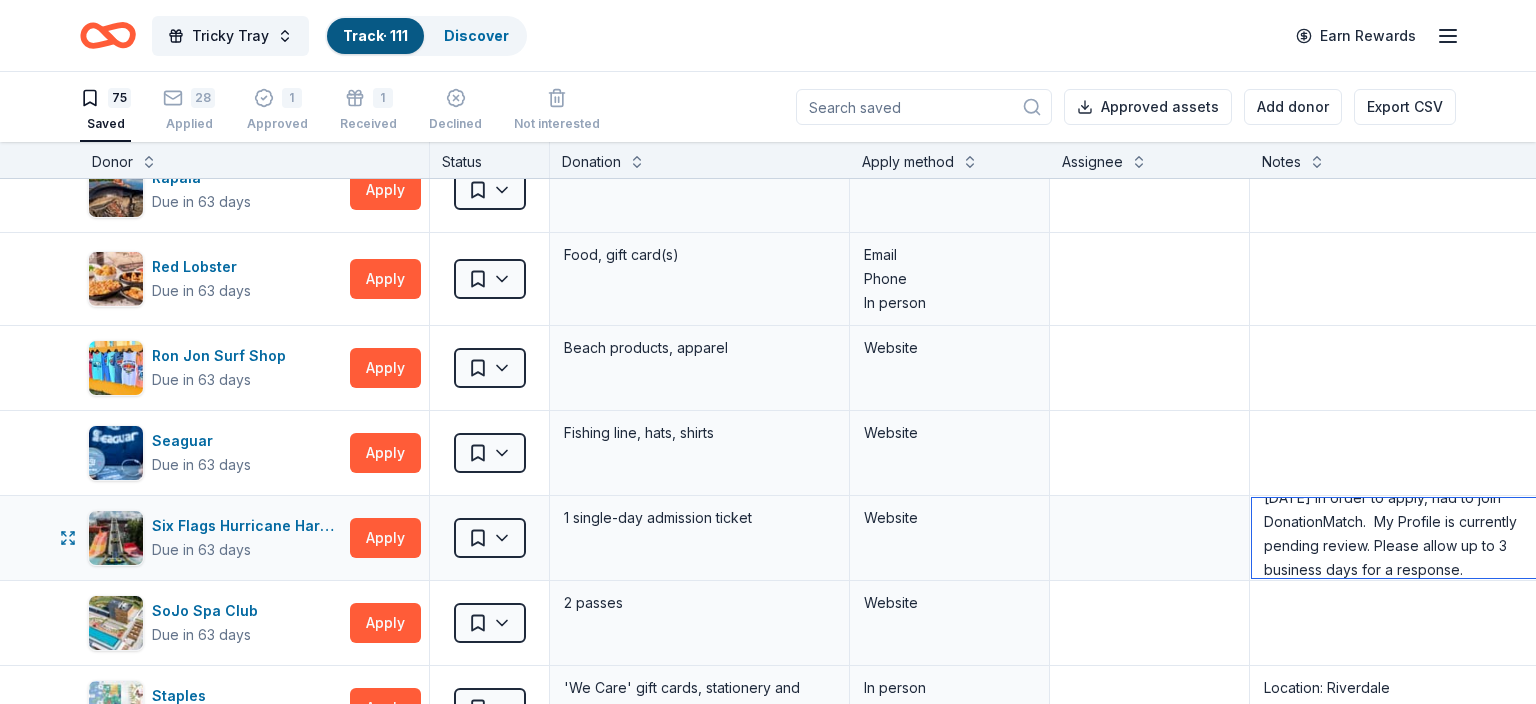 click on "[DATE] In order to apply, had to join DonationMatch.  My Profile is currently pending review. Please allow up to 3 business days for a response." at bounding box center (1399, 538) 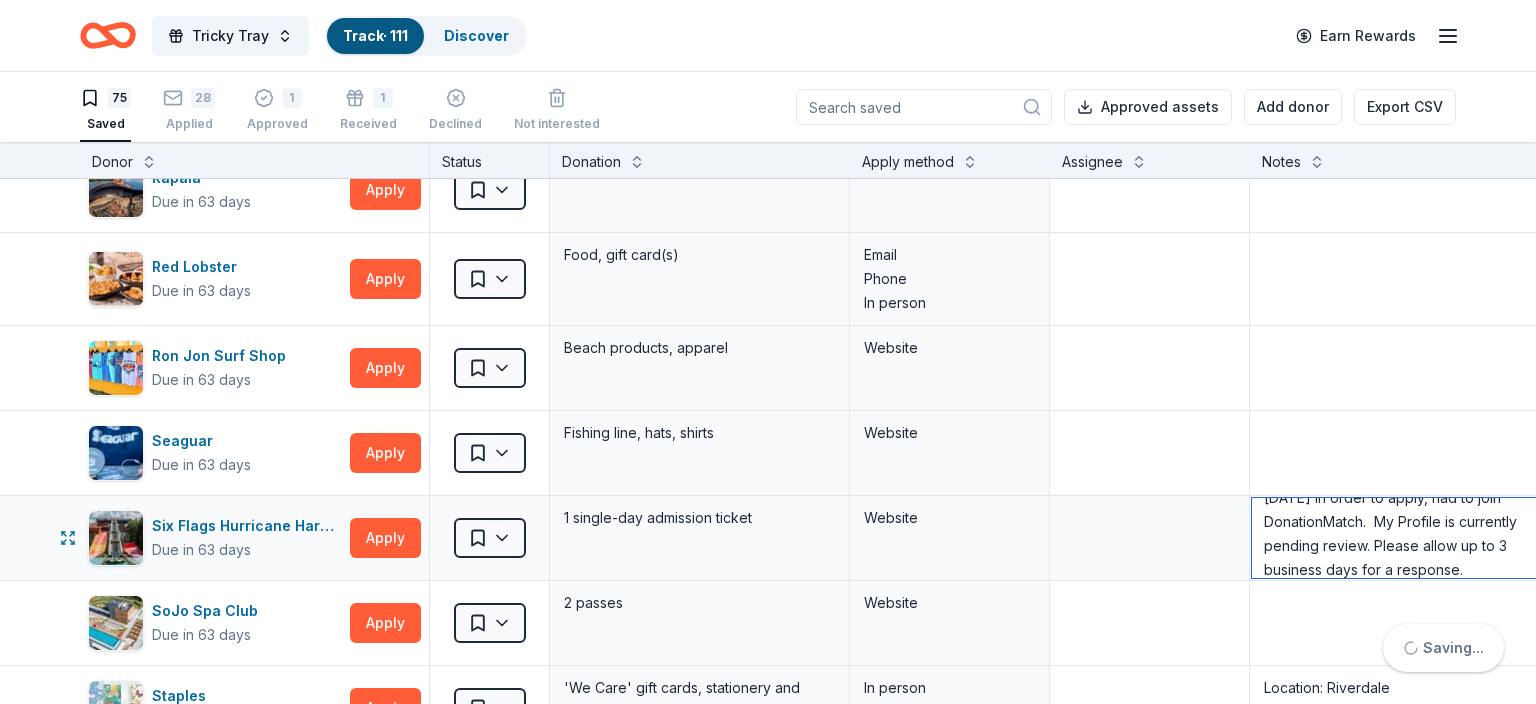 paste on "Your referral code is [CODE]" 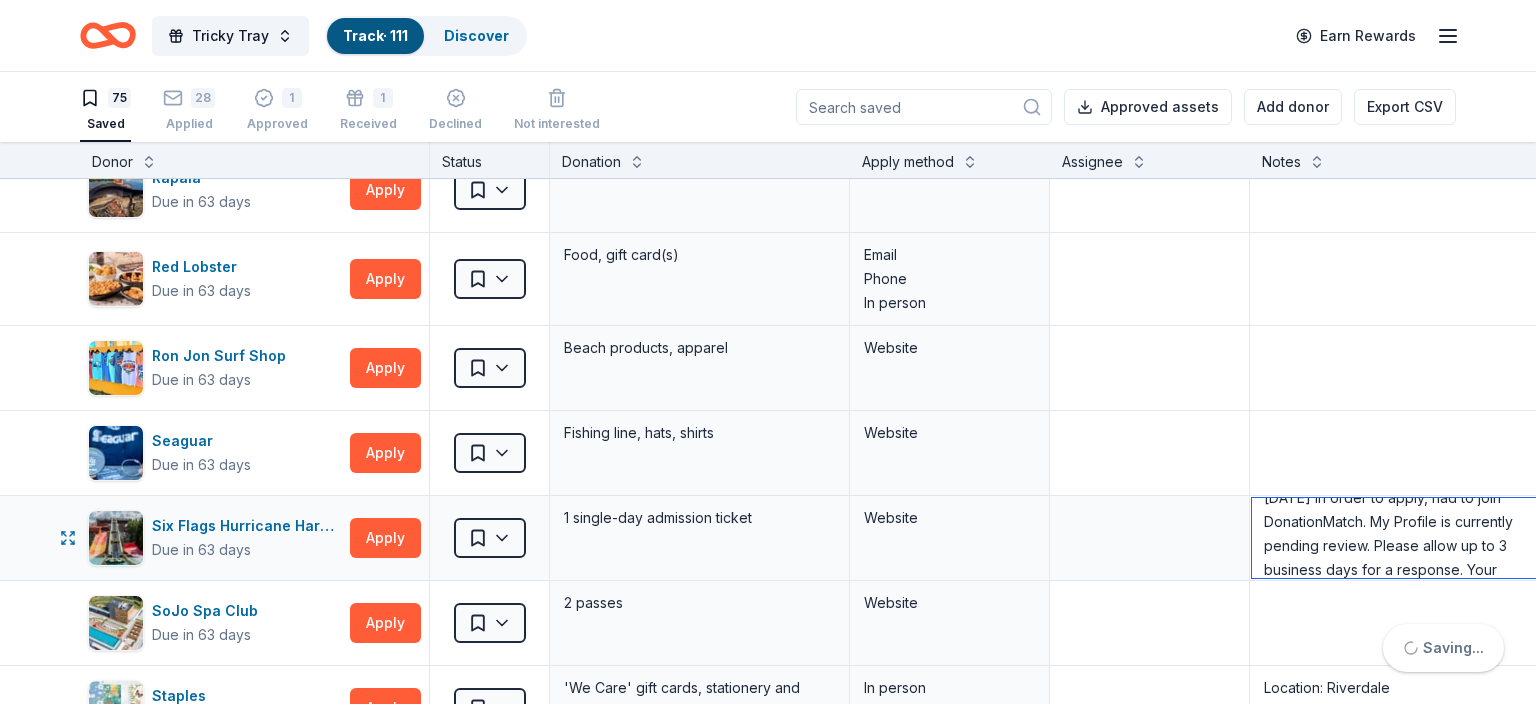 scroll, scrollTop: 44, scrollLeft: 0, axis: vertical 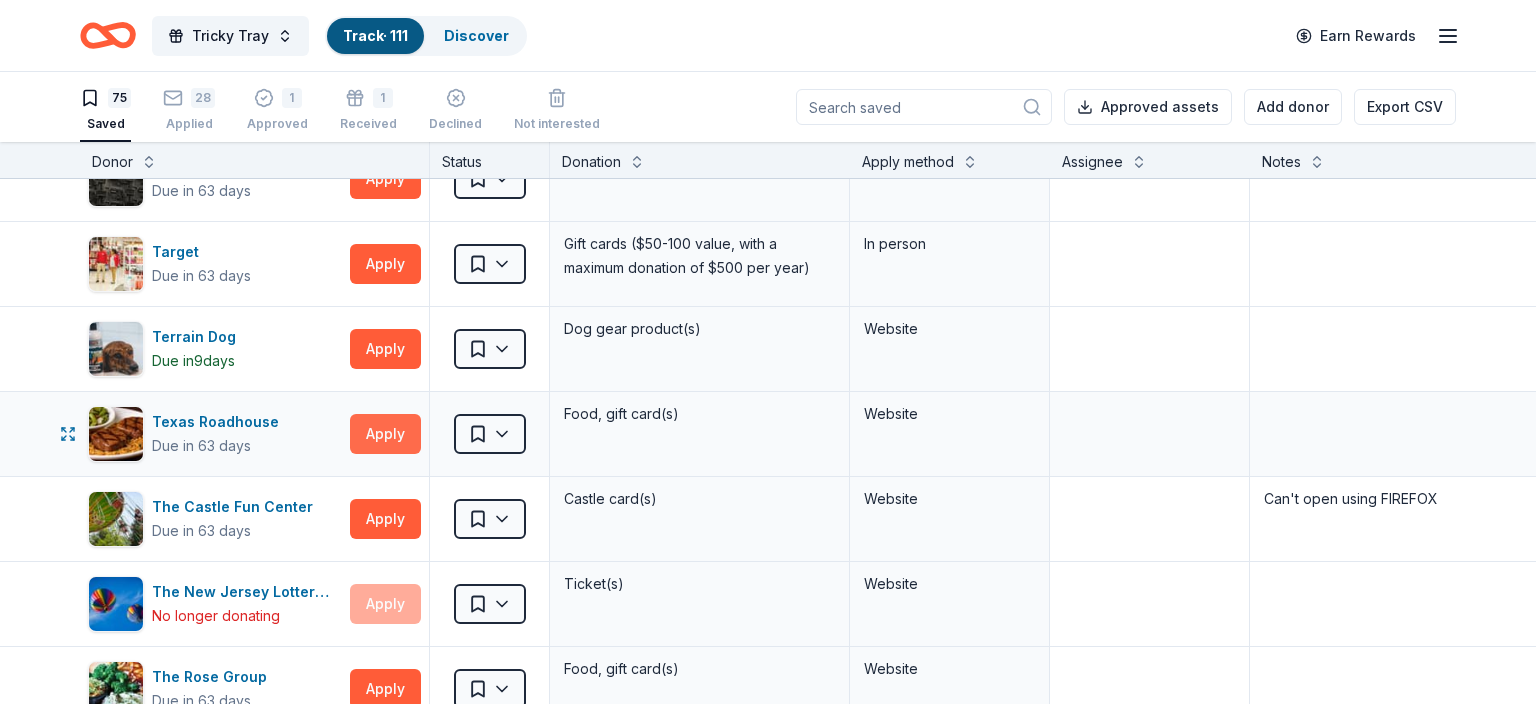 type on "[DATE] In order to apply, had to join DonationMatch. My Profile is currently pending review. Please allow up to 3 business days for a response. Your referral code is [CODE]" 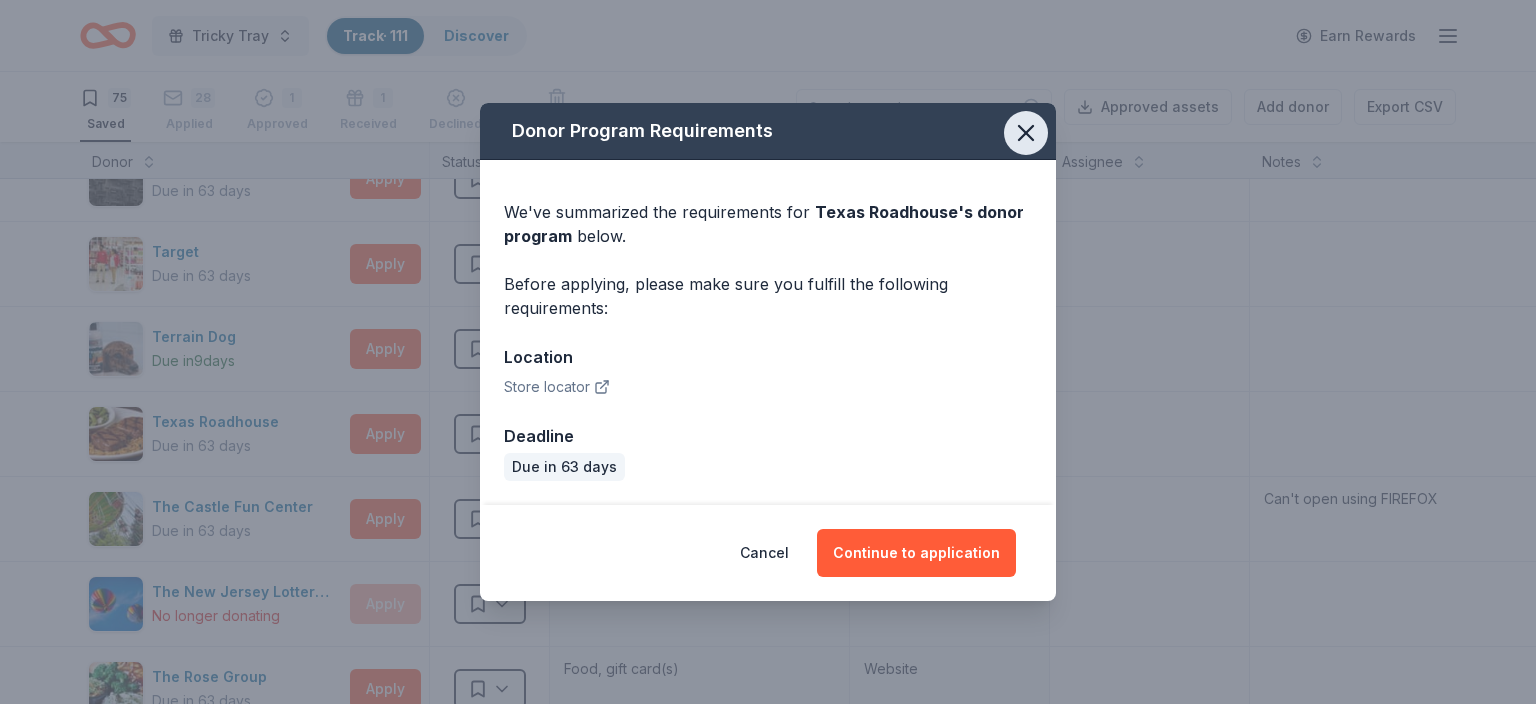click 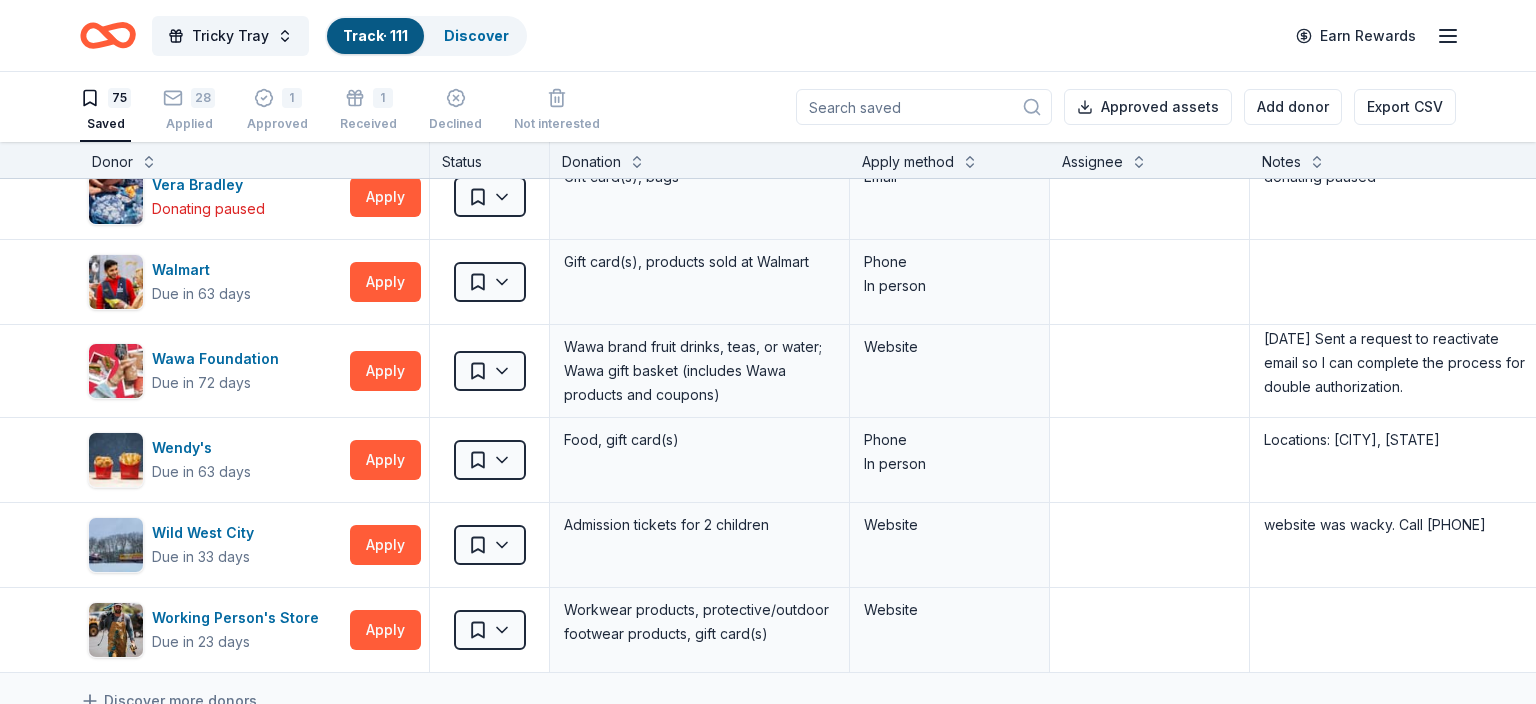 scroll, scrollTop: 5919, scrollLeft: 0, axis: vertical 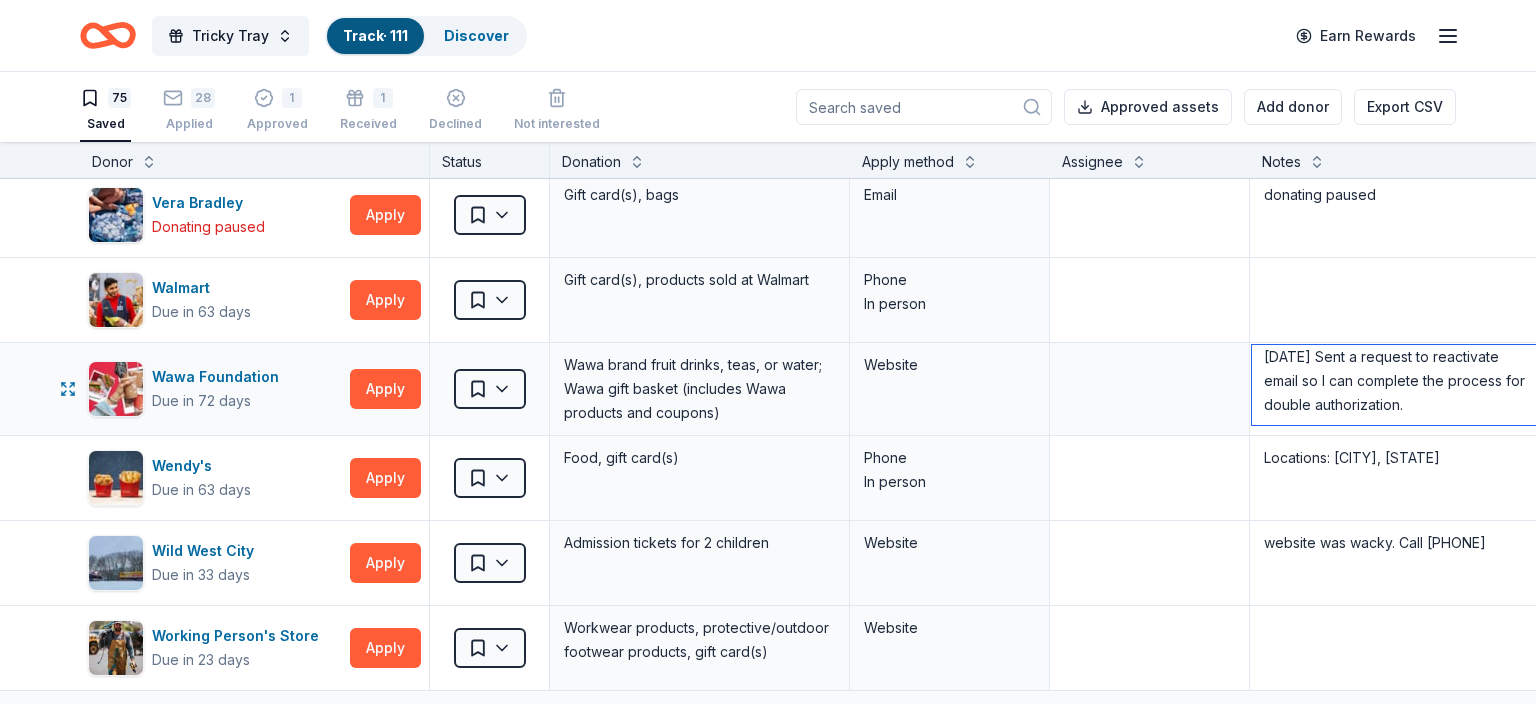 click on "[DATE] HAVING A PROBLEM
WITH Set Up Multi-Factor Authentication.
[DATE] Sent a request to reactivate email so I can complete the process for double authorization." at bounding box center (1399, 385) 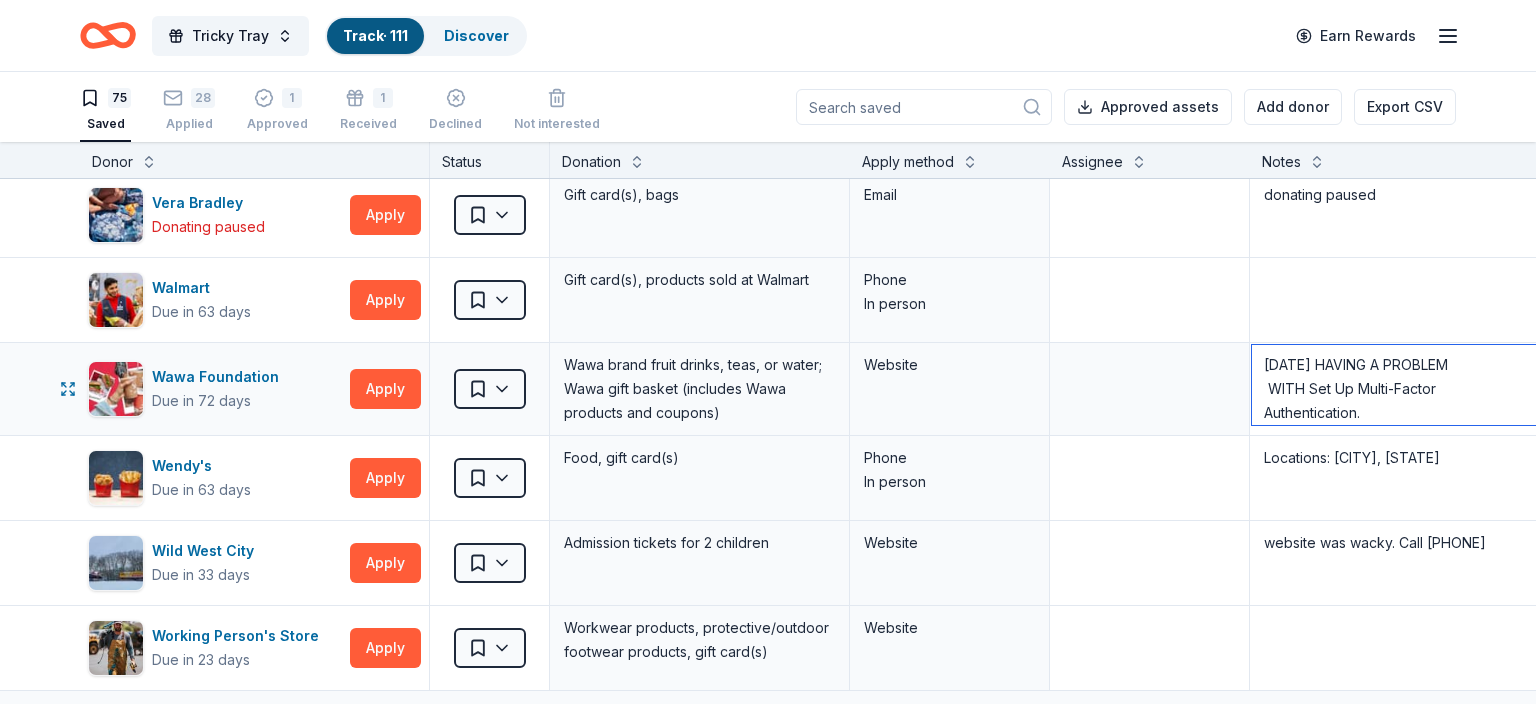 scroll, scrollTop: 80, scrollLeft: 0, axis: vertical 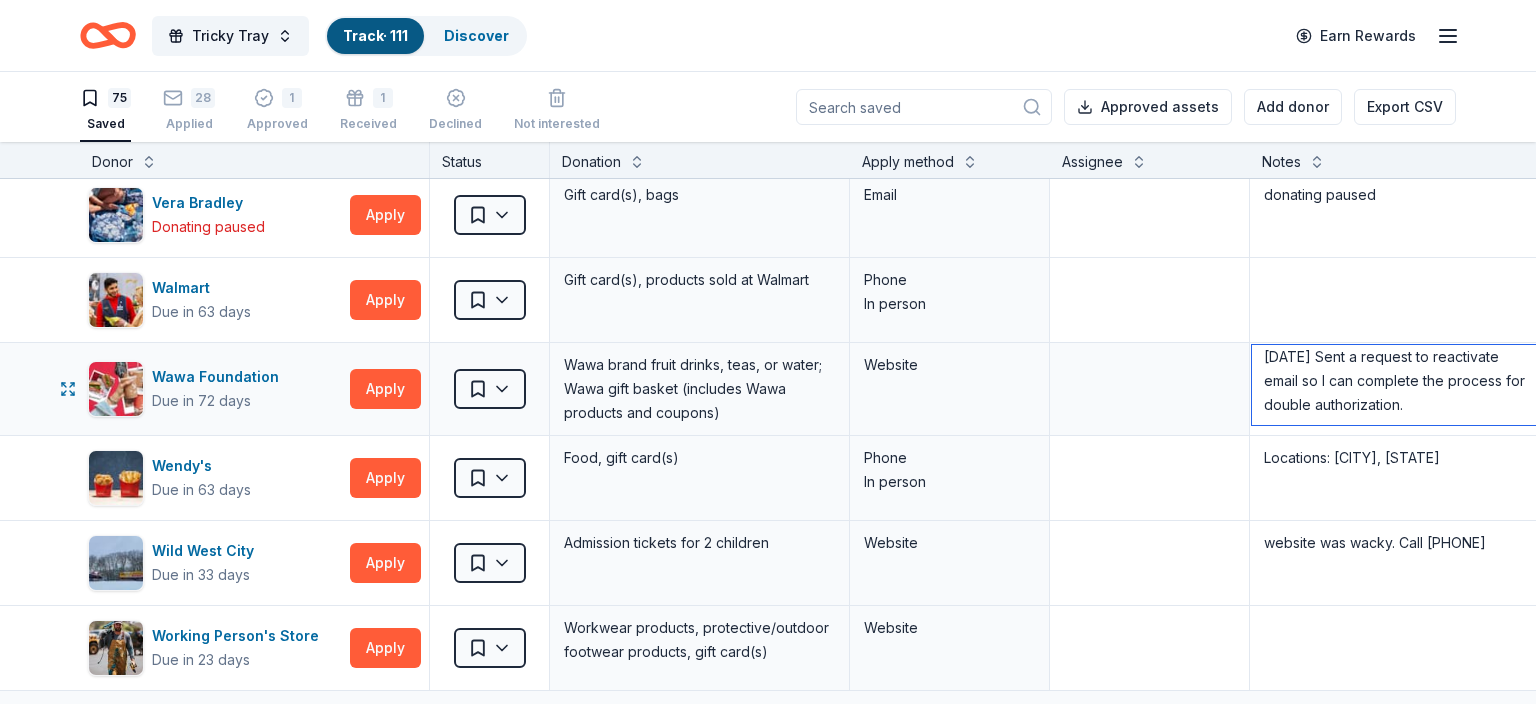 click on "[DATE] HAVING A PROBLEM
WITH Set Up Multi-Factor Authentication.
[DATE] Sent a request to reactivate email so I can complete the process for double authorization." at bounding box center [1399, 385] 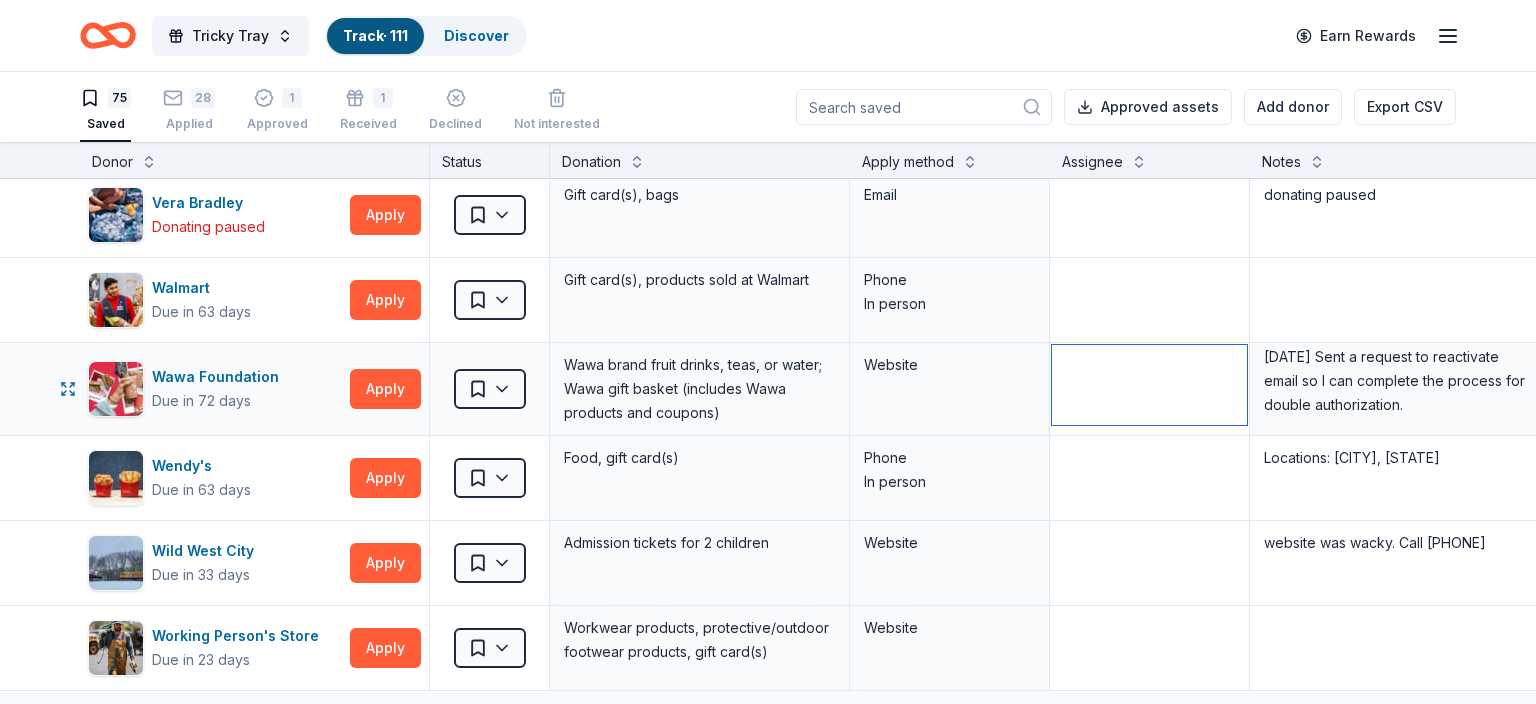 click at bounding box center [1149, 385] 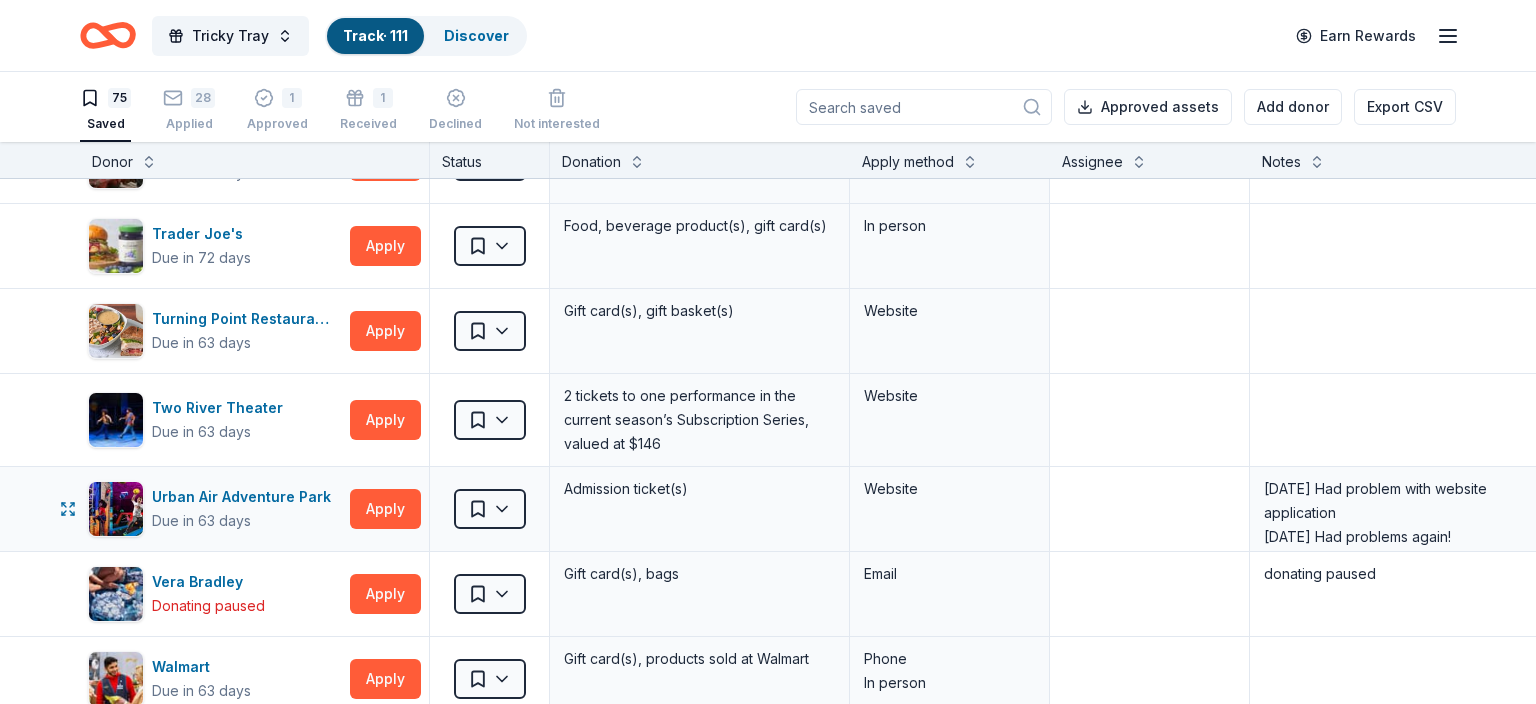 scroll, scrollTop: 5527, scrollLeft: 0, axis: vertical 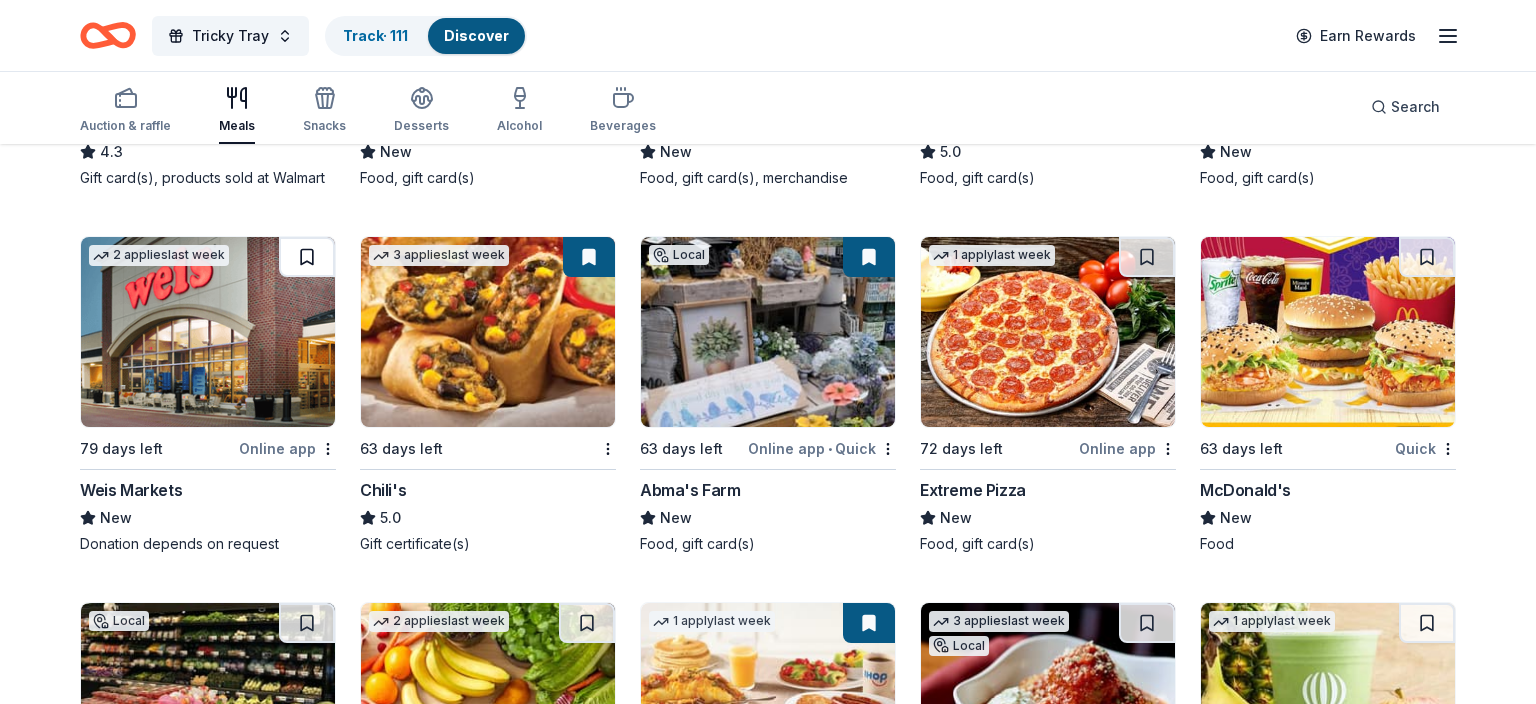 click at bounding box center (307, 257) 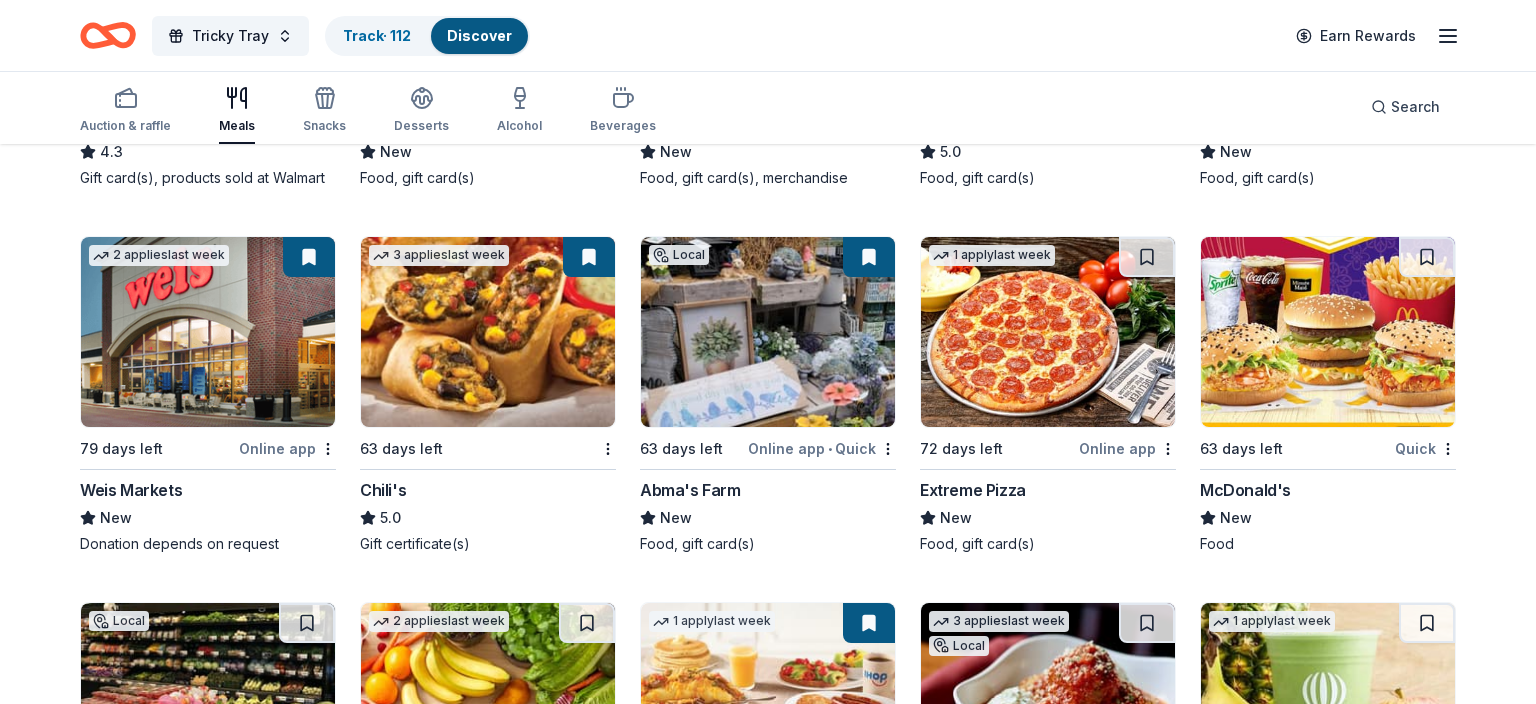 click at bounding box center [208, 332] 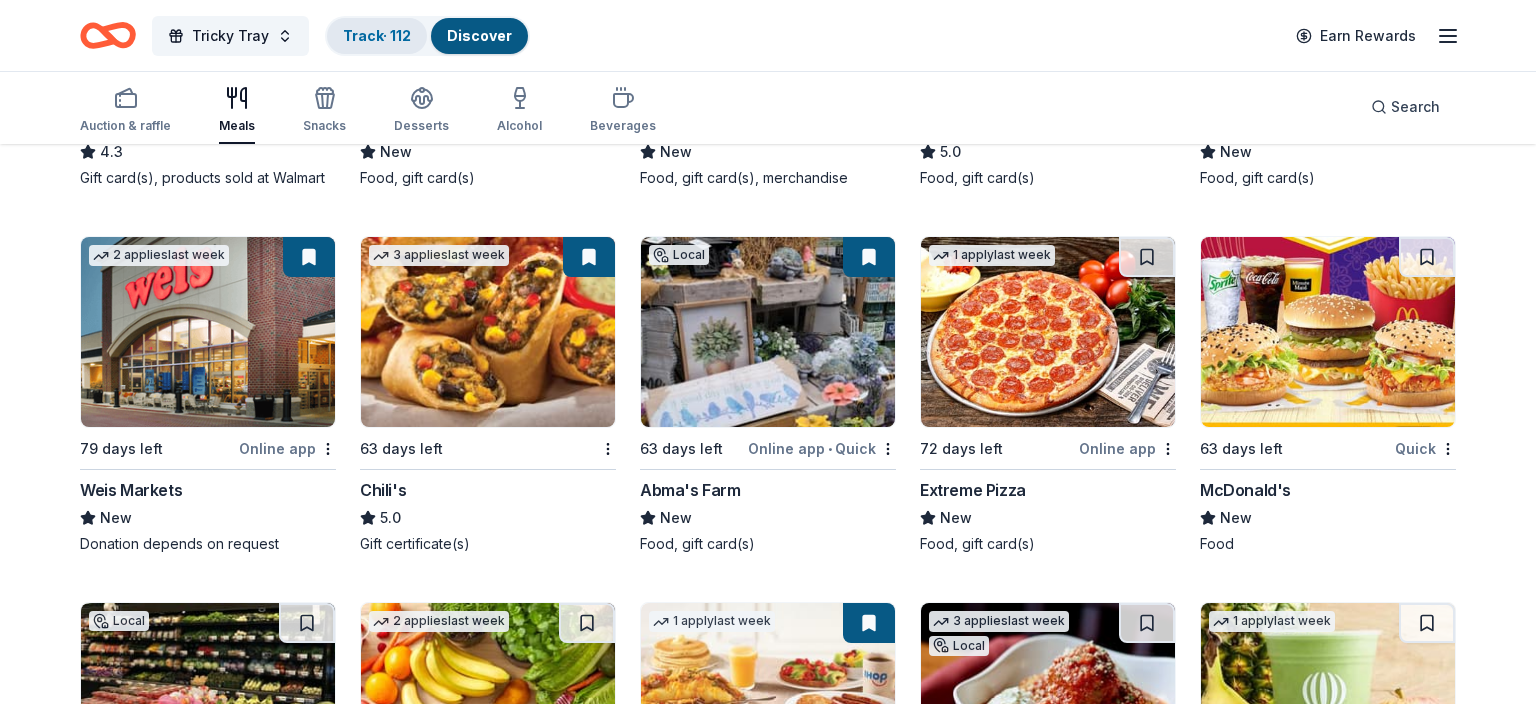 click on "Track · 112" at bounding box center [377, 35] 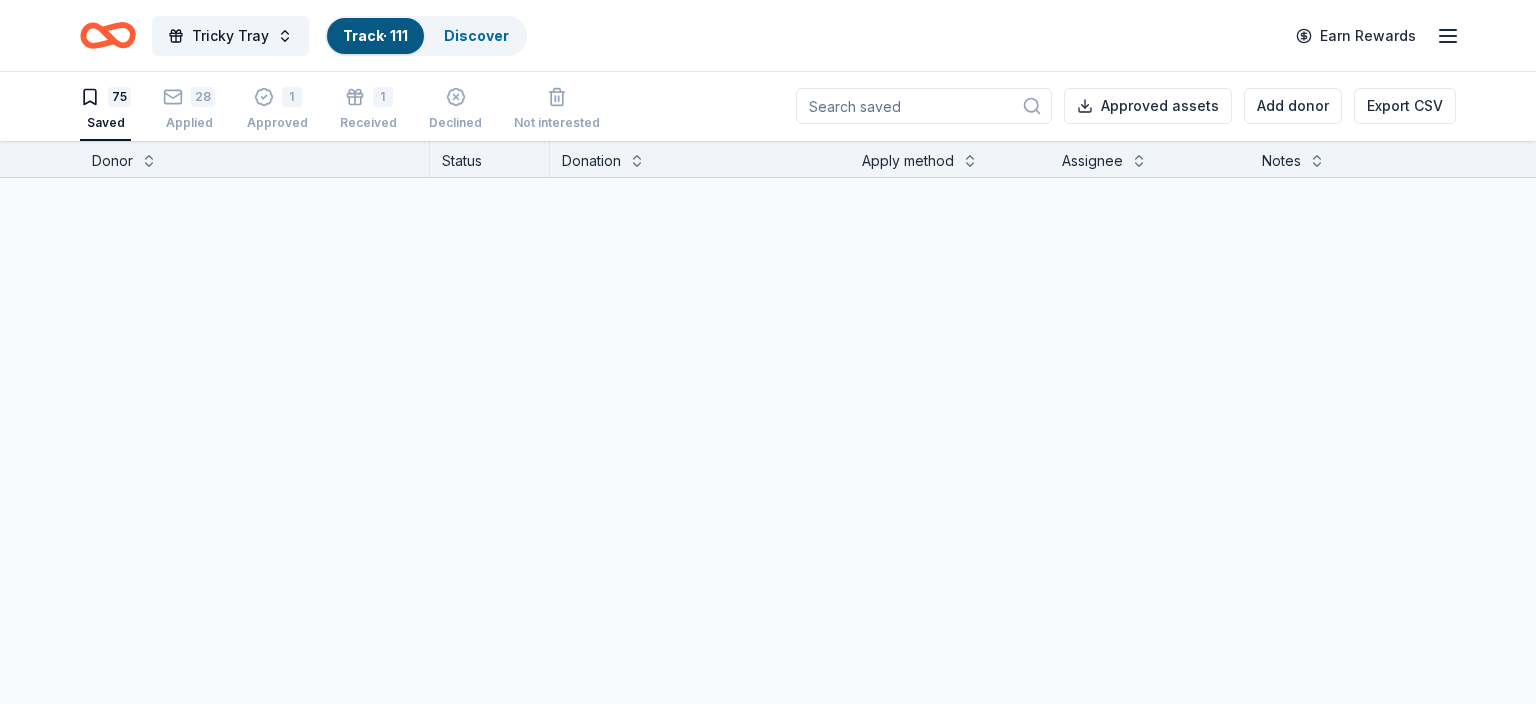 scroll, scrollTop: 0, scrollLeft: 0, axis: both 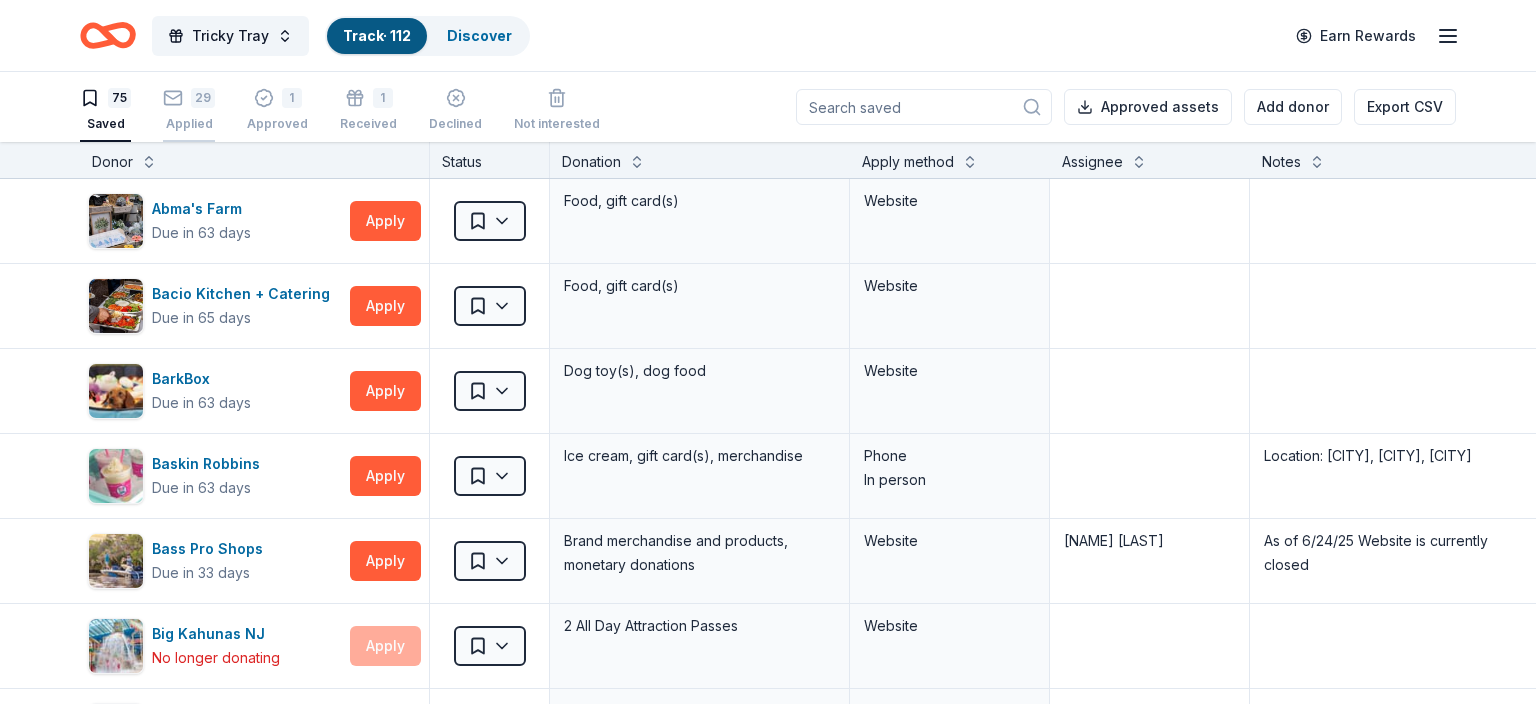 click on "29" at bounding box center (189, 98) 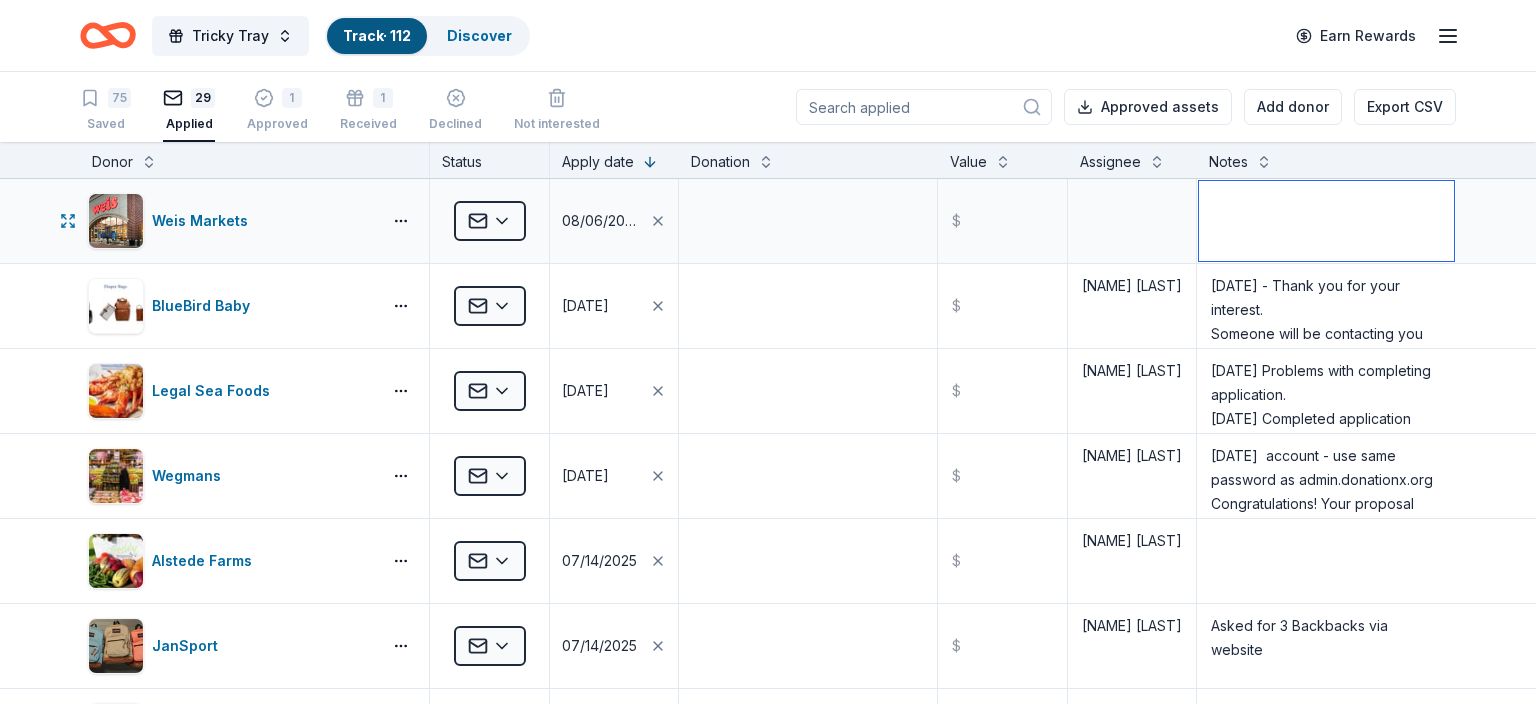 click at bounding box center [1326, 221] 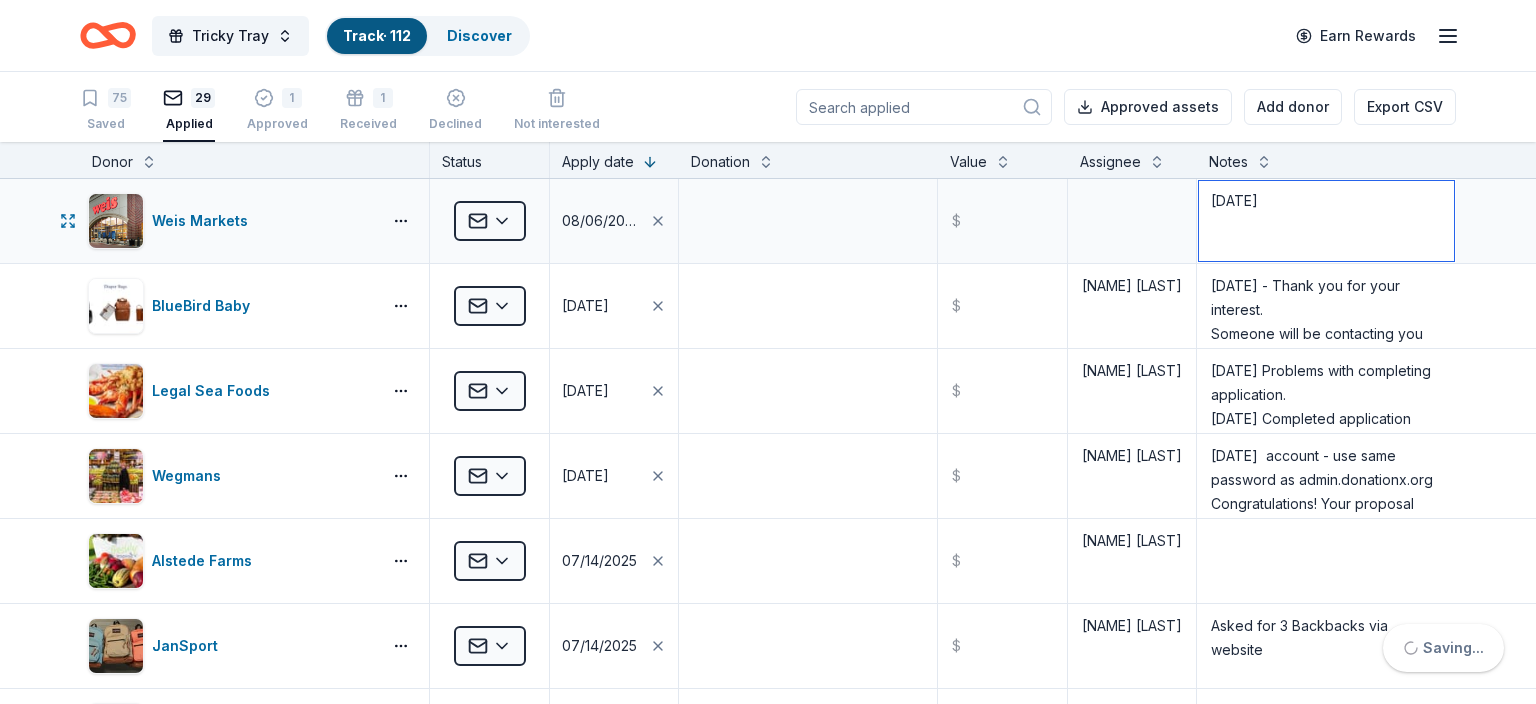paste on "Your proposal has been submitted for review to the appropriate team member. Please allow AT LEAST 4 weeks for a response. Follow up calls and emails made directly to Weis Markets are not necessary." 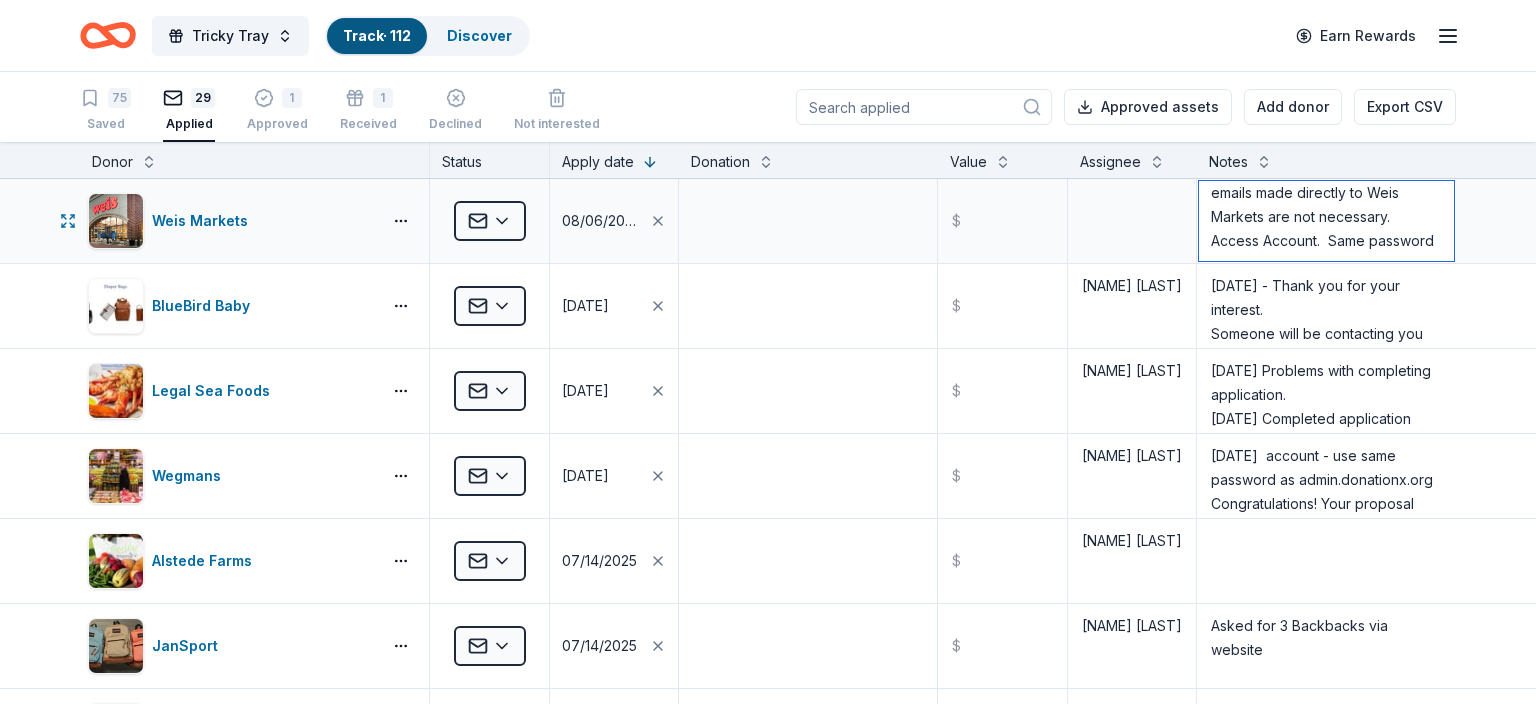 scroll, scrollTop: 140, scrollLeft: 0, axis: vertical 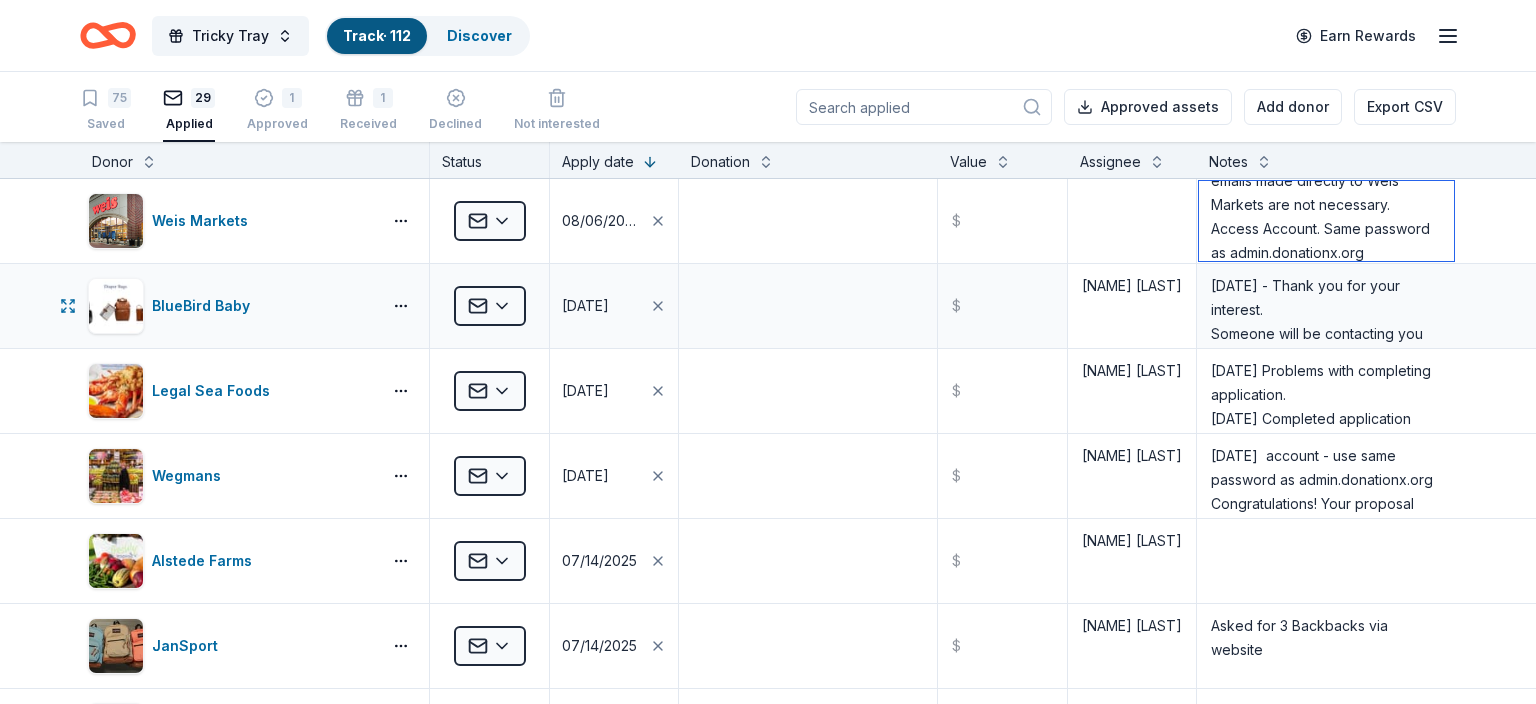 type on "[DATE] Your proposal has been submitted for review to the appropriate team member. Please allow AT LEAST 4 weeks for a response. Follow up calls and emails made directly to Weis Markets are not necessary.
Access Account. Same password as admin.donationx.org" 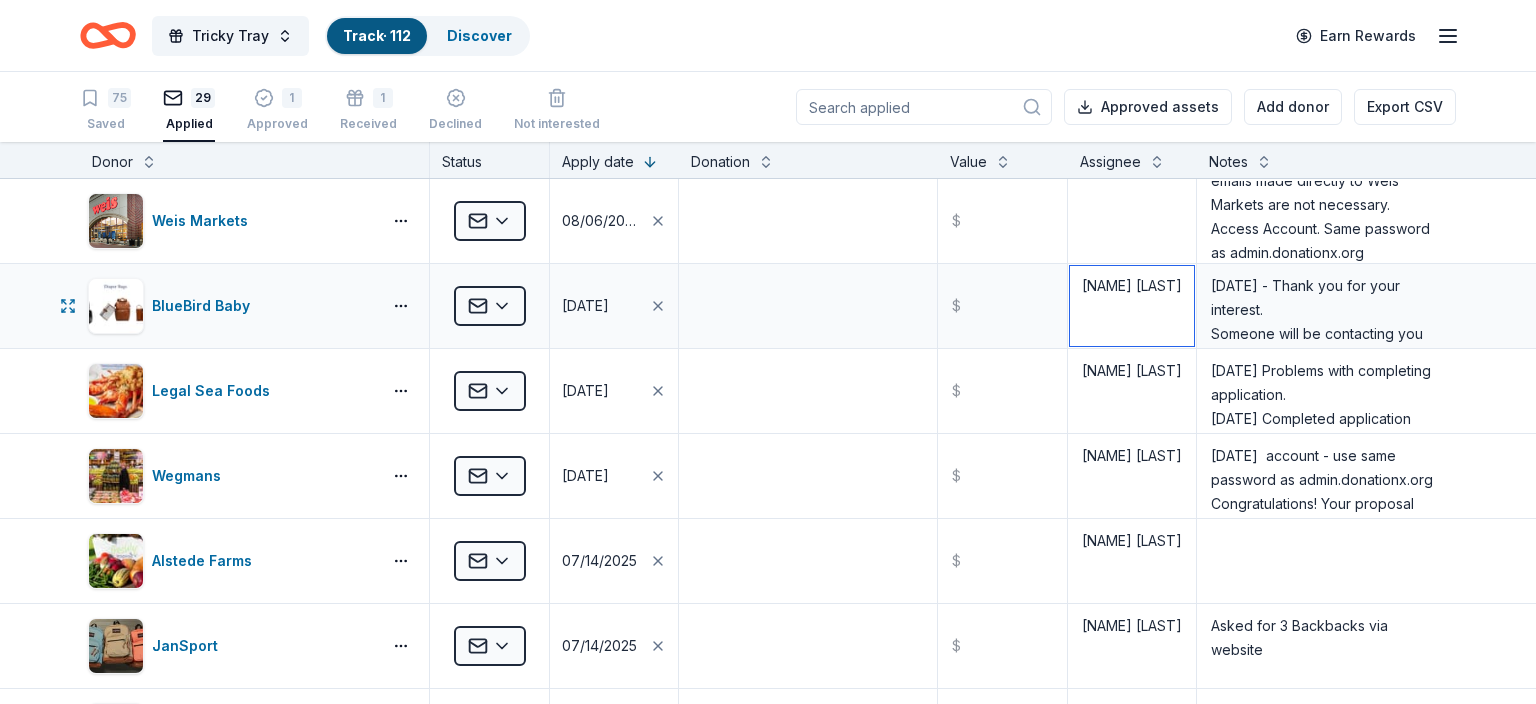 drag, startPoint x: 1163, startPoint y: 286, endPoint x: 1039, endPoint y: 271, distance: 124.90396 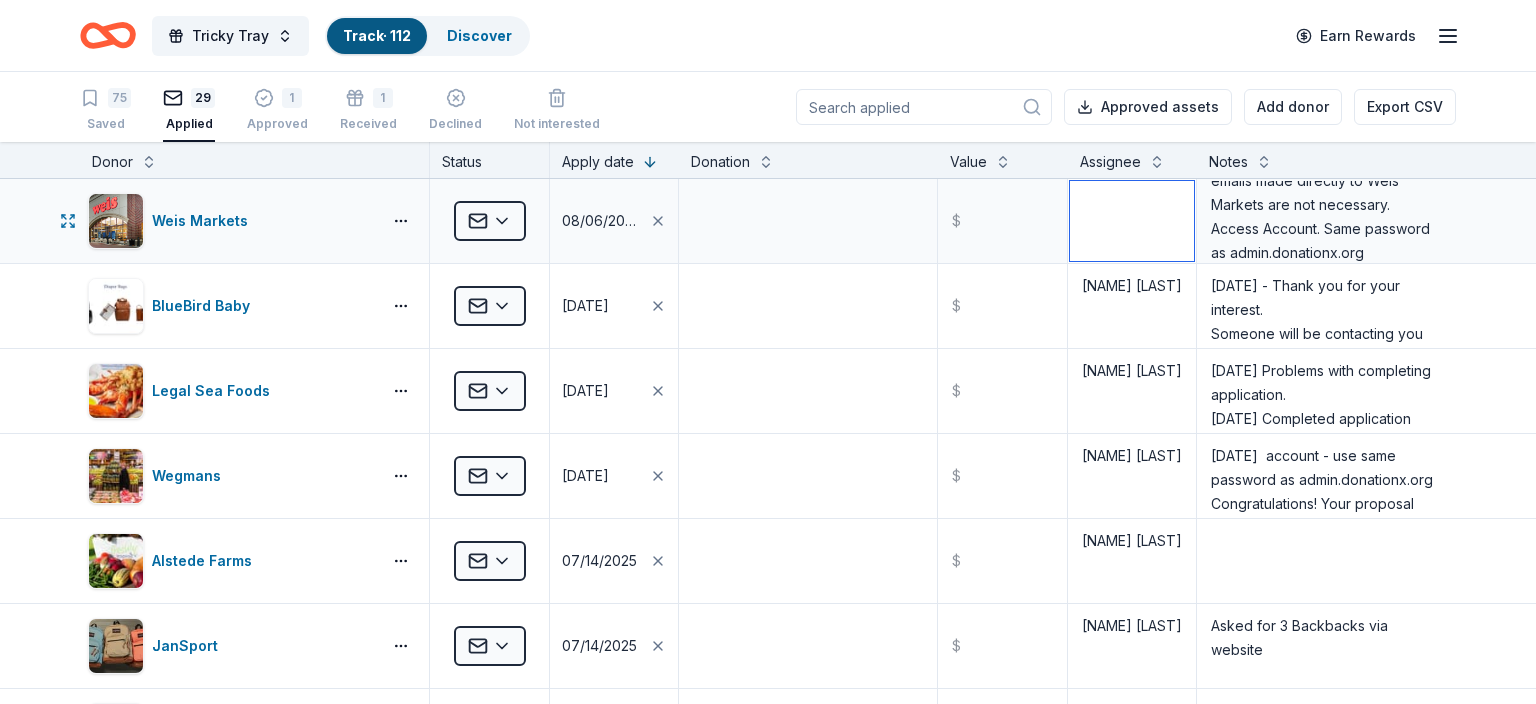 click at bounding box center [1132, 221] 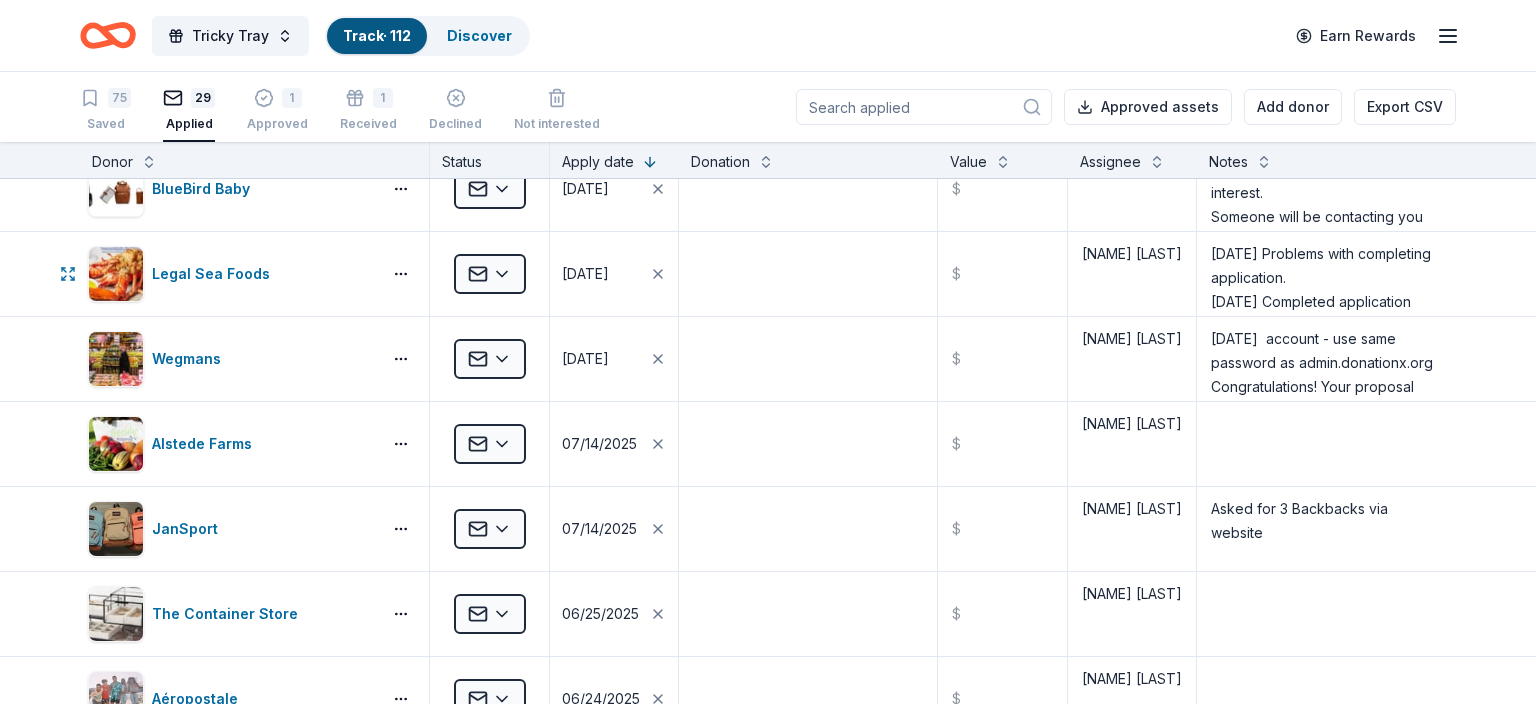 scroll, scrollTop: 0, scrollLeft: 0, axis: both 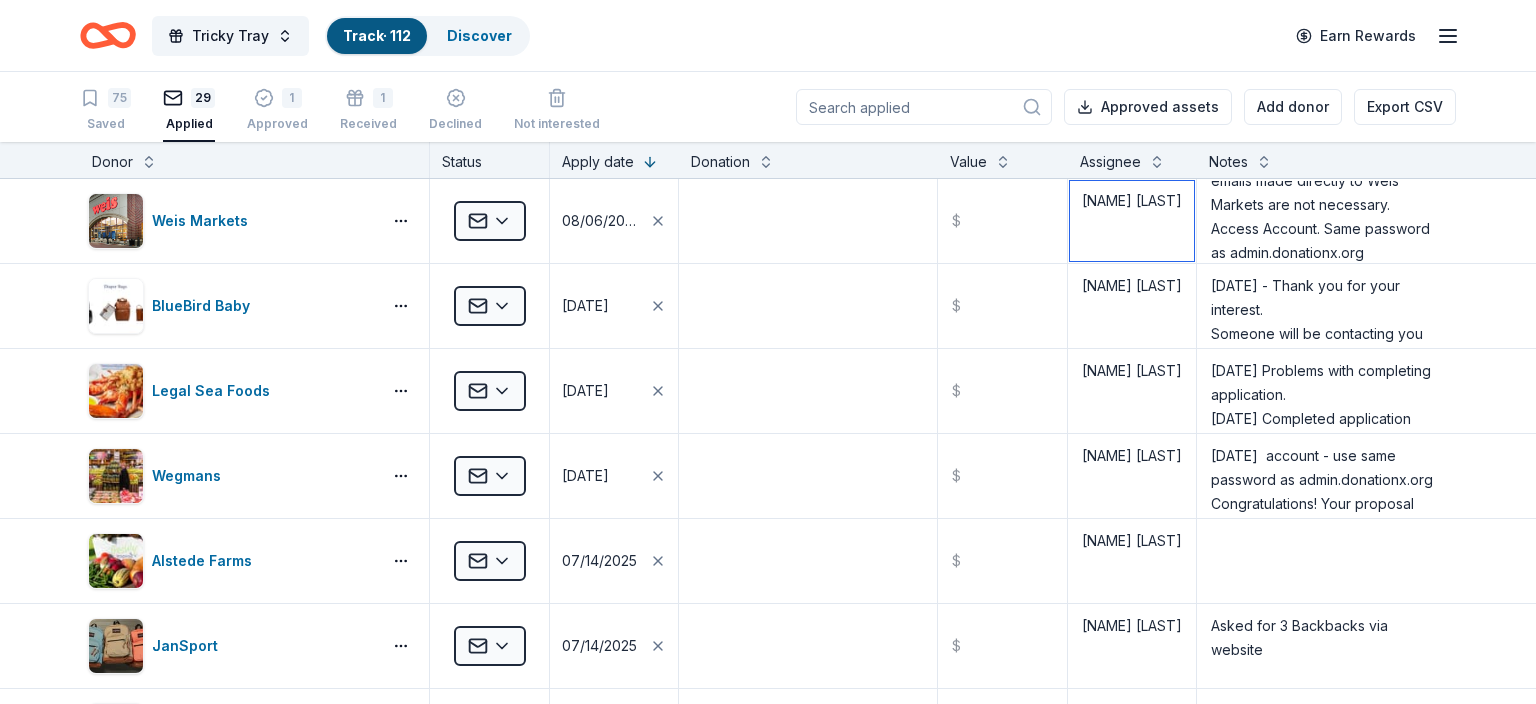 type on "[NAME] [LAST]" 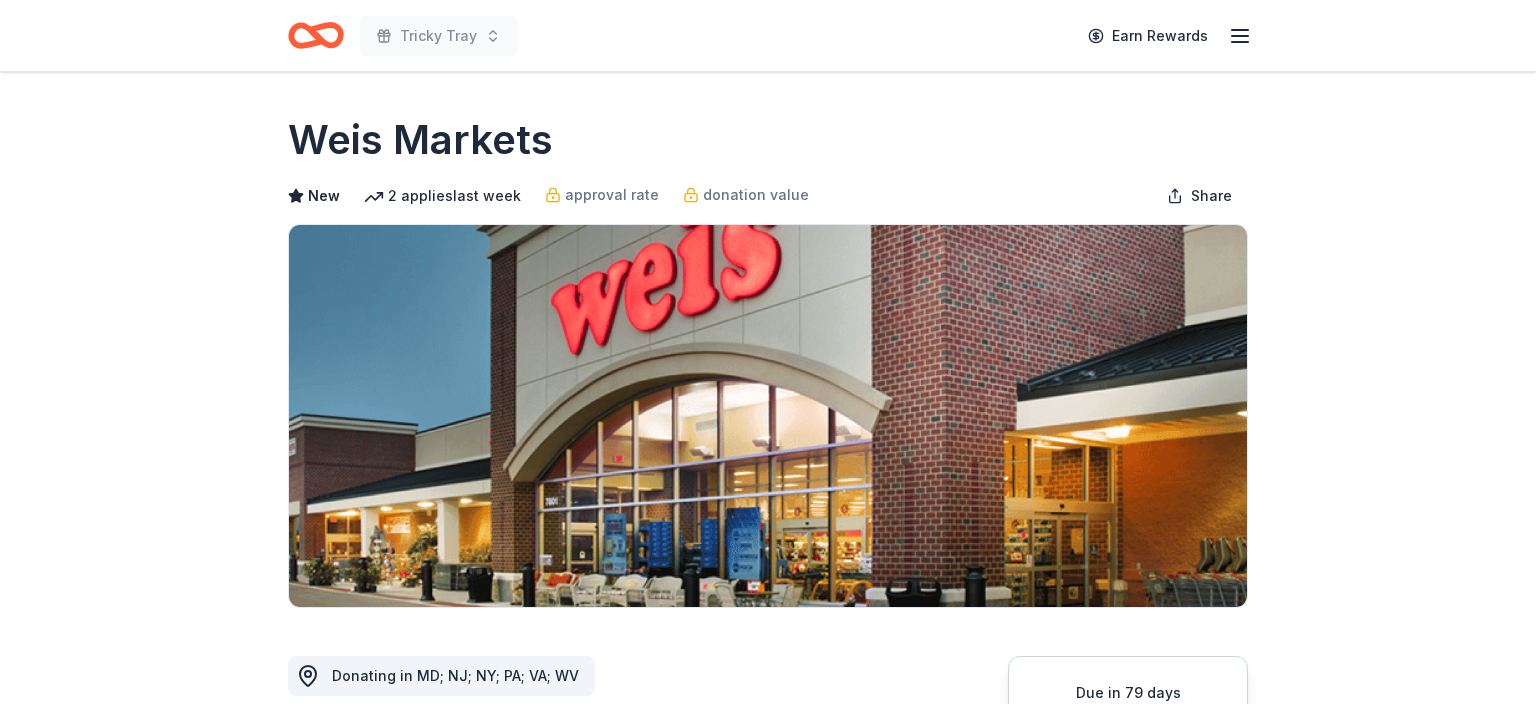 scroll, scrollTop: 288, scrollLeft: 0, axis: vertical 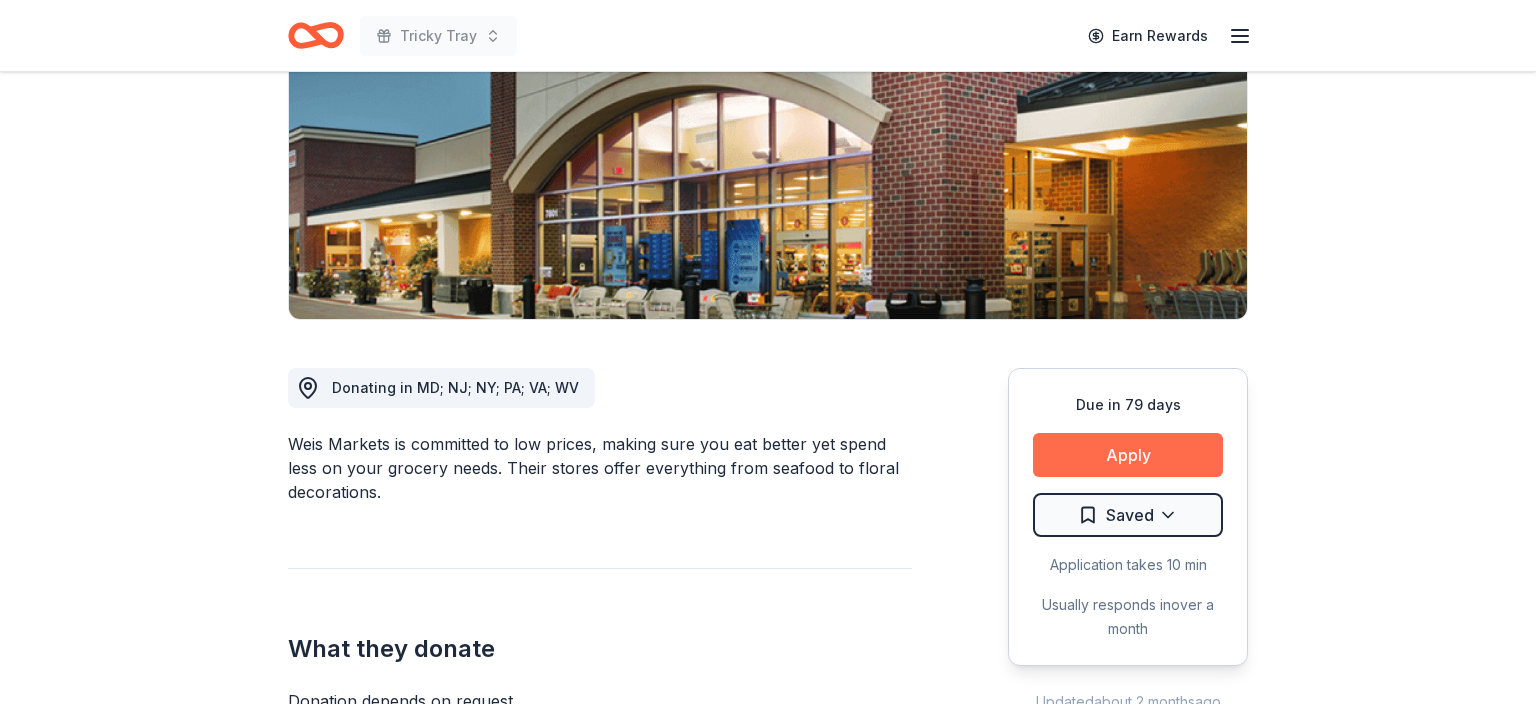 click on "Apply" at bounding box center (1128, 455) 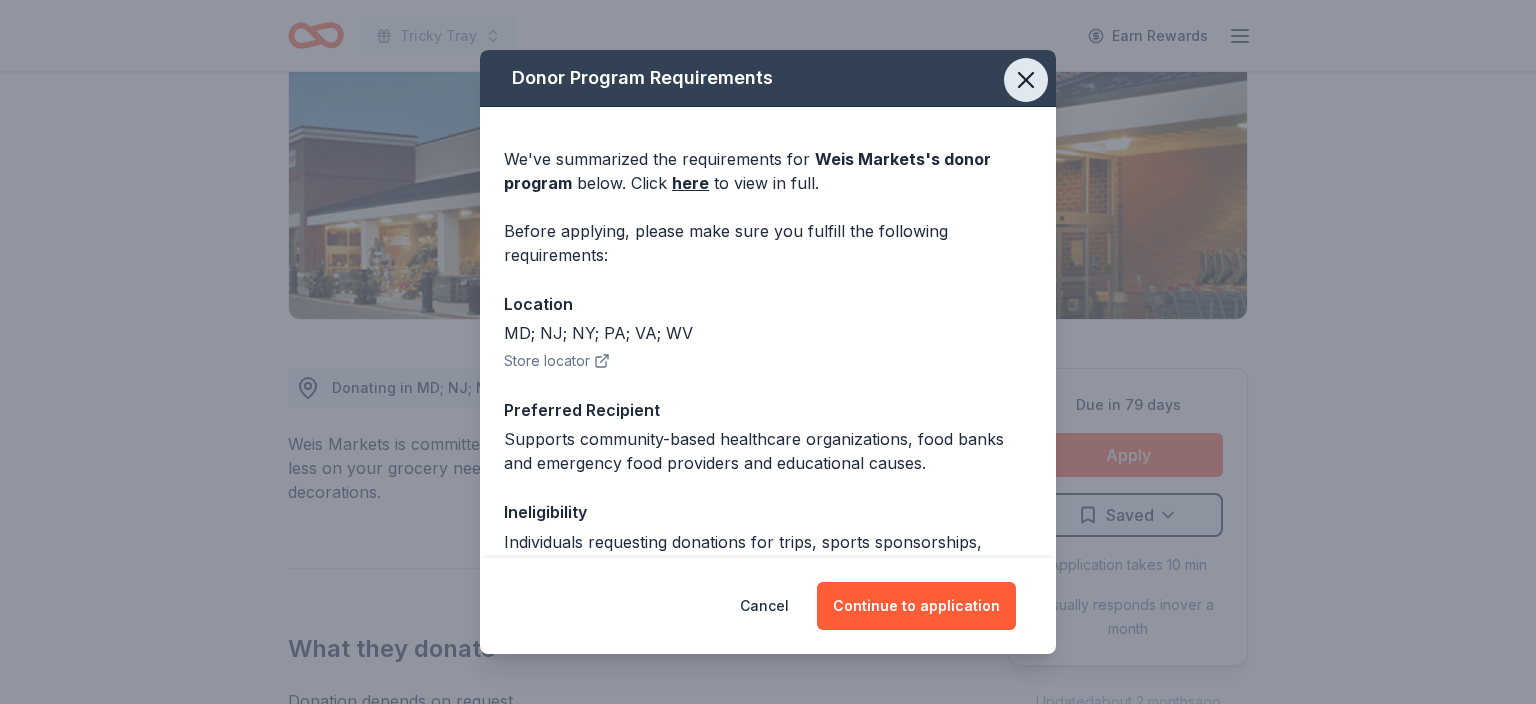 click 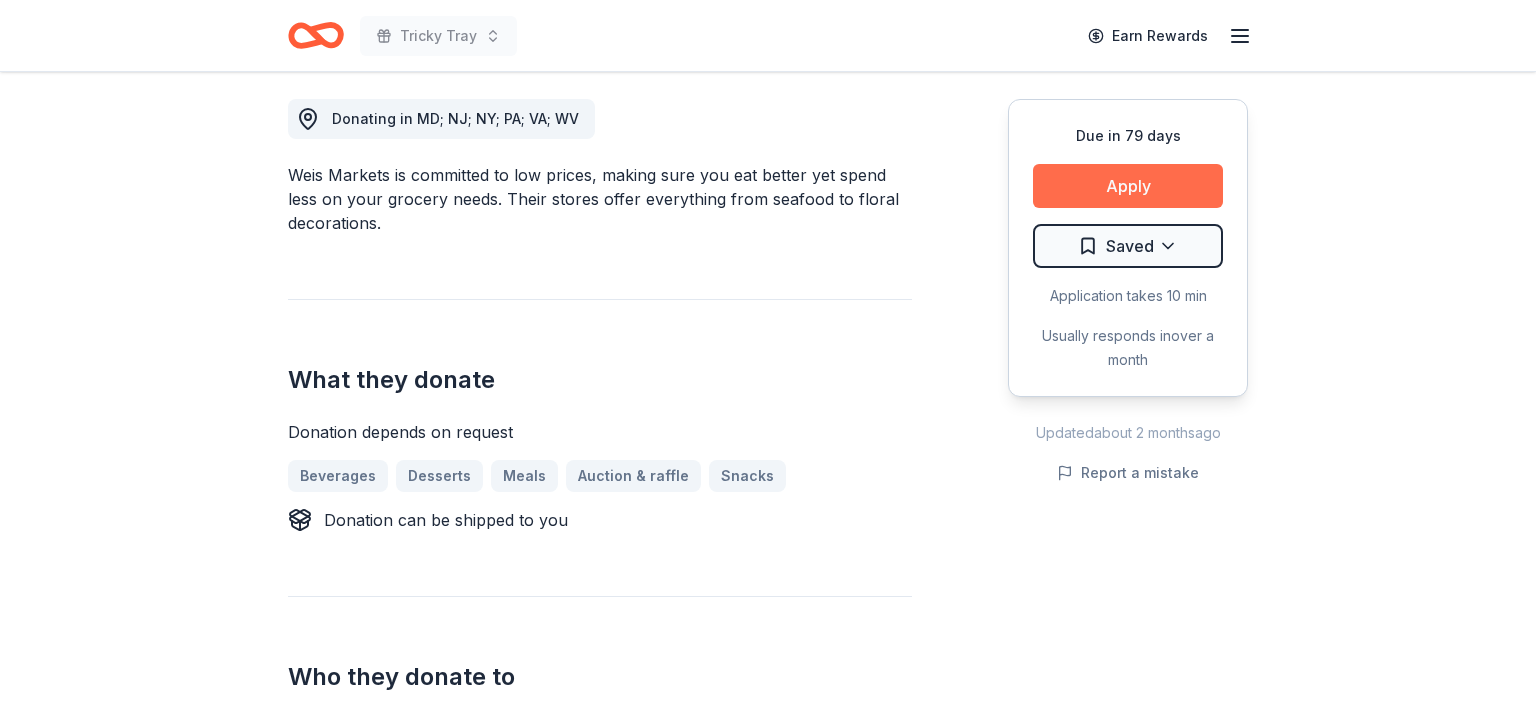 scroll, scrollTop: 540, scrollLeft: 0, axis: vertical 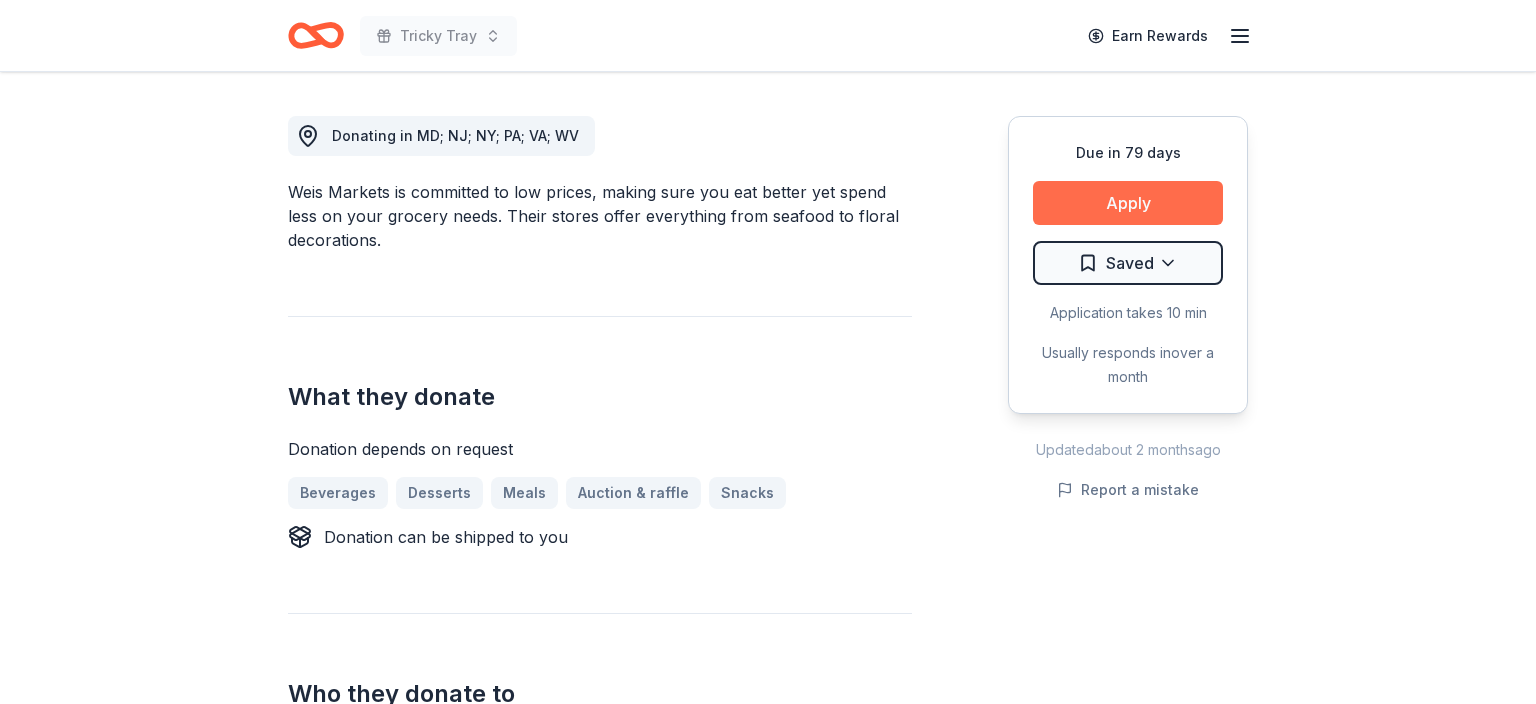 click on "Apply" at bounding box center (1128, 203) 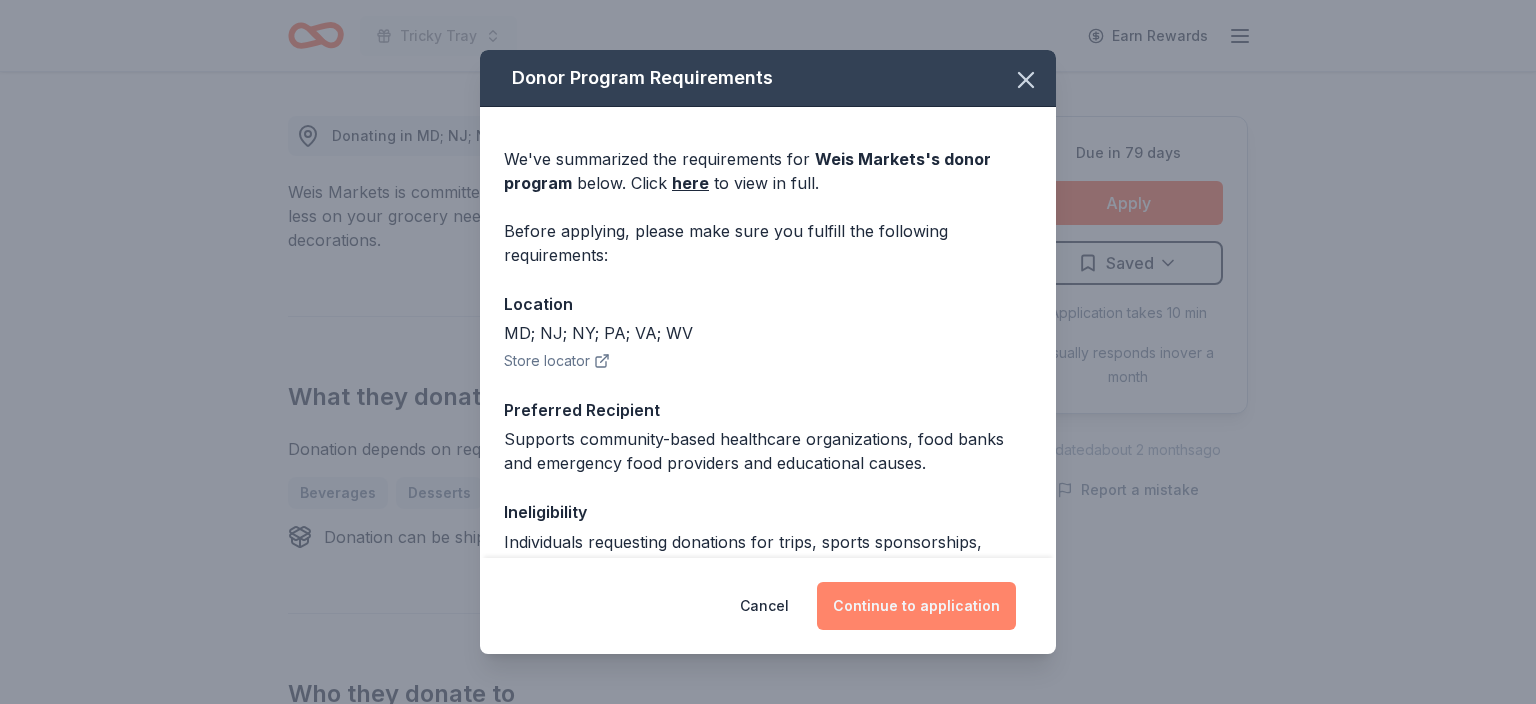 click on "Continue to application" at bounding box center (916, 606) 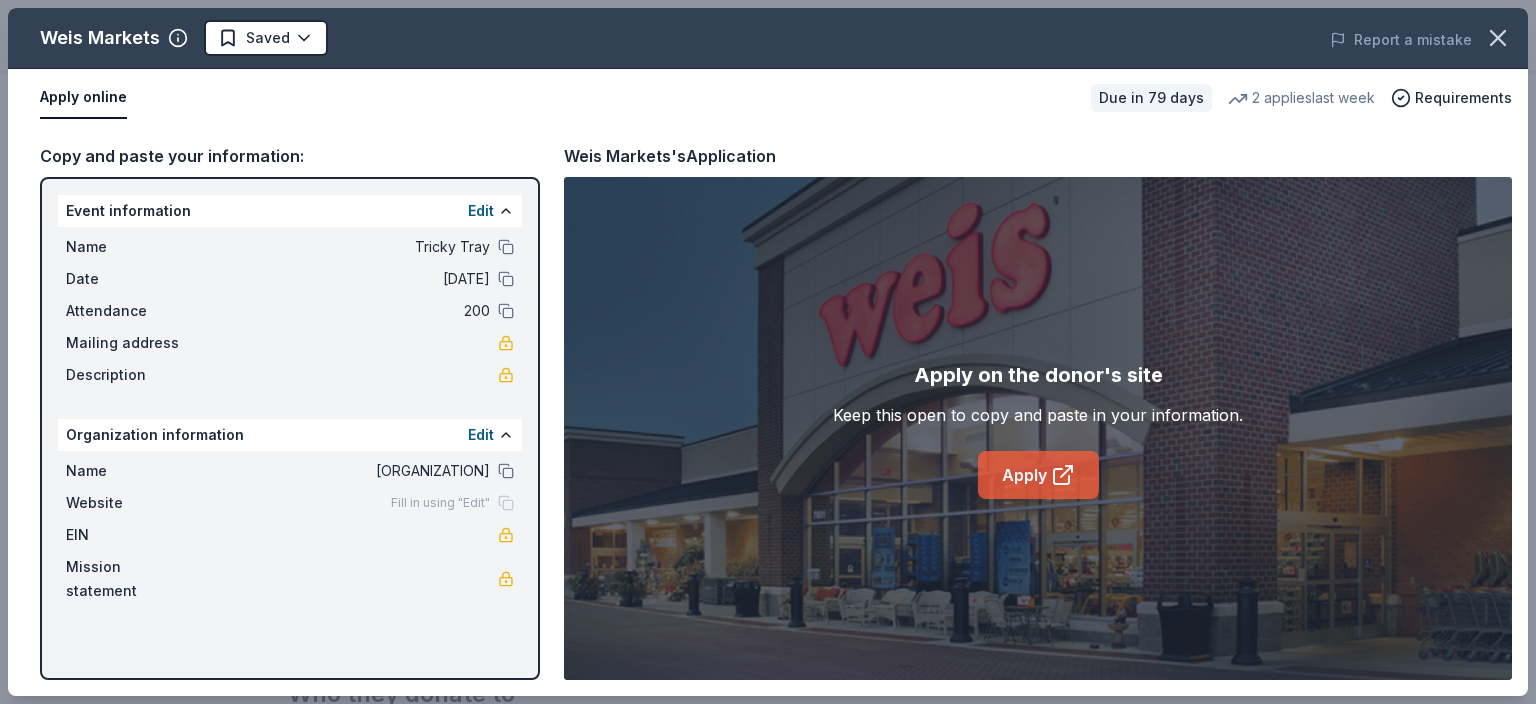 click on "Apply" at bounding box center (1038, 475) 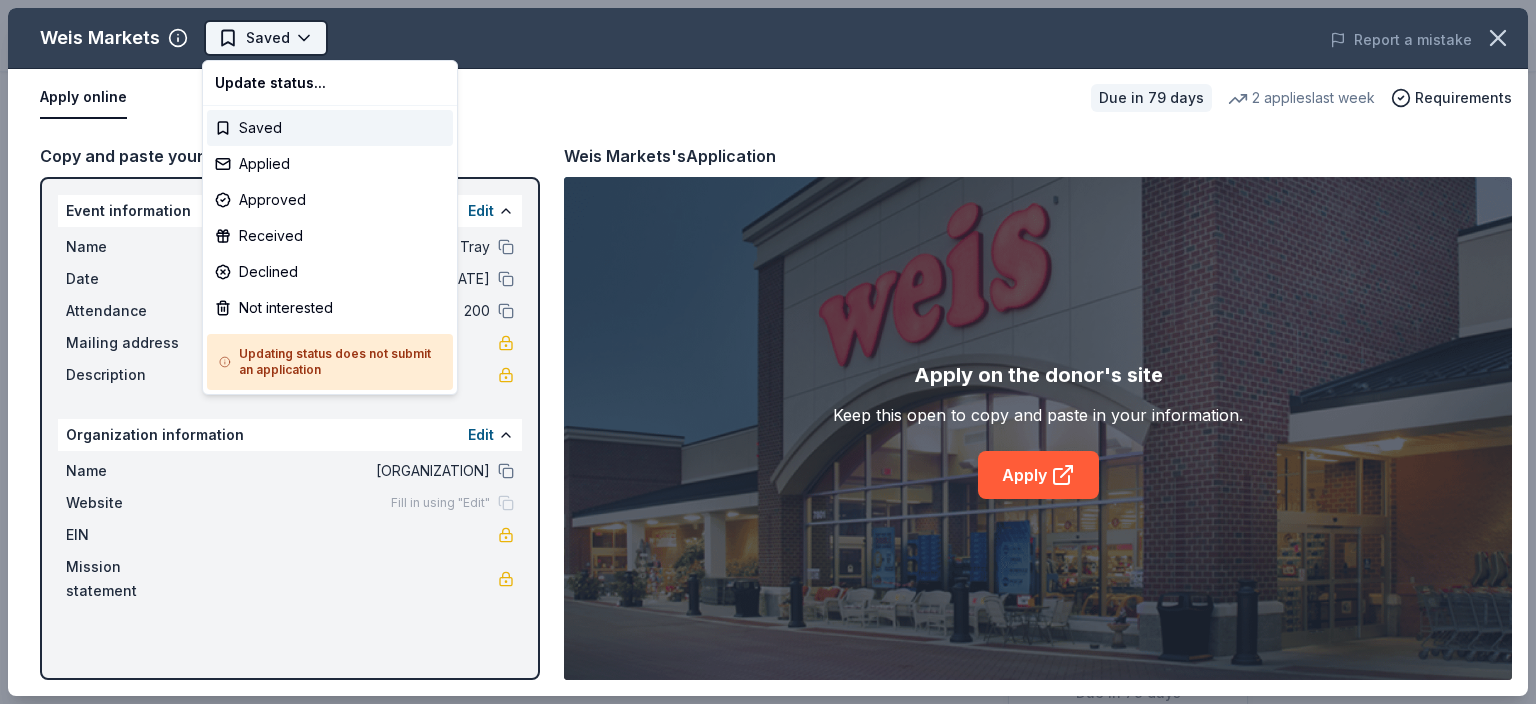 click on "Tricky Tray Saved Apply Due in 79 days Share Weis Markets New 2   applies  last week approval rate donation value Share Donating in [STATE]; [STATE]; [STATE]; [STATE]; [STATE]; [STATE] Weis Markets is committed to low prices, making sure you eat better yet spend less on your grocery needs. Their stores offer everything from seafood to floral decorations. What they donate Donation depends on request Beverages Desserts Meals Auction & raffle Snacks Donation can be shipped to you Who they donate to  Preferred Supports community-based healthcare organizations, food banks and emergency food providers and educational causes. Education Health Poverty & Hunger 501(c)(3) preferred  Ineligible Schools Political Individuals Sports Teams For profit Due in 79 days Apply Saved Application takes 10 min Usually responds in  over a month Updated  about 2 months  ago Report a mistake approval rate 20 % approved 30 % declined 50 % no response donation value (average) 20% 70% 0% 10% $xx - $xx $xx - $xx $xx - $xx $xx - $xx Upgrade to Pro New Leave a review 3" at bounding box center [768, 352] 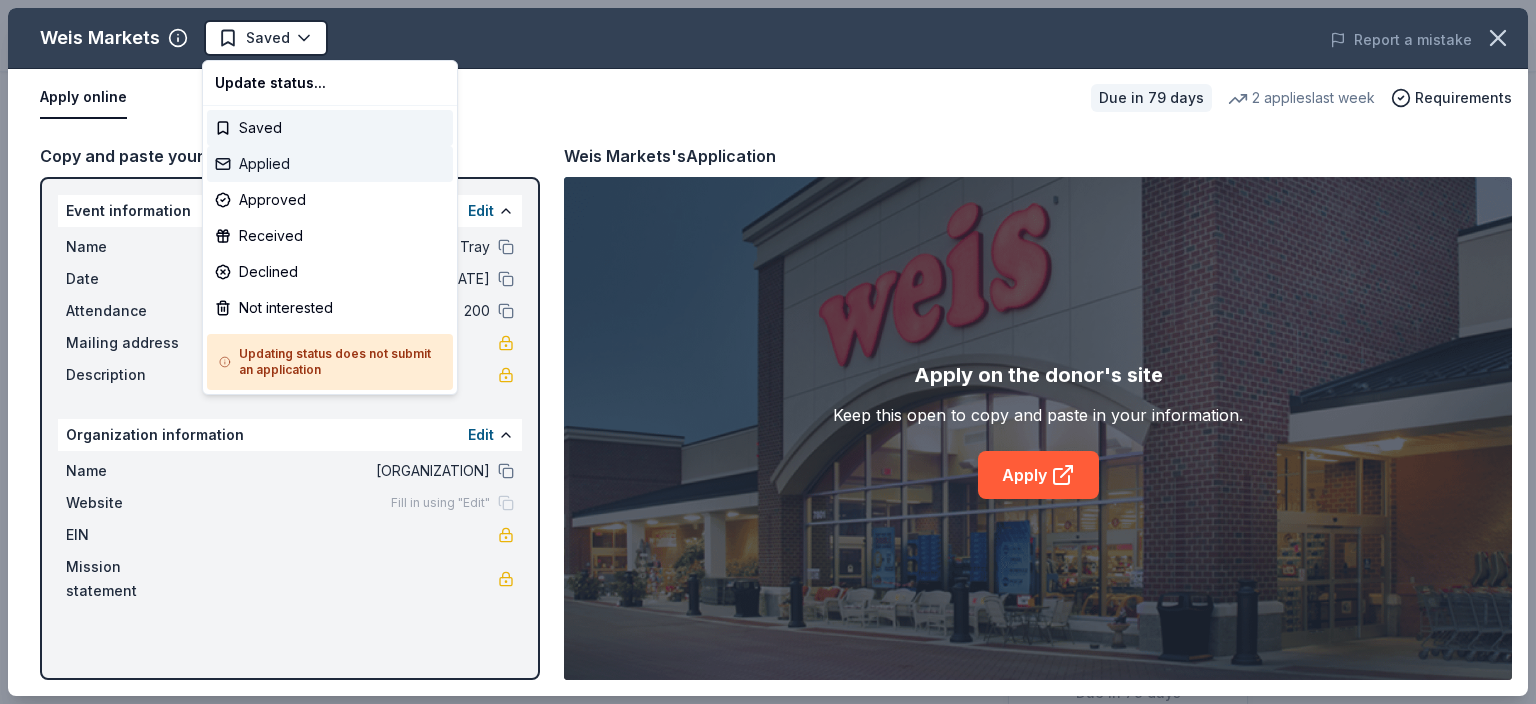 click on "Applied" at bounding box center (330, 164) 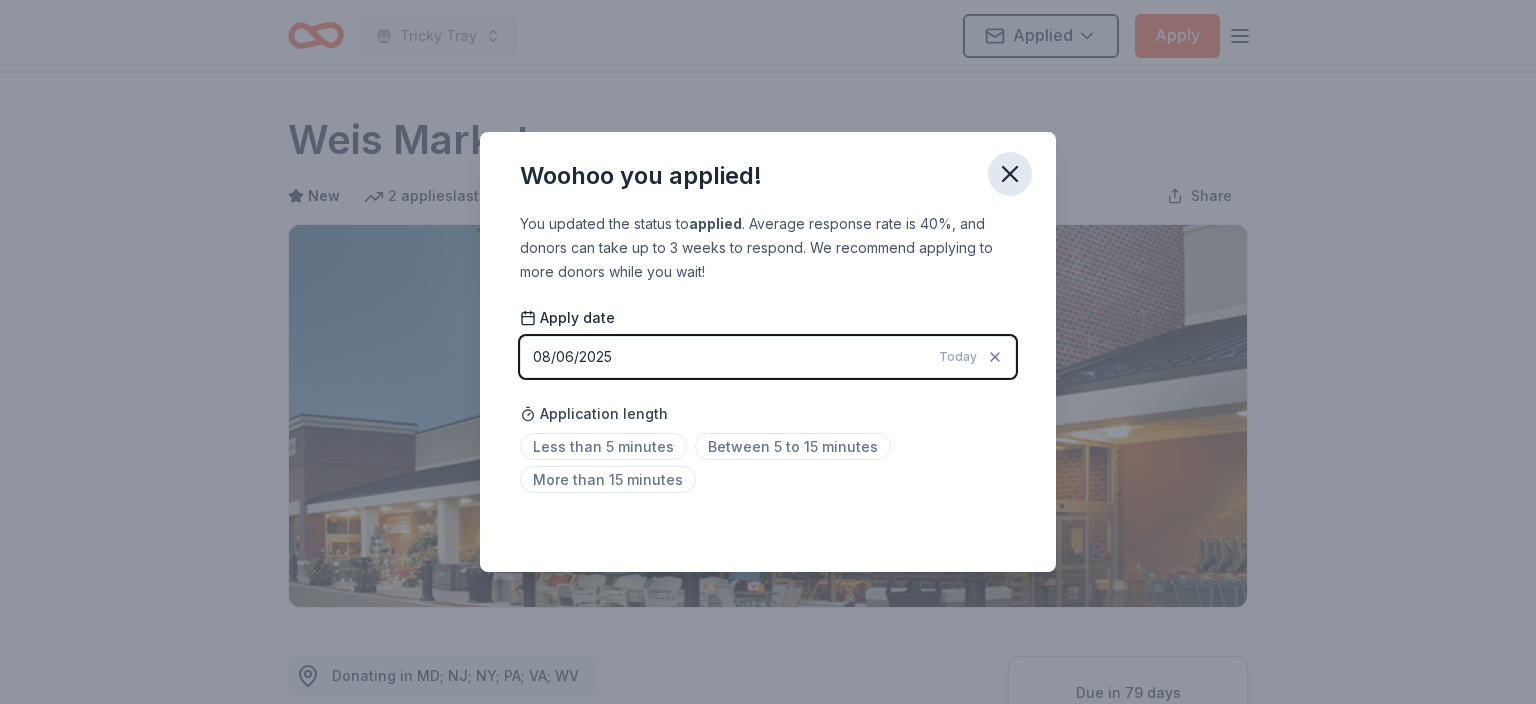 click 